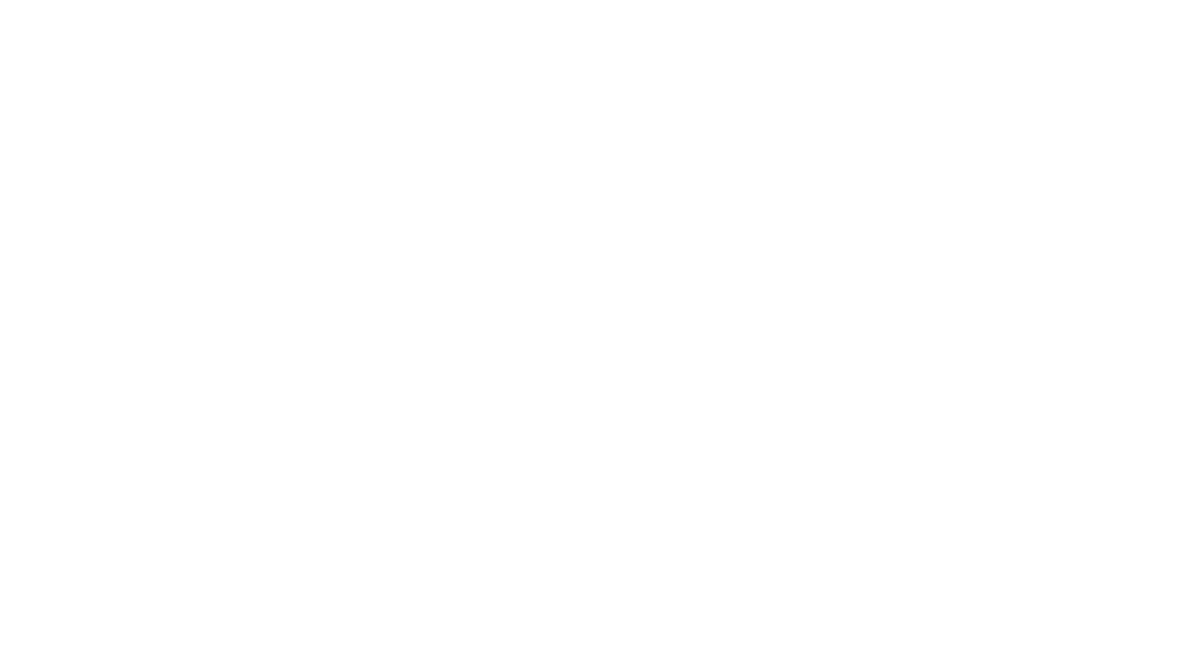scroll, scrollTop: 0, scrollLeft: 0, axis: both 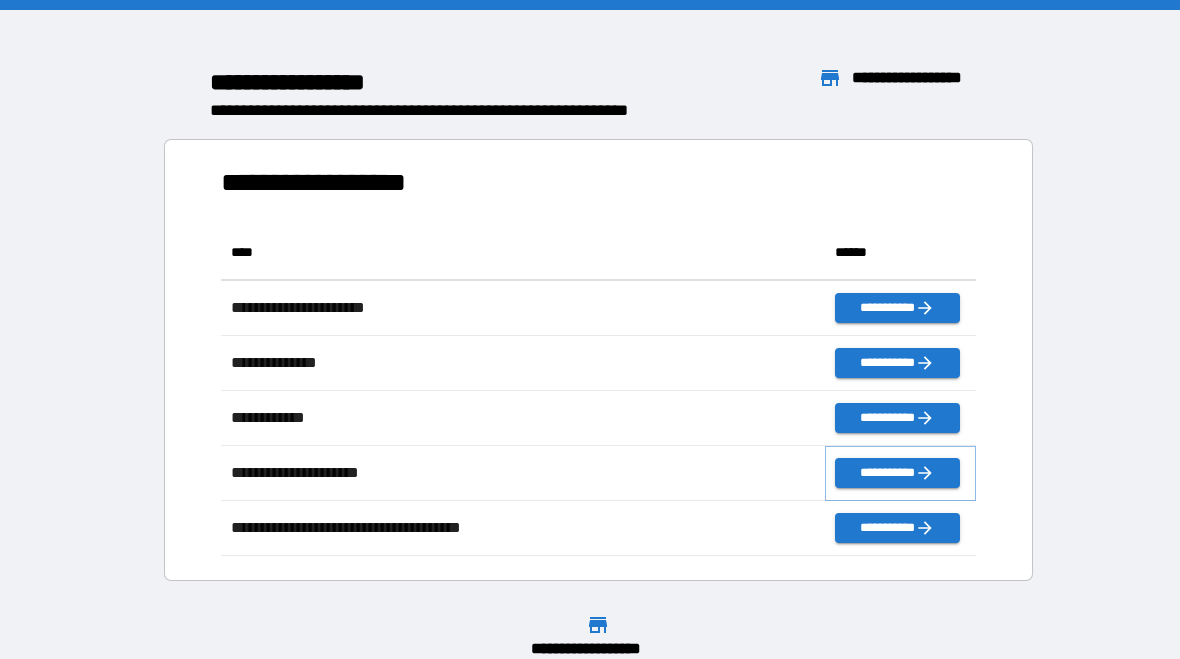 click on "**********" at bounding box center [897, 473] 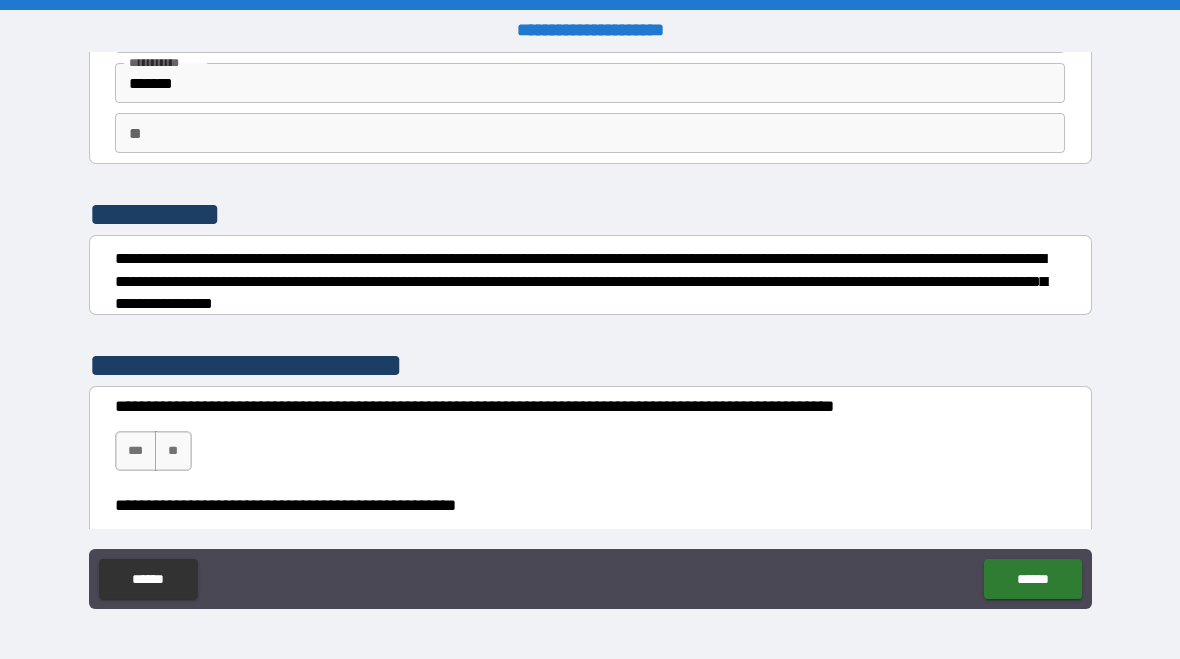 scroll, scrollTop: 131, scrollLeft: 0, axis: vertical 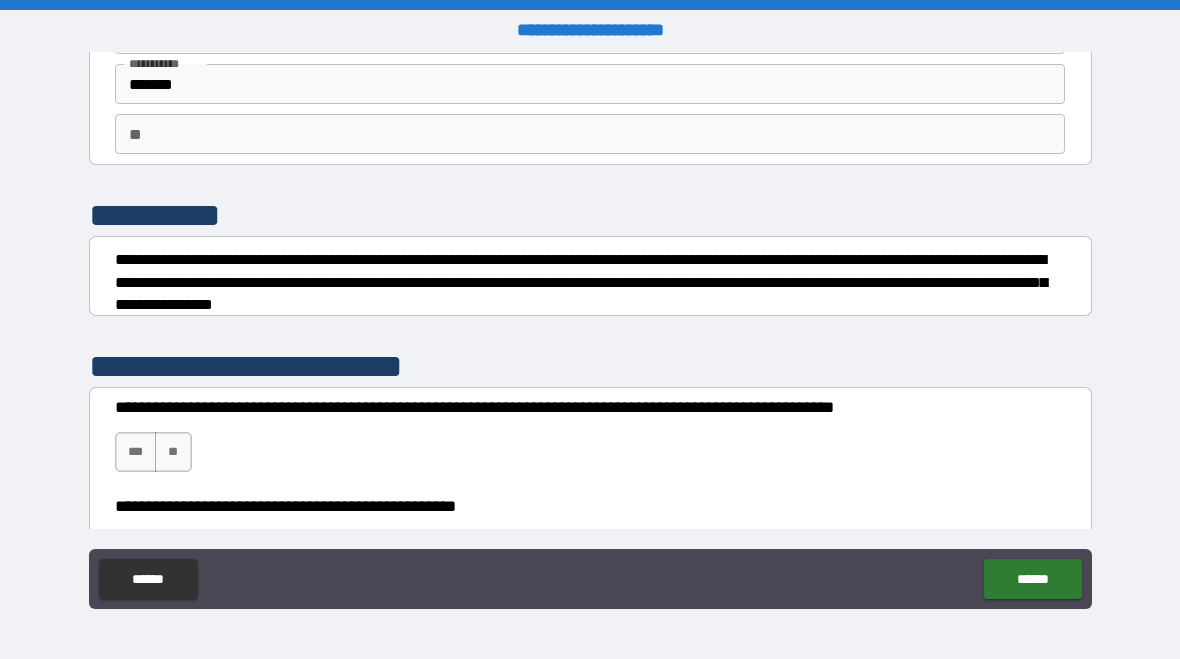 click on "**" at bounding box center (590, 134) 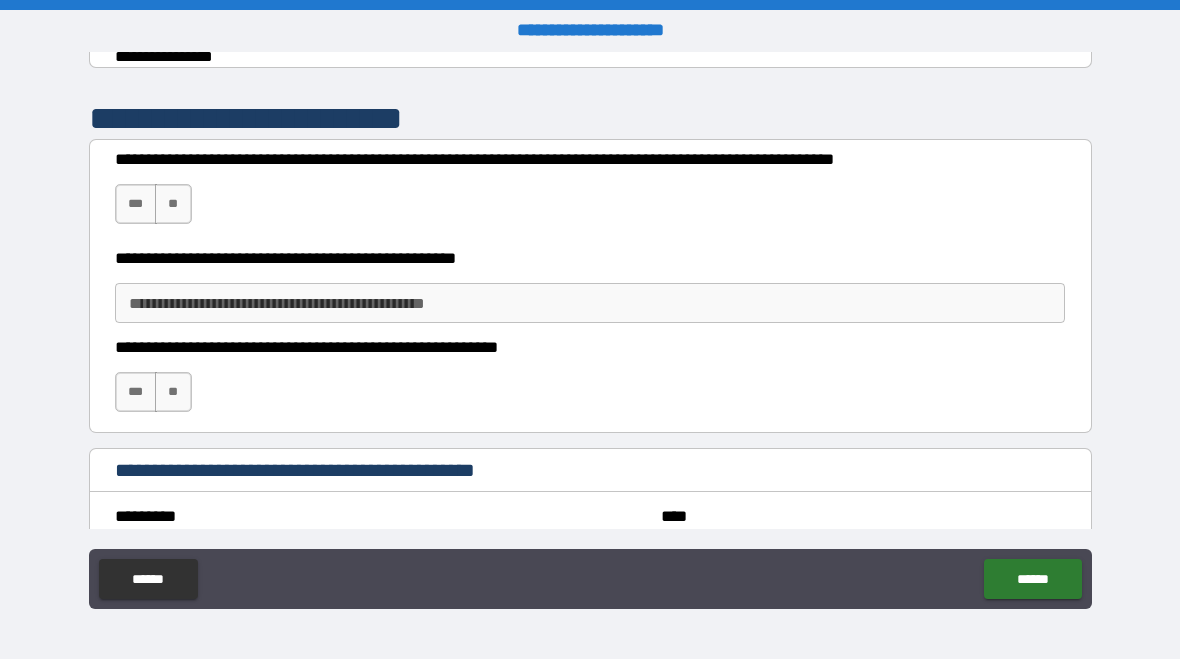 scroll, scrollTop: 387, scrollLeft: 0, axis: vertical 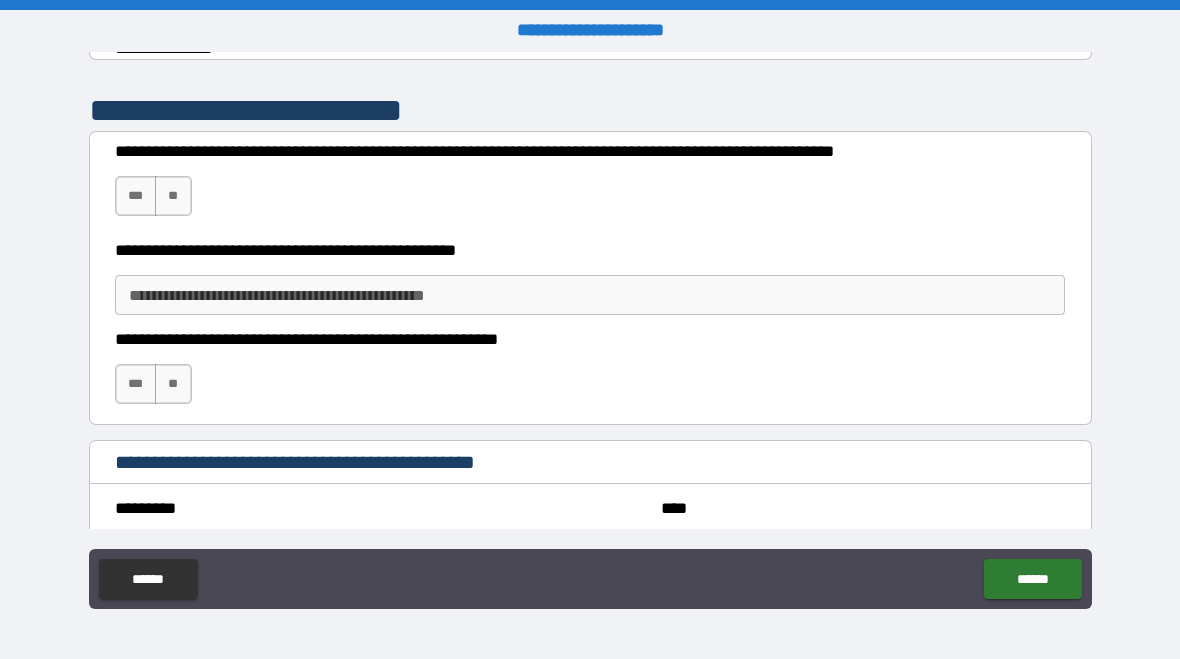 type on "*" 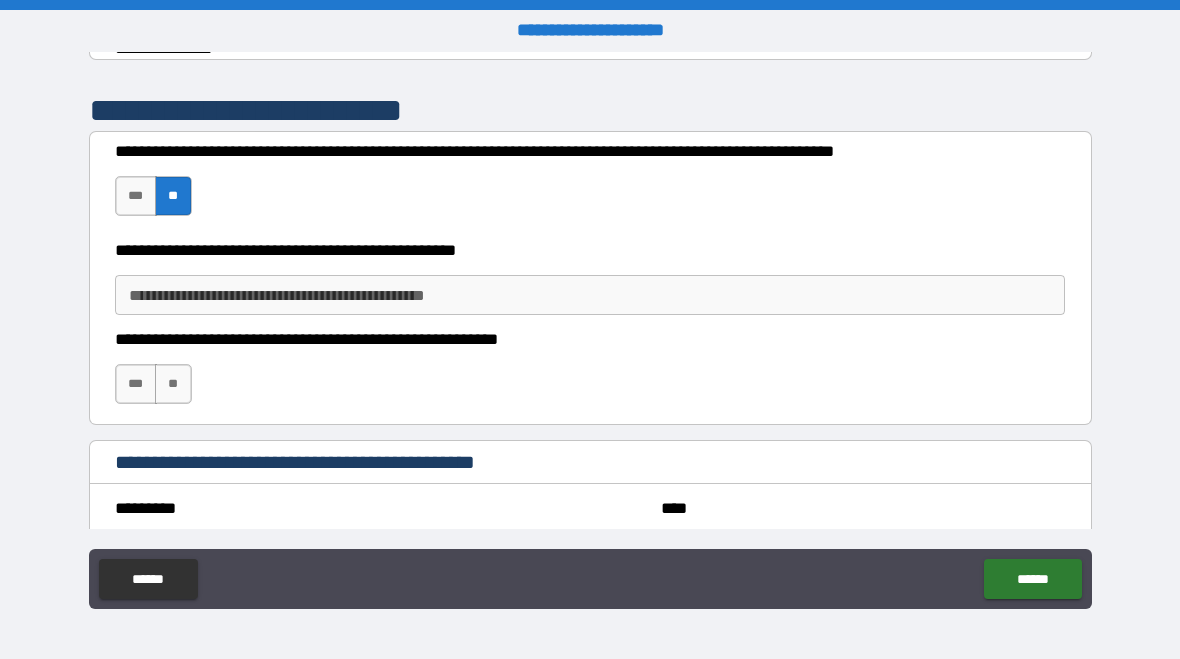 click on "**********" at bounding box center [590, 295] 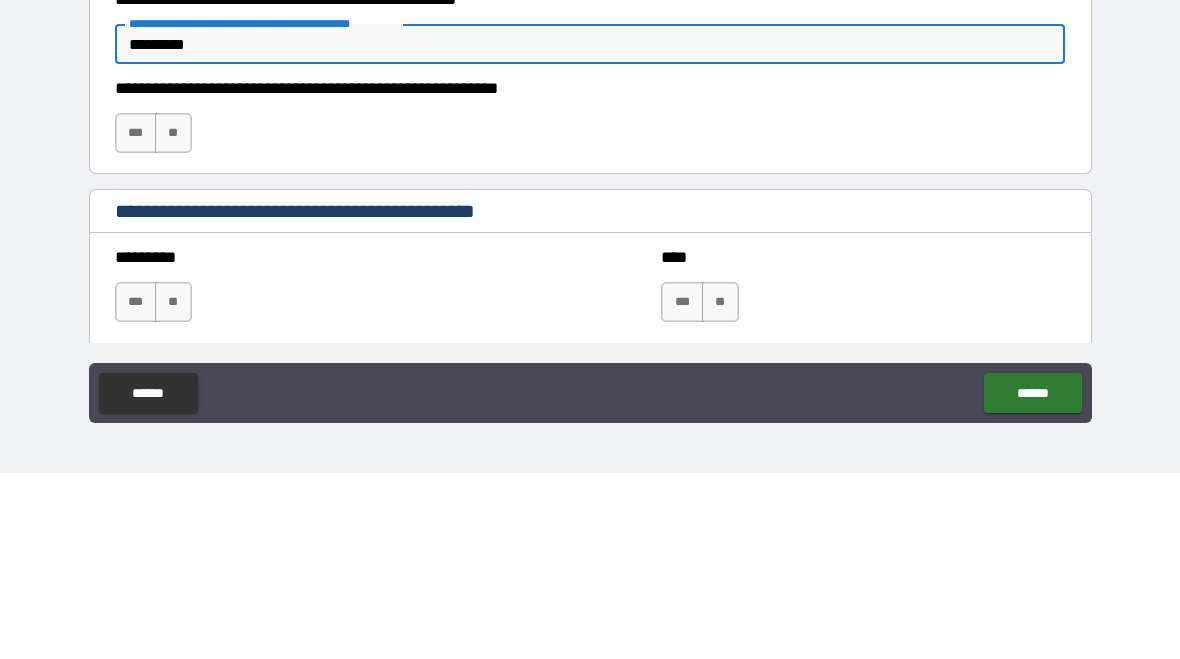 scroll, scrollTop: 456, scrollLeft: 0, axis: vertical 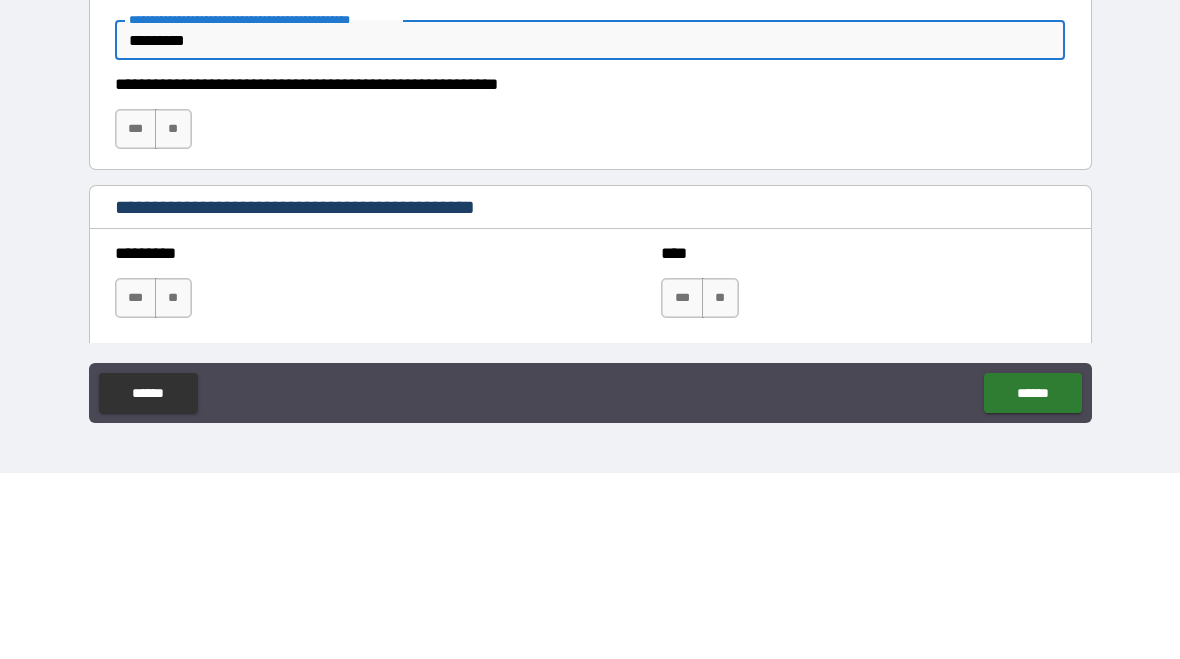 type on "*********" 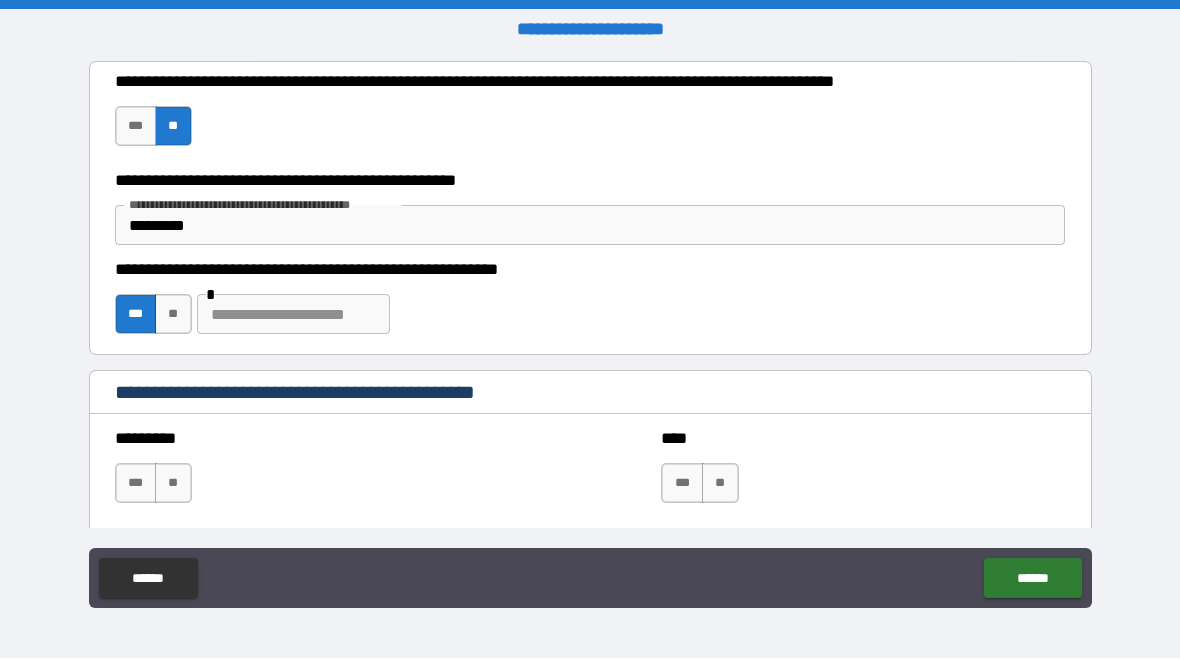 click at bounding box center (293, 315) 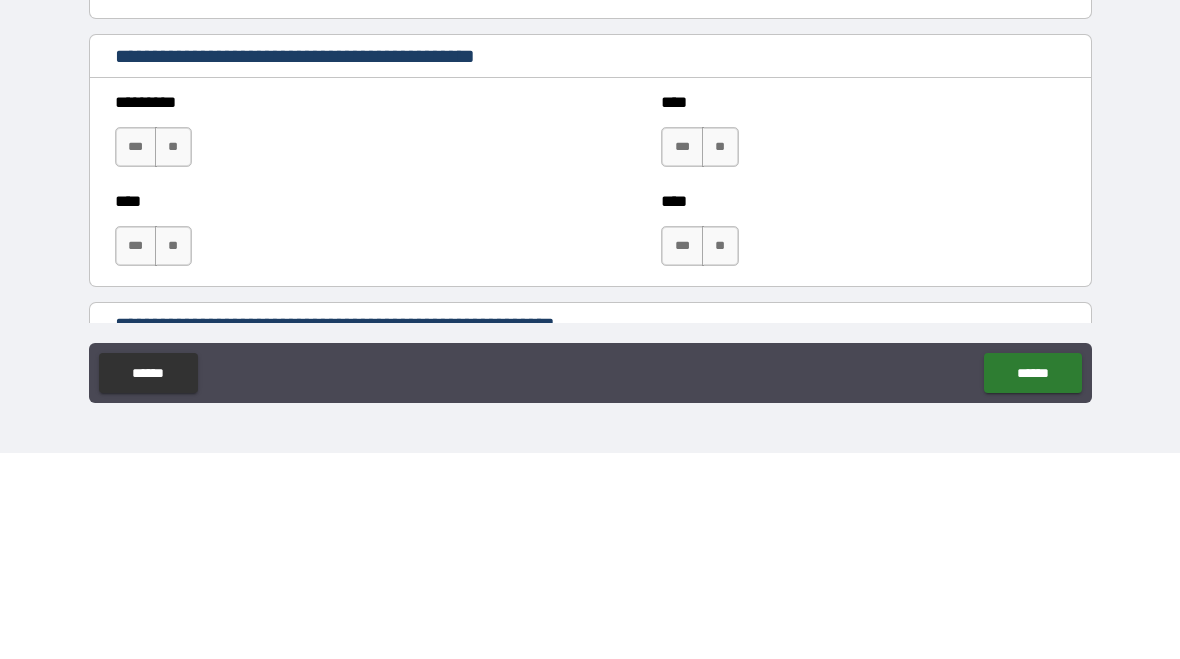 scroll, scrollTop: 592, scrollLeft: 0, axis: vertical 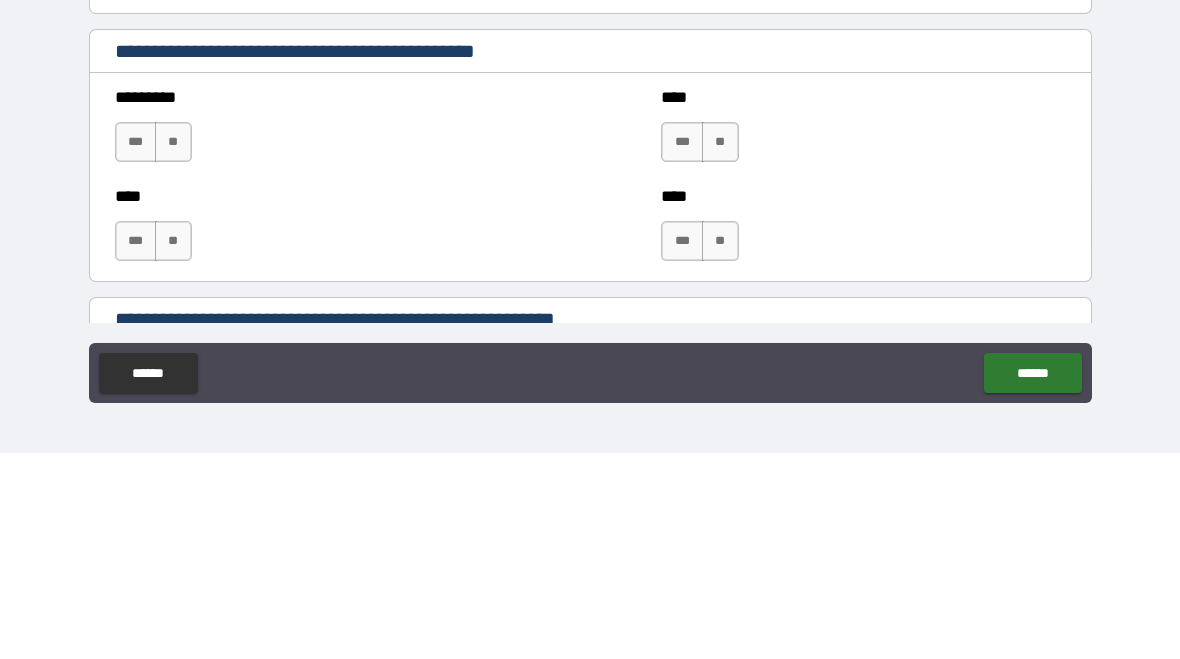 type on "**********" 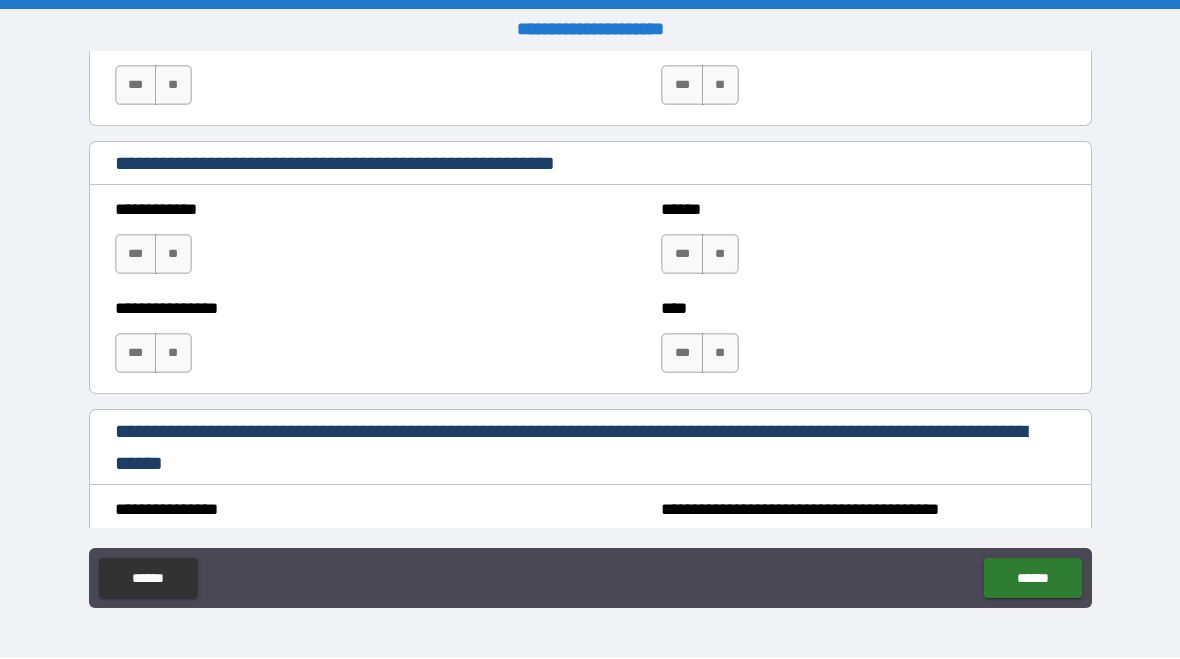 scroll, scrollTop: 960, scrollLeft: 0, axis: vertical 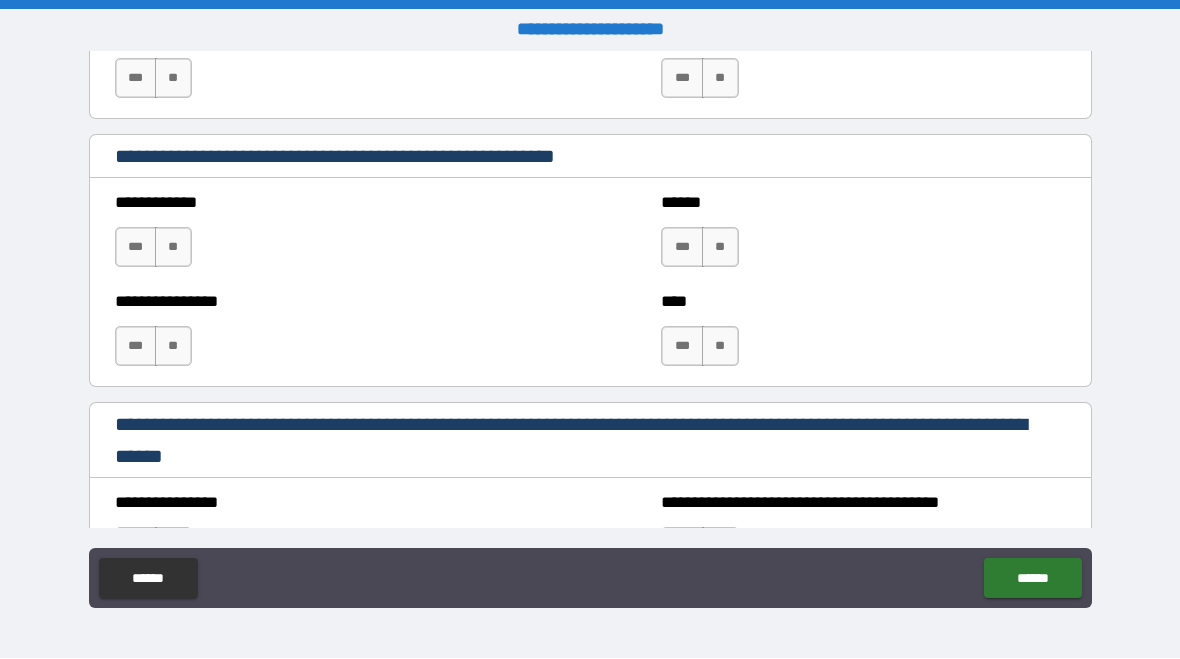 click on "**" at bounding box center [173, 248] 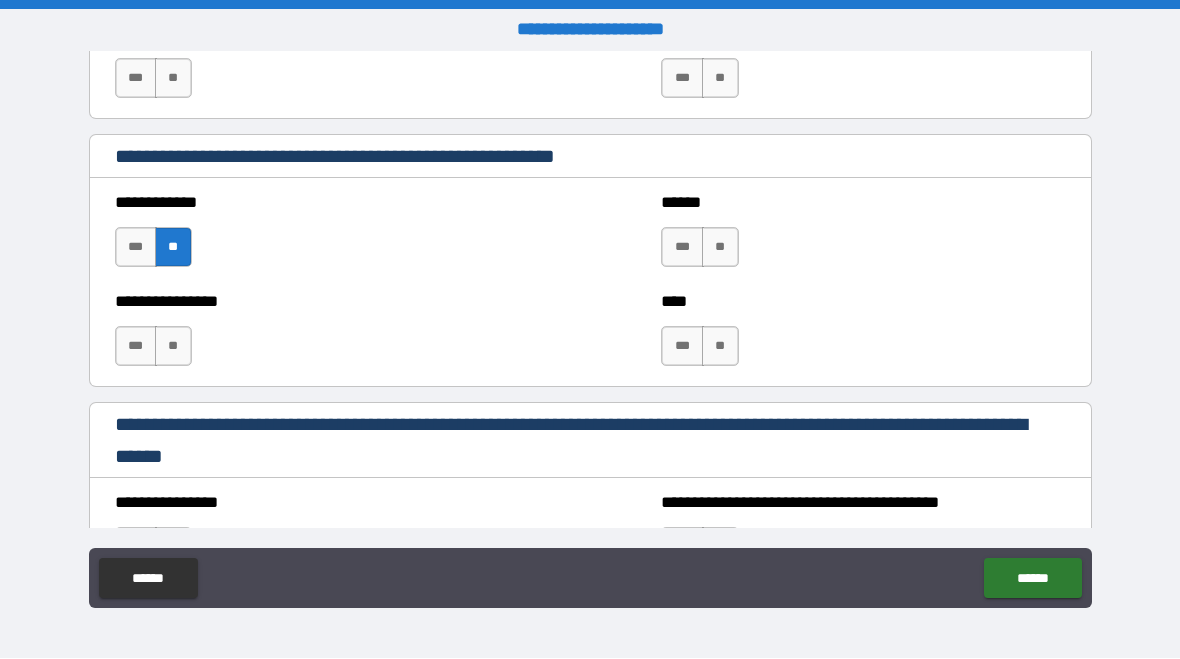 click on "**" at bounding box center (173, 248) 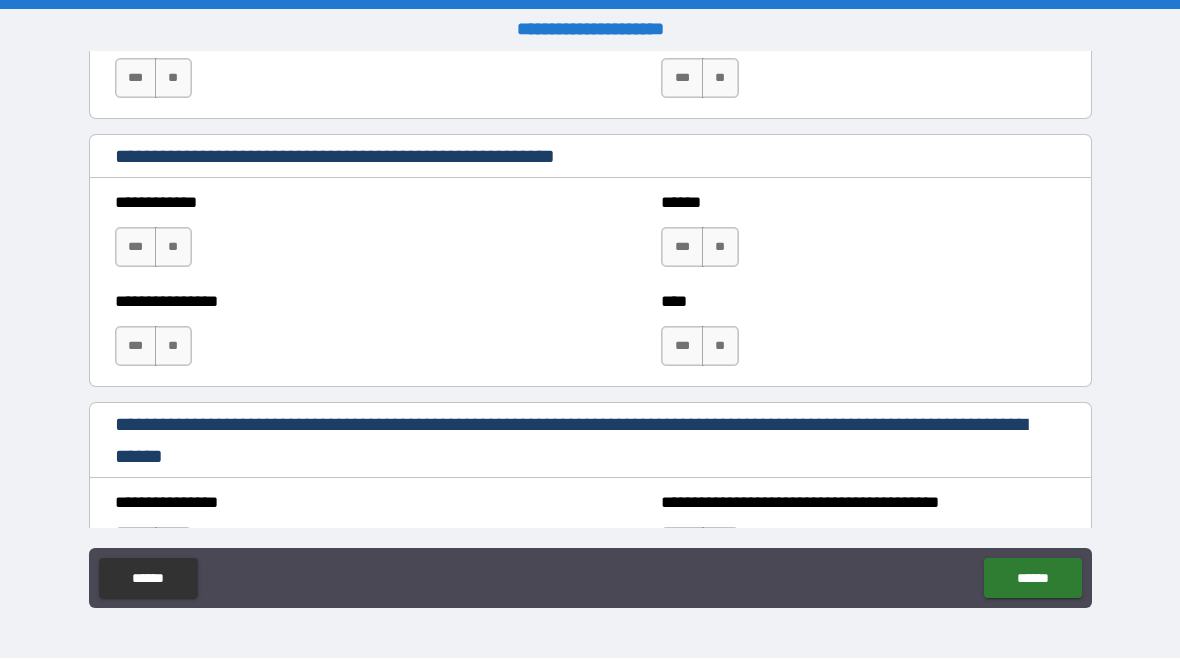 click on "**" at bounding box center [720, 347] 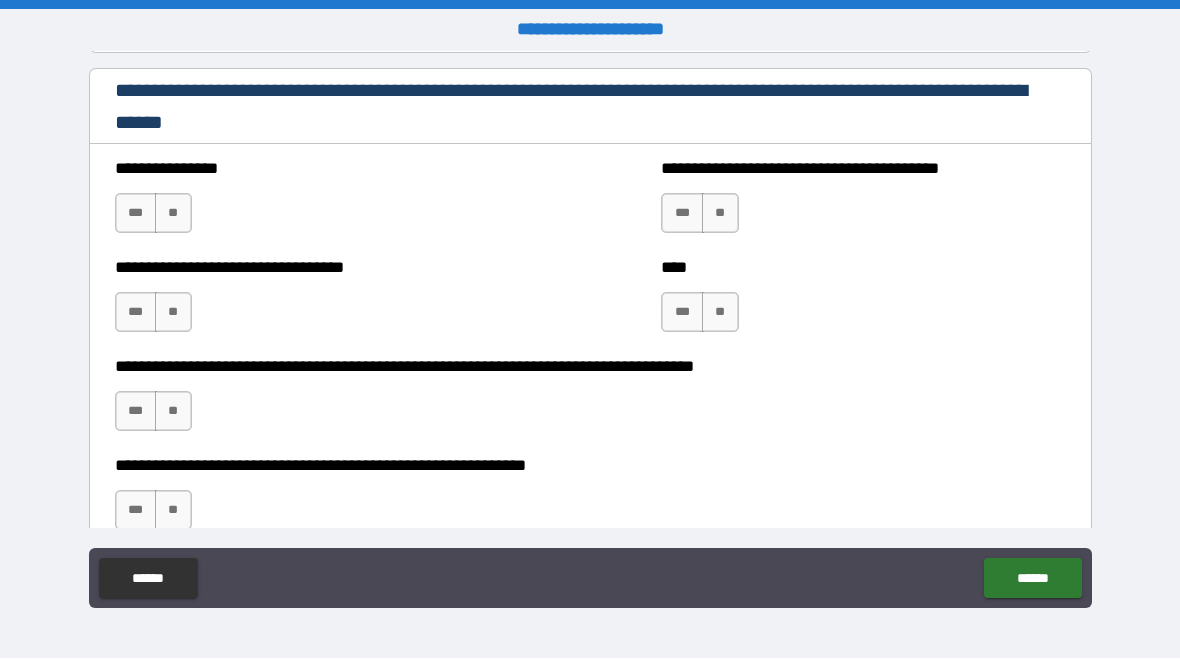 scroll, scrollTop: 1298, scrollLeft: 0, axis: vertical 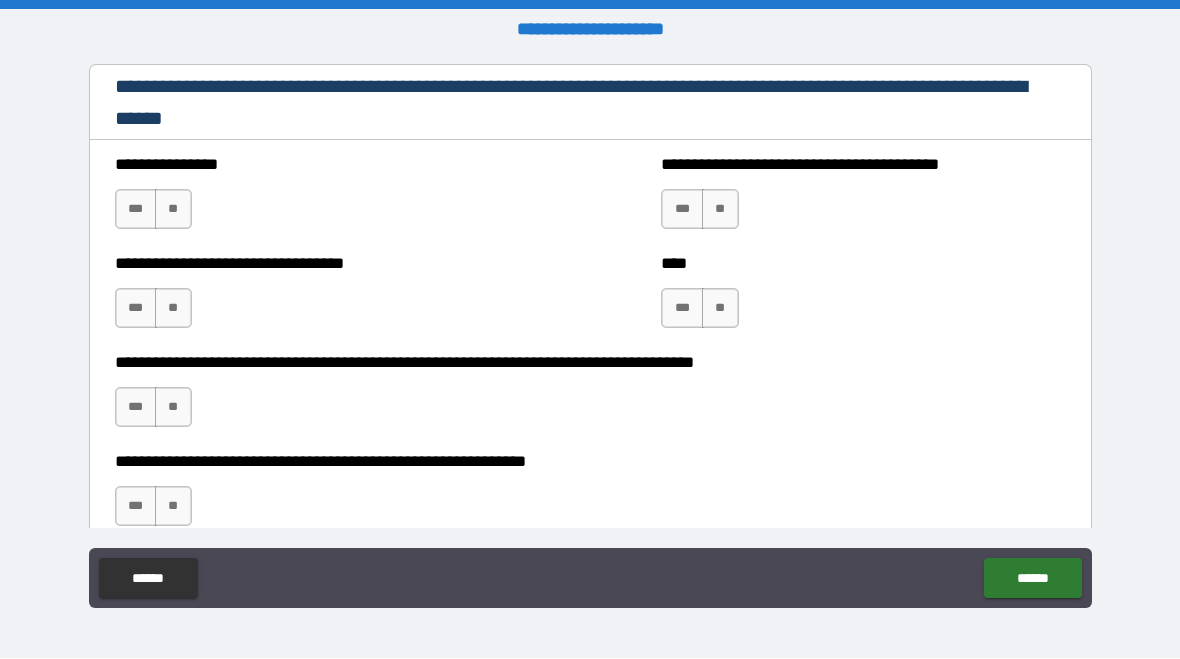 click on "**" at bounding box center (720, 309) 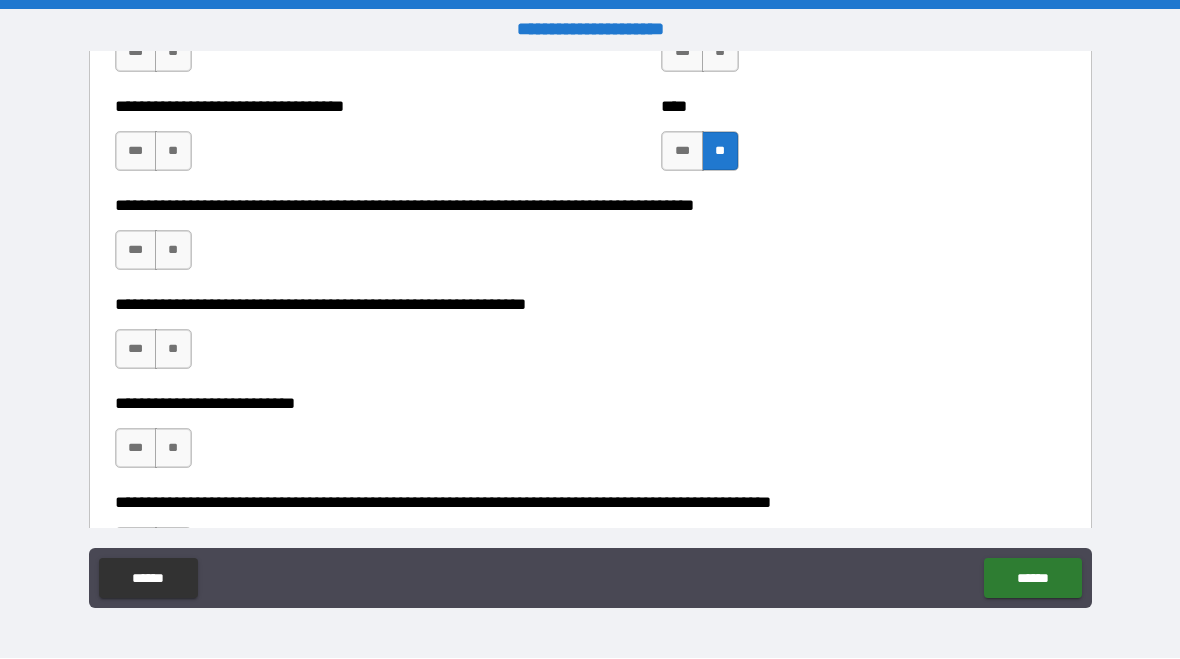 scroll, scrollTop: 1458, scrollLeft: 0, axis: vertical 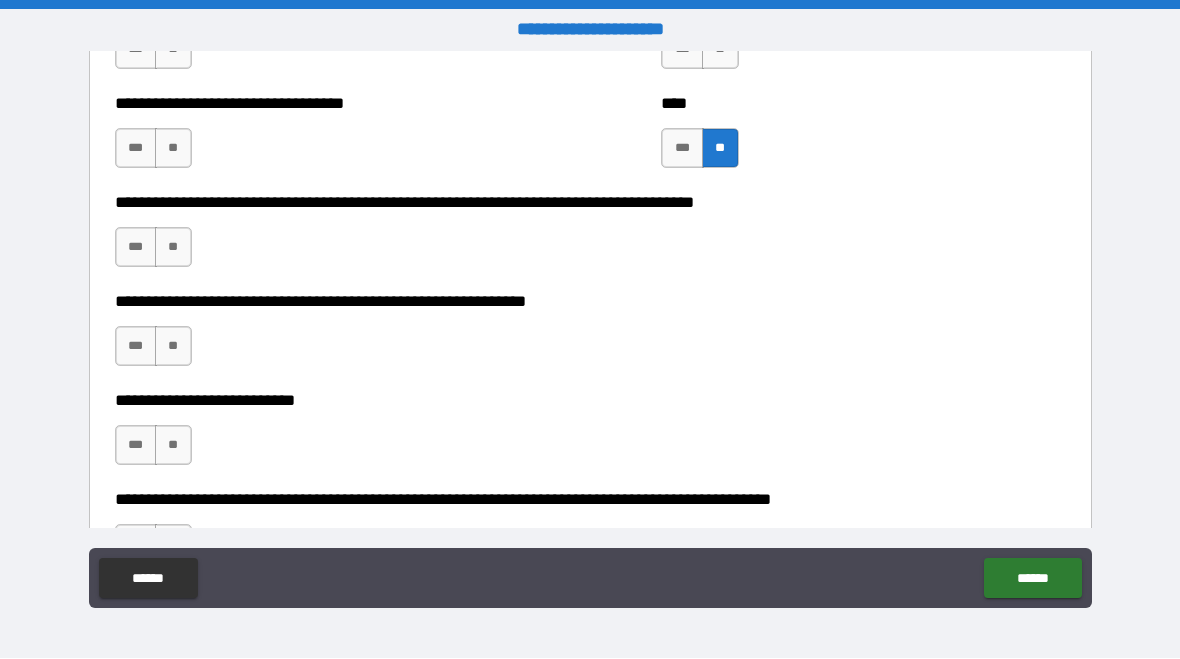 click on "**" at bounding box center (173, 248) 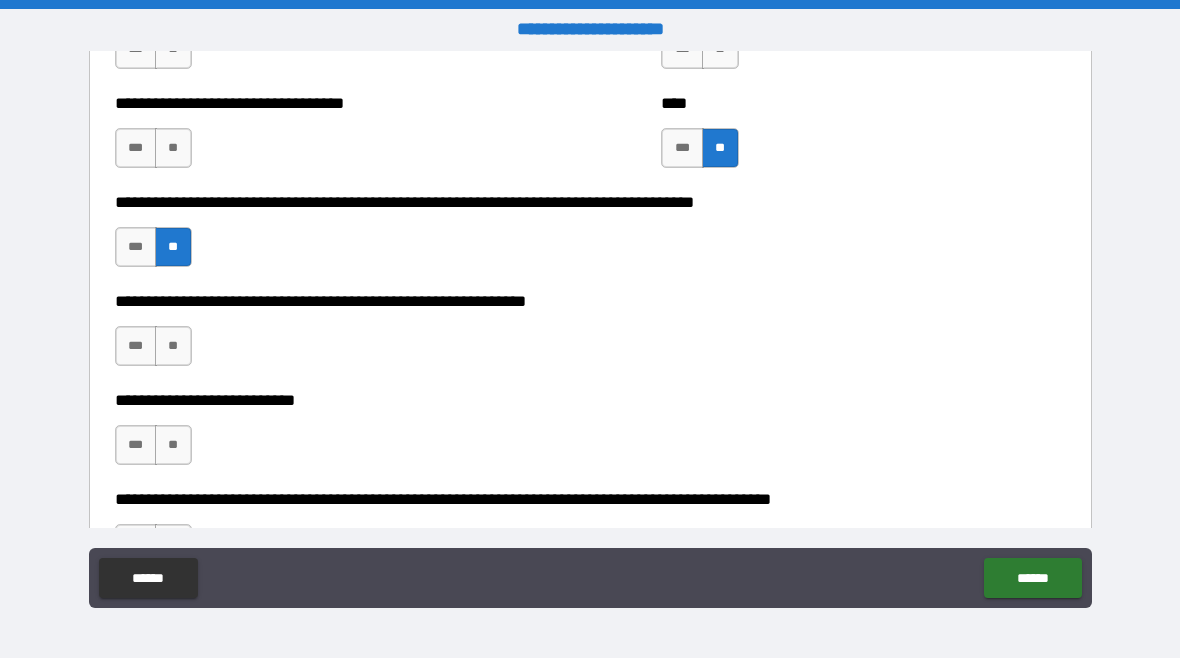 click on "**" at bounding box center (173, 347) 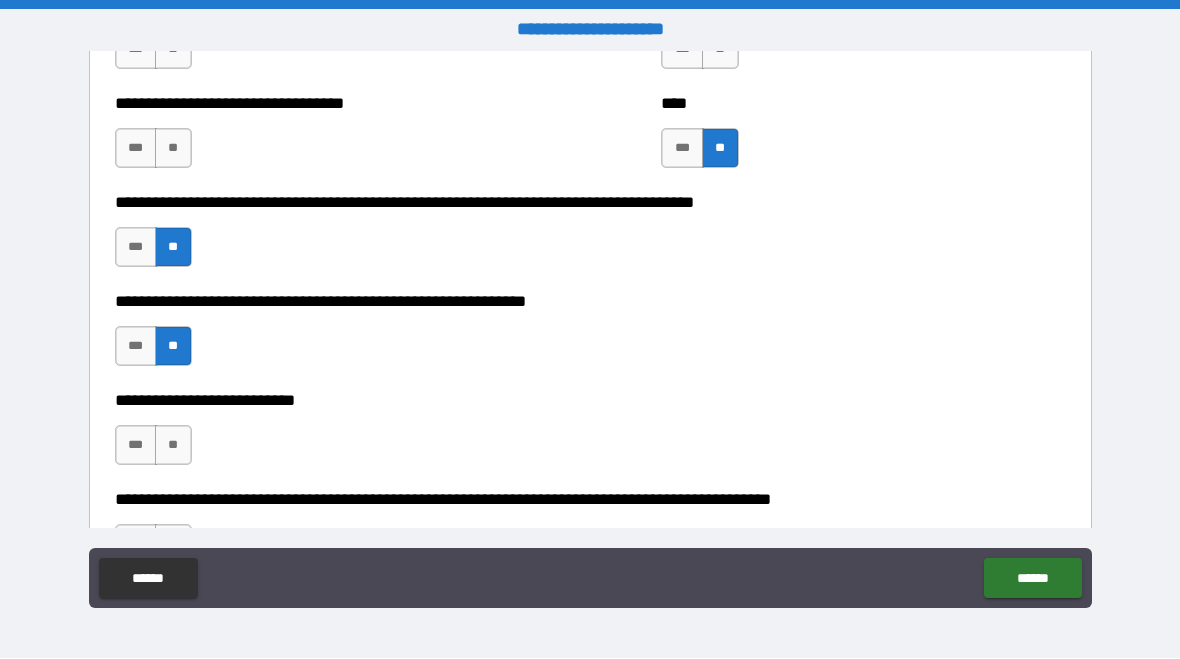 click on "**" at bounding box center [173, 446] 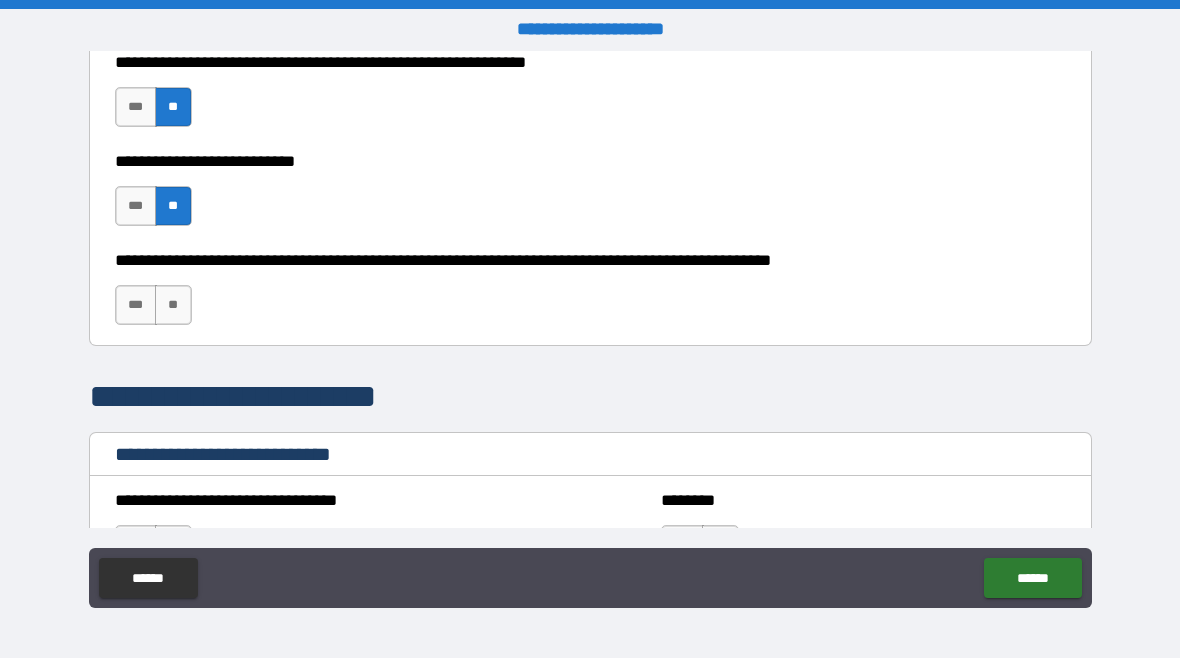 scroll, scrollTop: 1712, scrollLeft: 0, axis: vertical 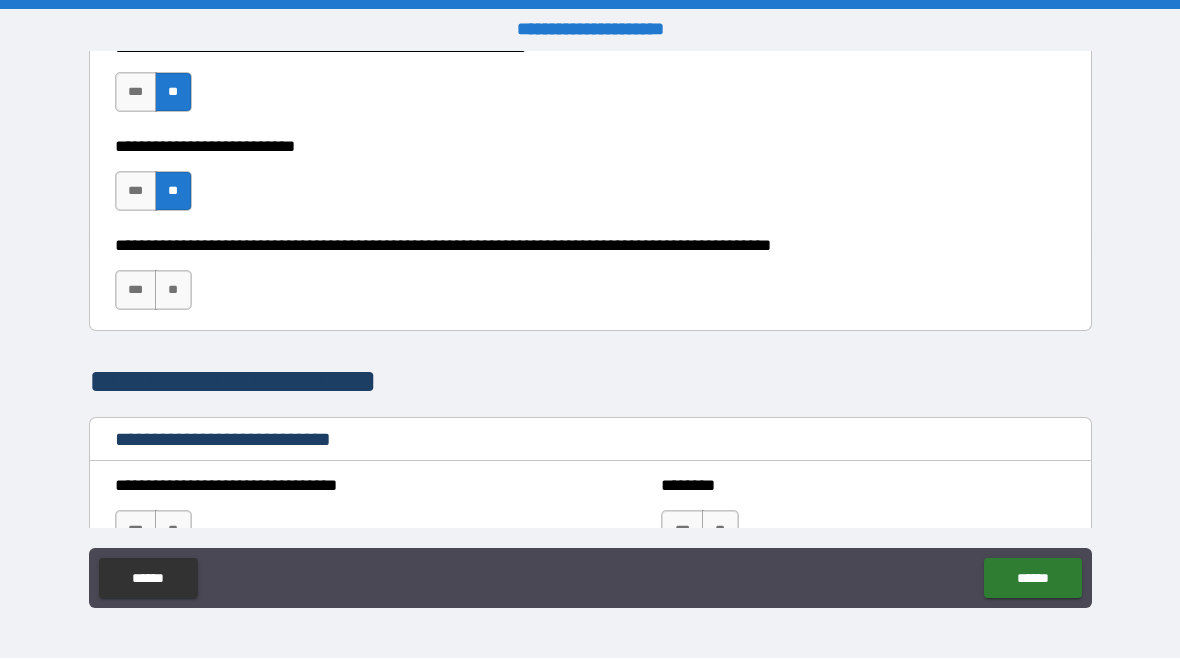 click on "***" at bounding box center [136, 291] 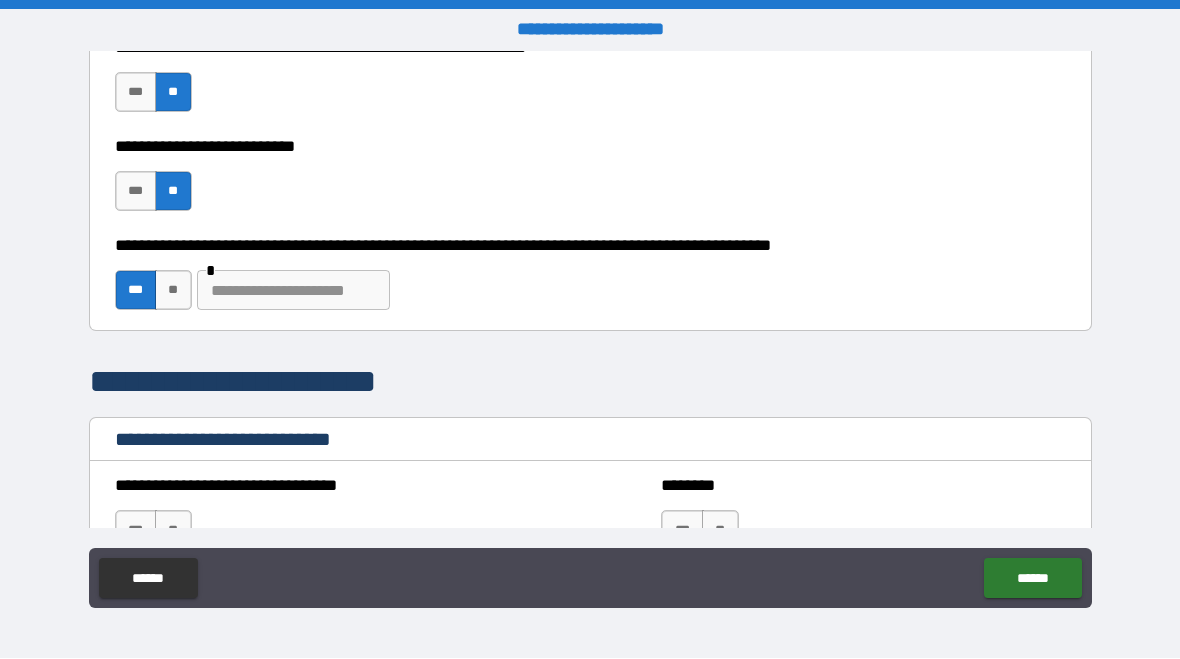 click at bounding box center (293, 291) 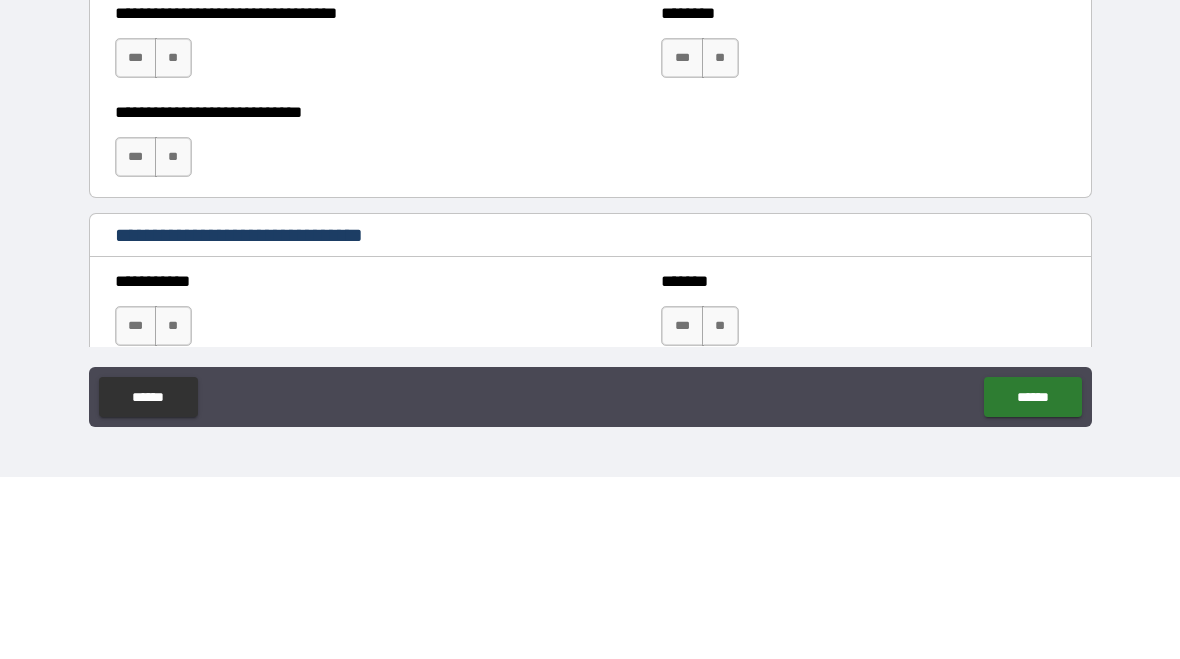 scroll, scrollTop: 2014, scrollLeft: 0, axis: vertical 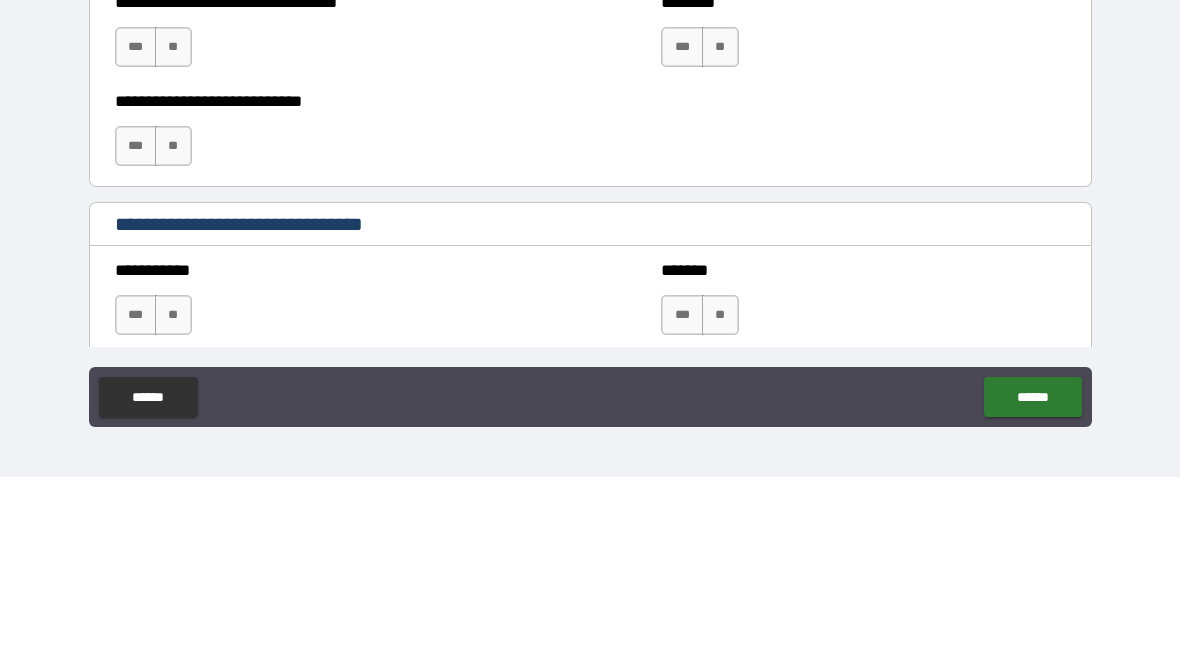 click on "**" at bounding box center (720, 229) 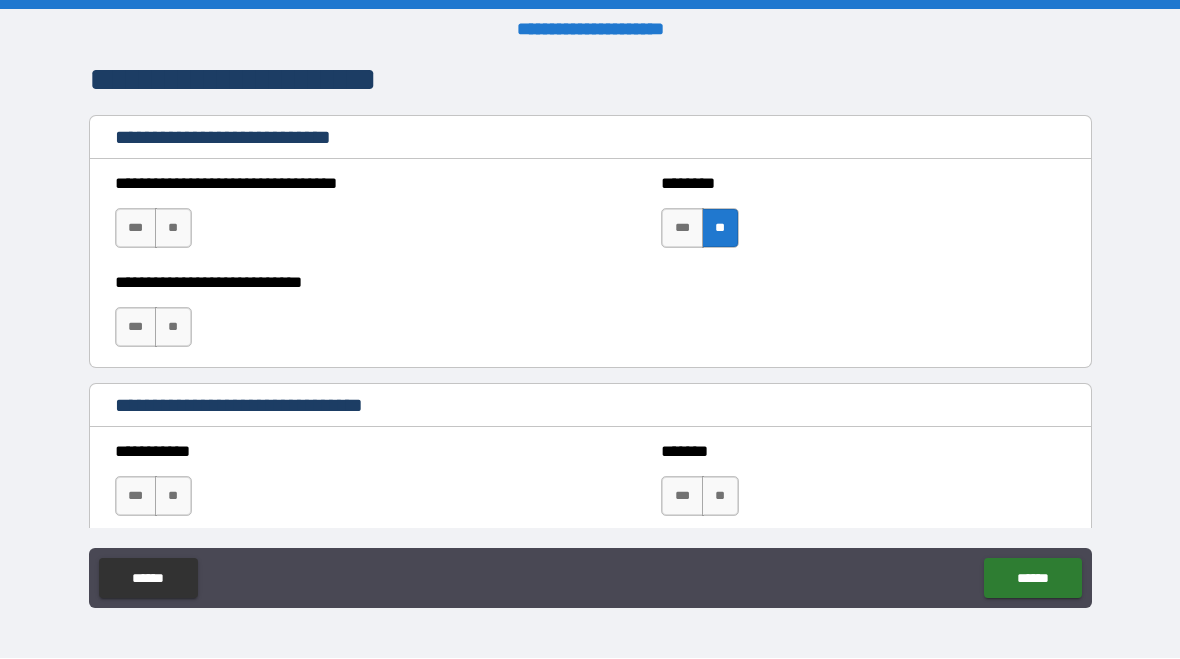 click on "**" at bounding box center [173, 229] 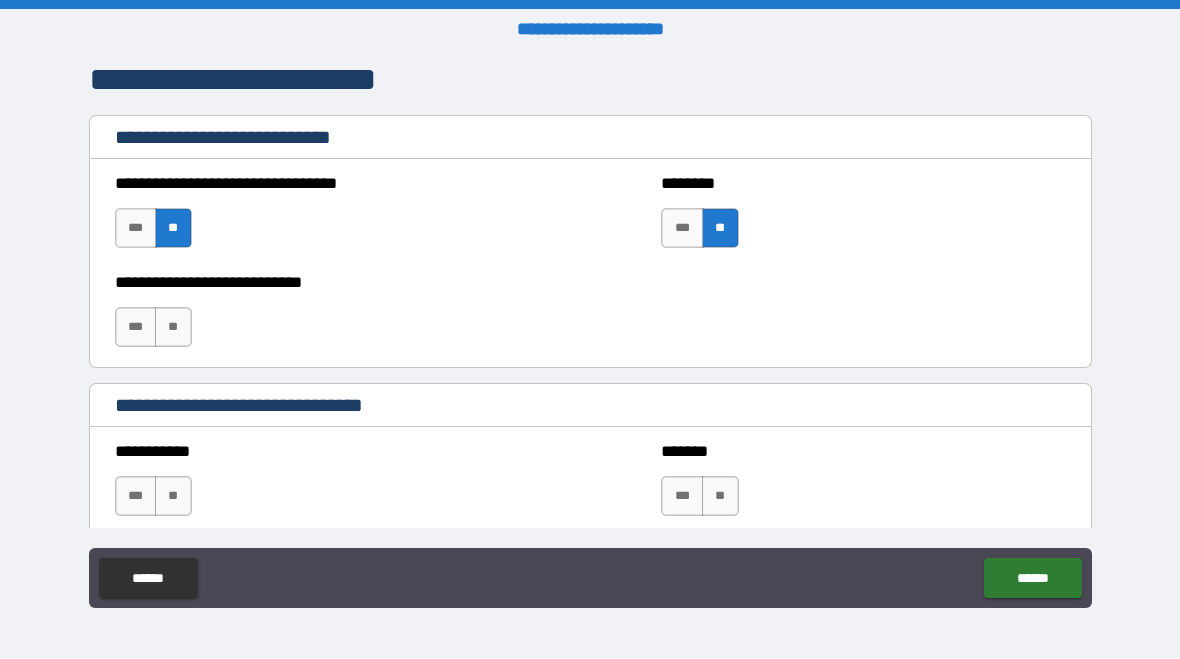 click on "**" at bounding box center (173, 328) 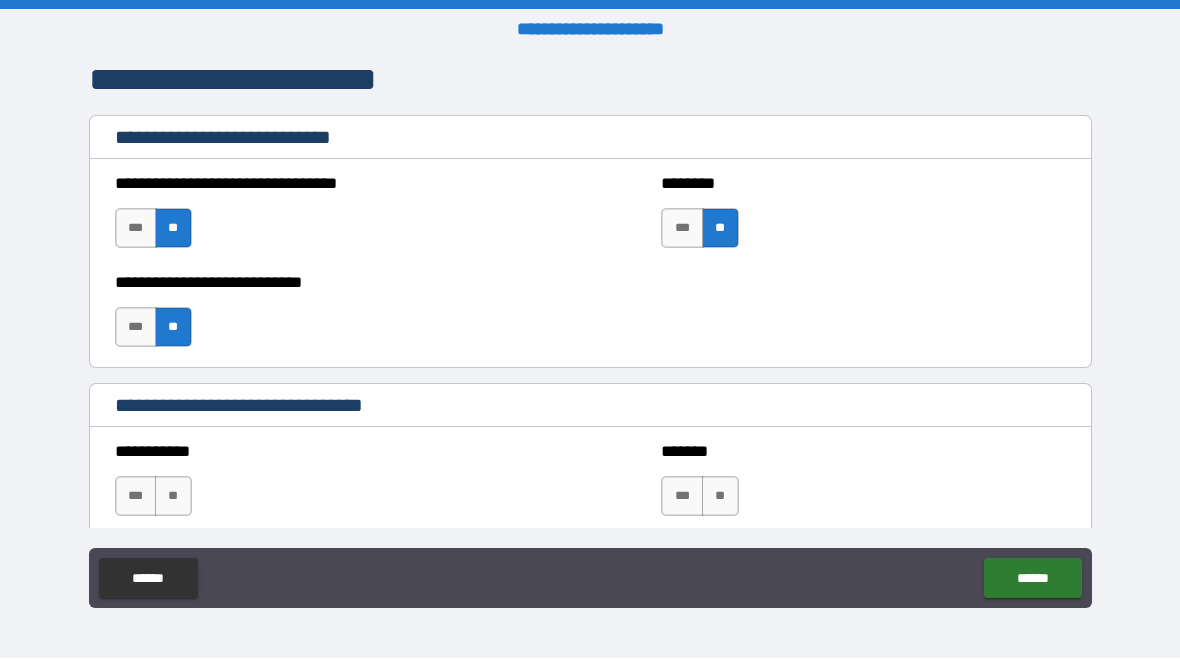 click on "**" at bounding box center (173, 497) 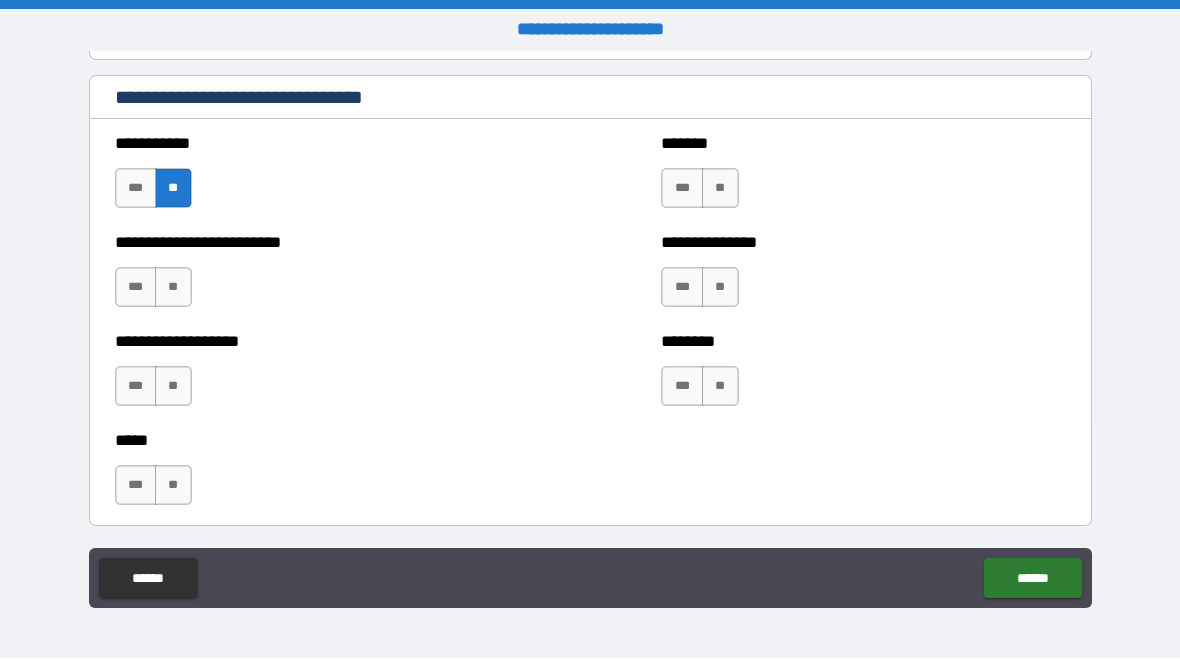 scroll, scrollTop: 2323, scrollLeft: 0, axis: vertical 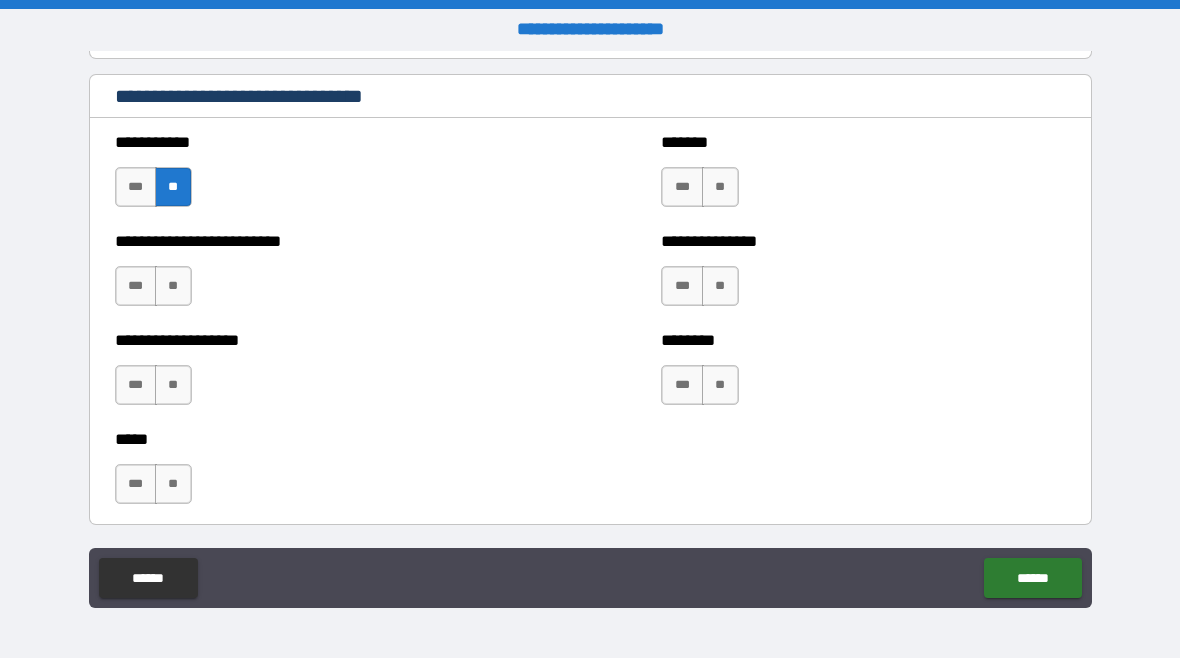 click on "**" at bounding box center [720, 188] 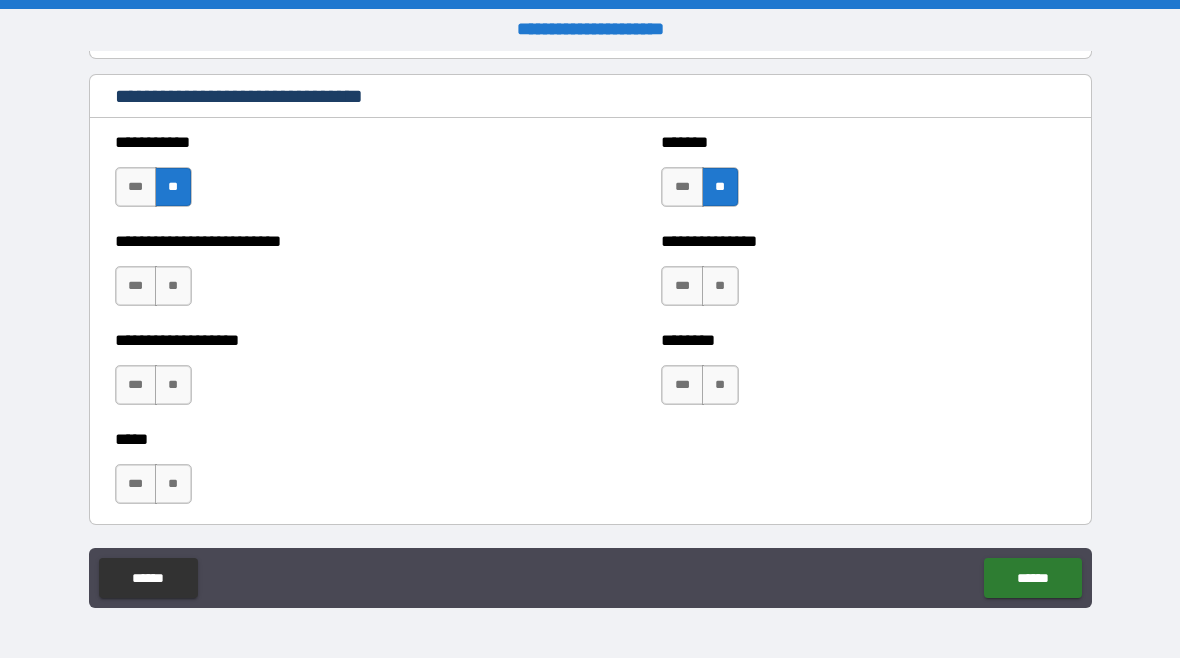 click on "**" at bounding box center (173, 287) 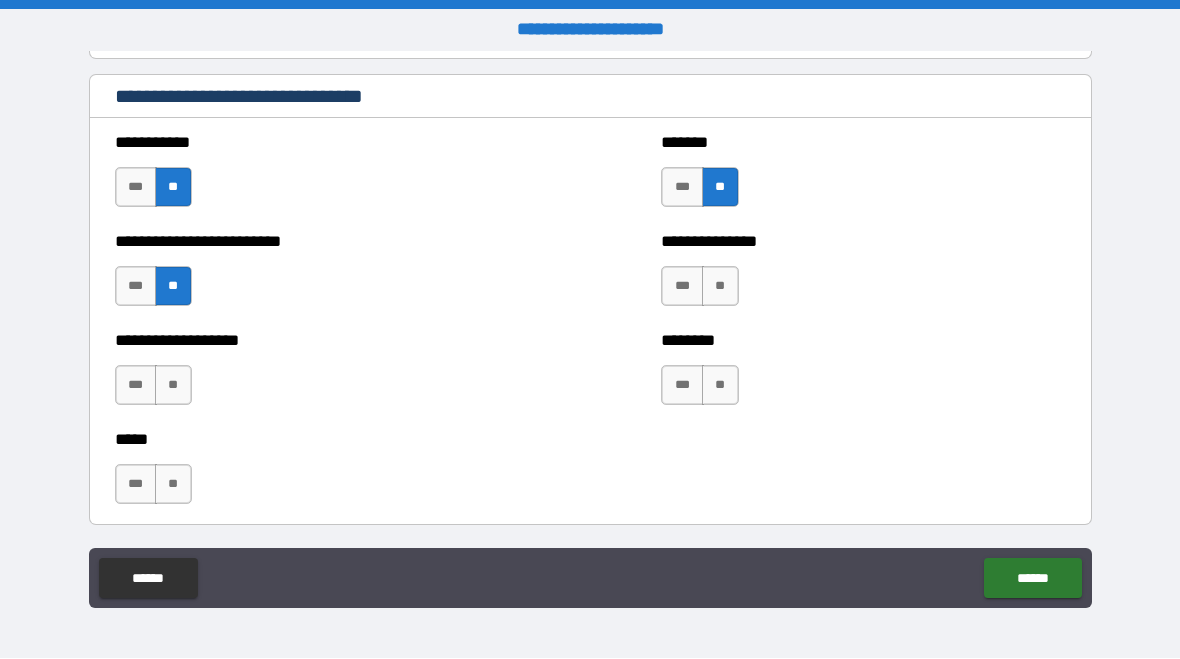 click on "**" at bounding box center [720, 287] 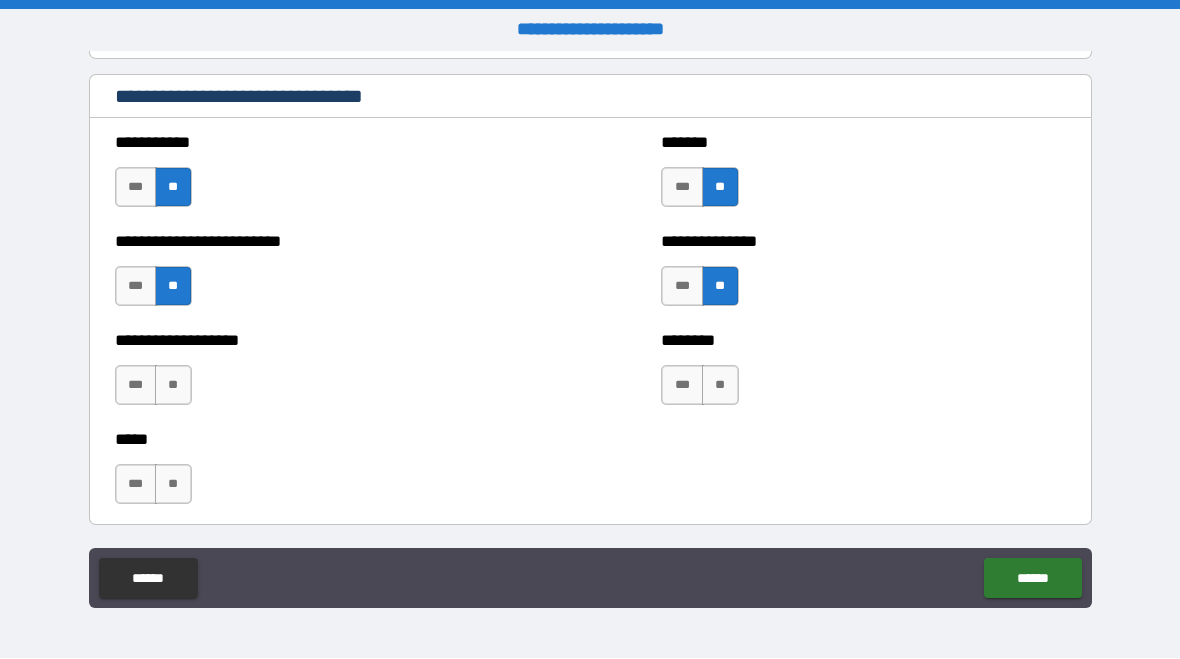 click on "**" at bounding box center [173, 386] 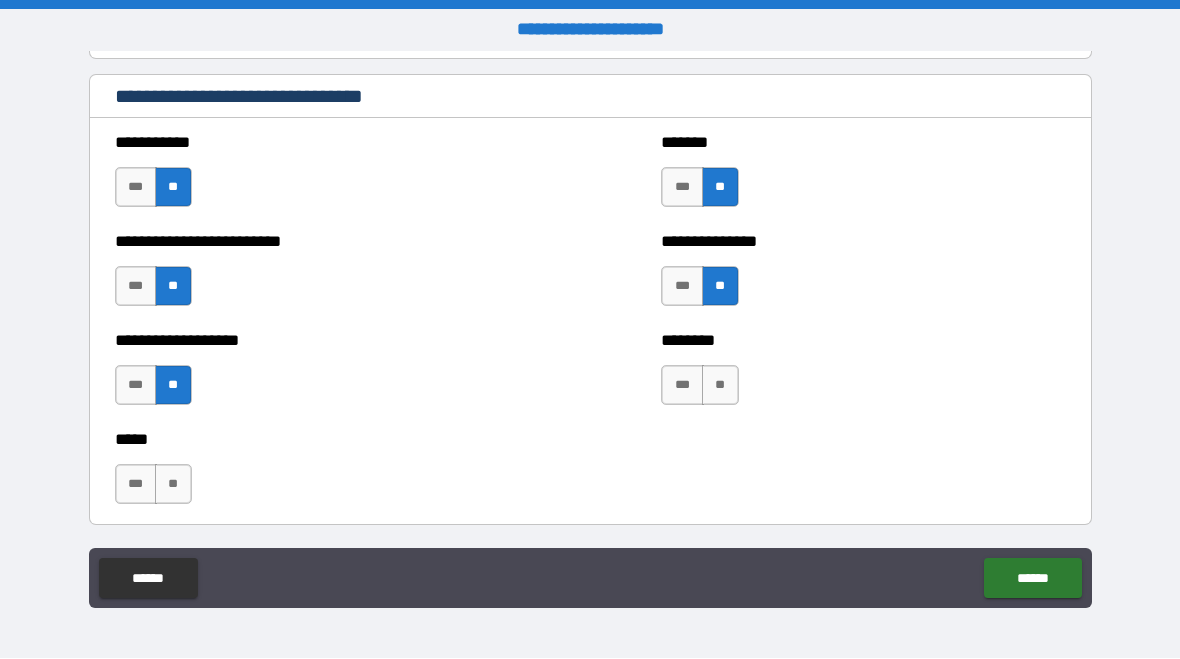click on "**" at bounding box center (720, 386) 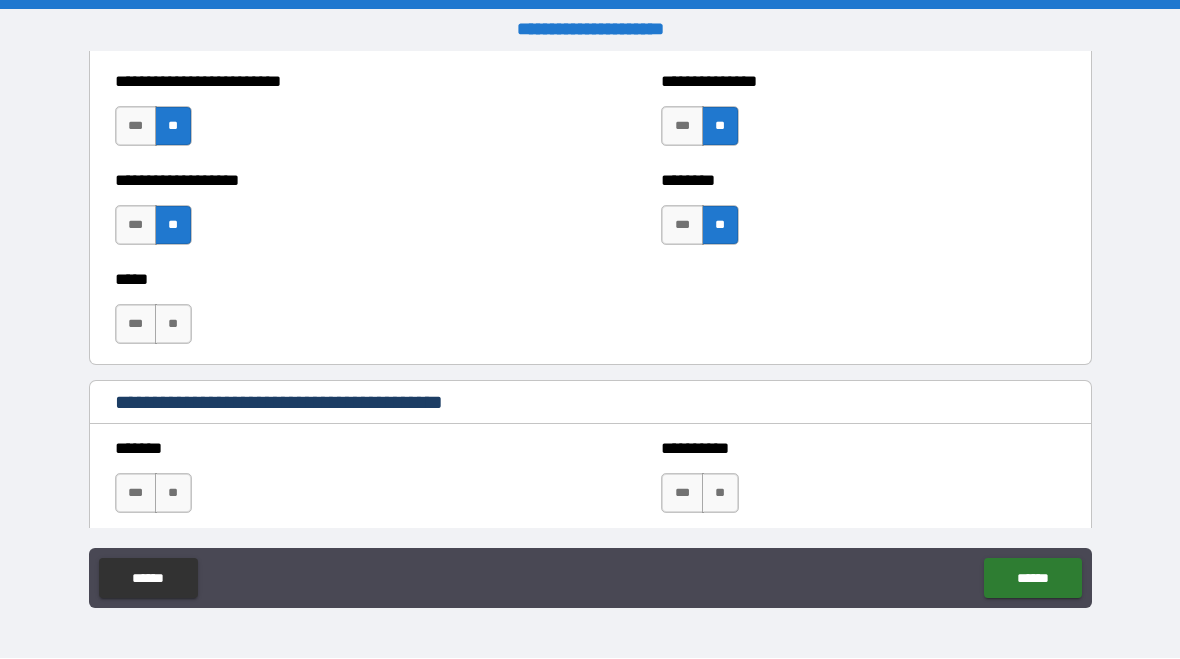 scroll, scrollTop: 2484, scrollLeft: 0, axis: vertical 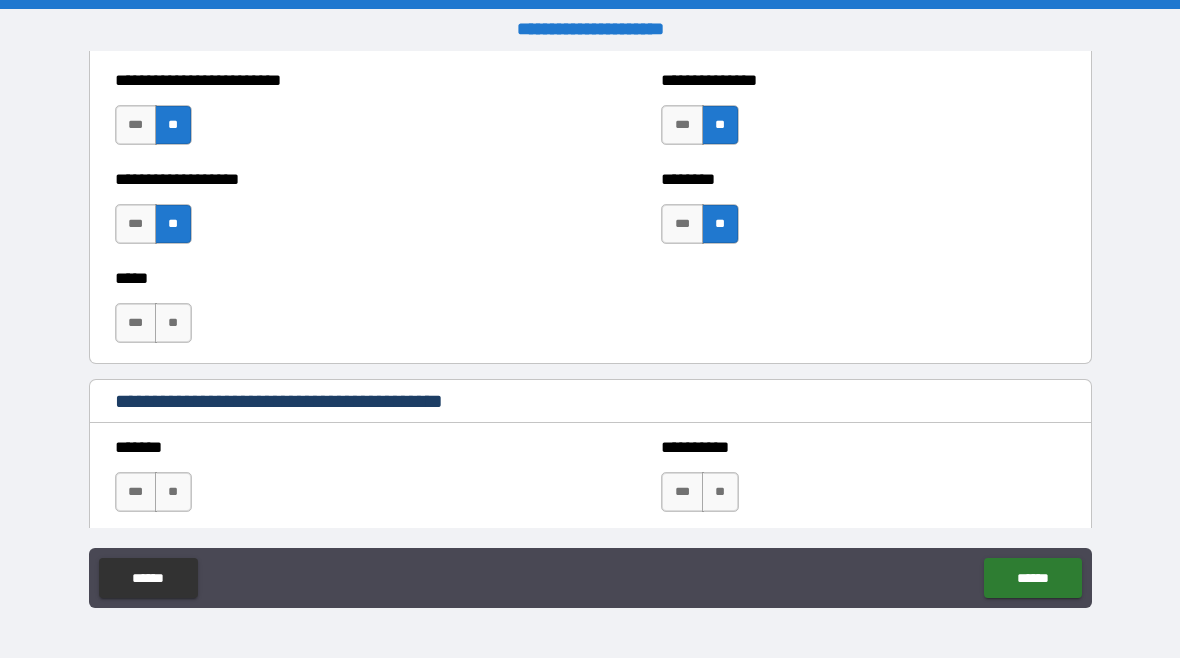 click on "**" at bounding box center [173, 324] 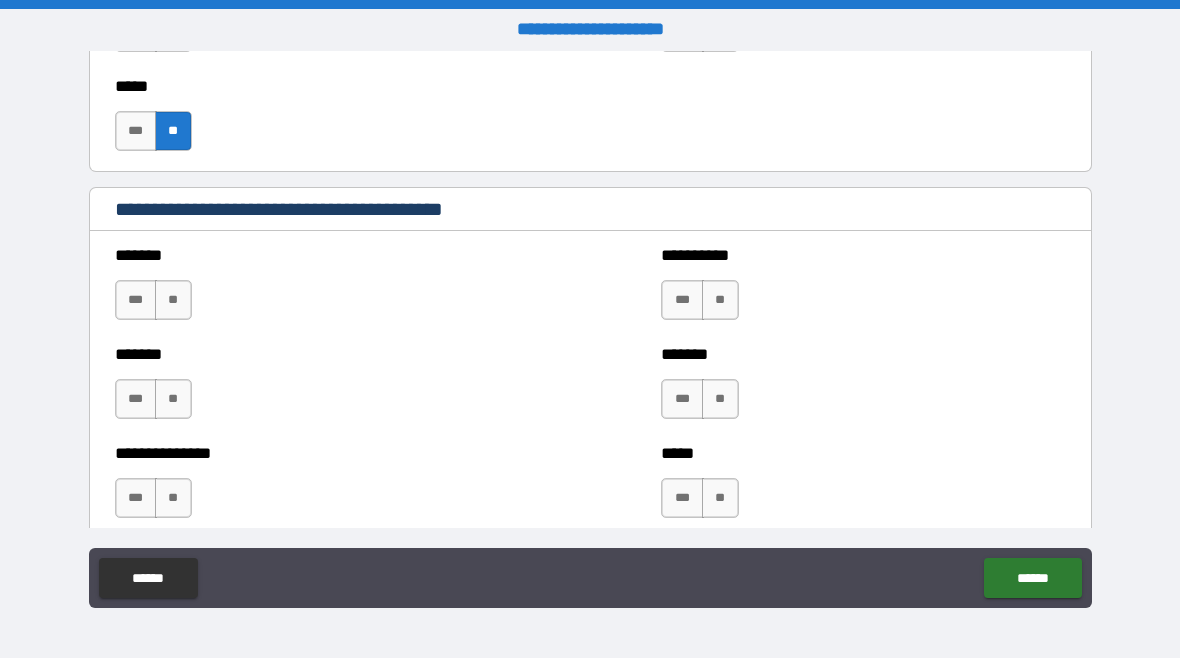 scroll, scrollTop: 2677, scrollLeft: 0, axis: vertical 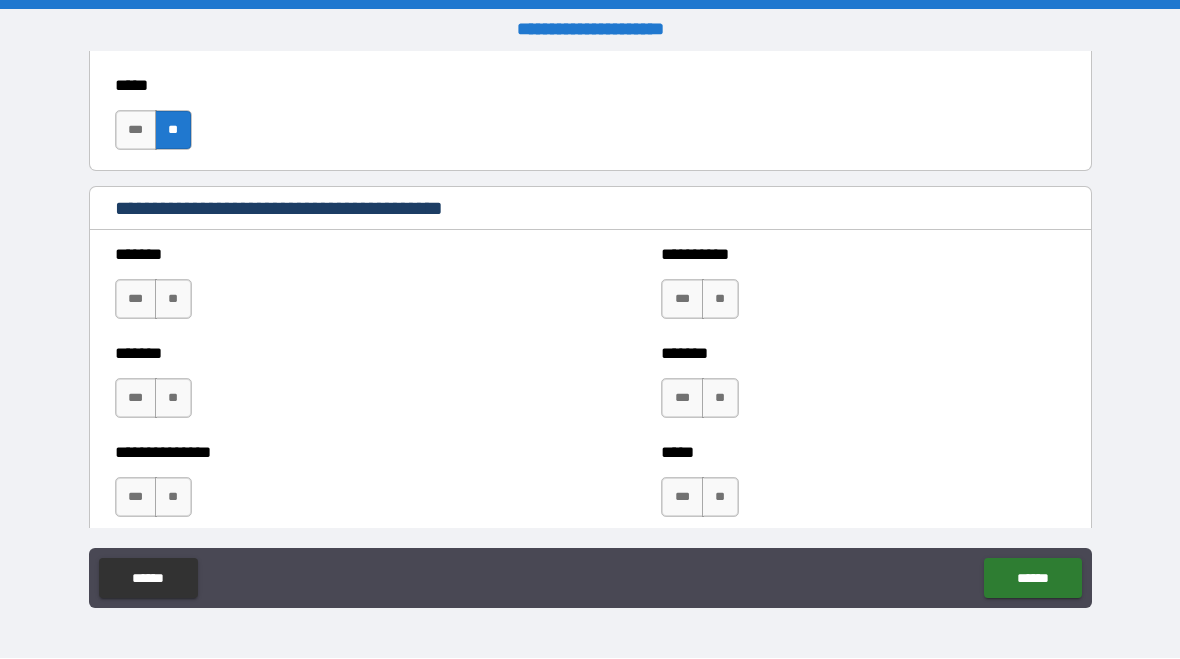 click on "***" at bounding box center (682, 300) 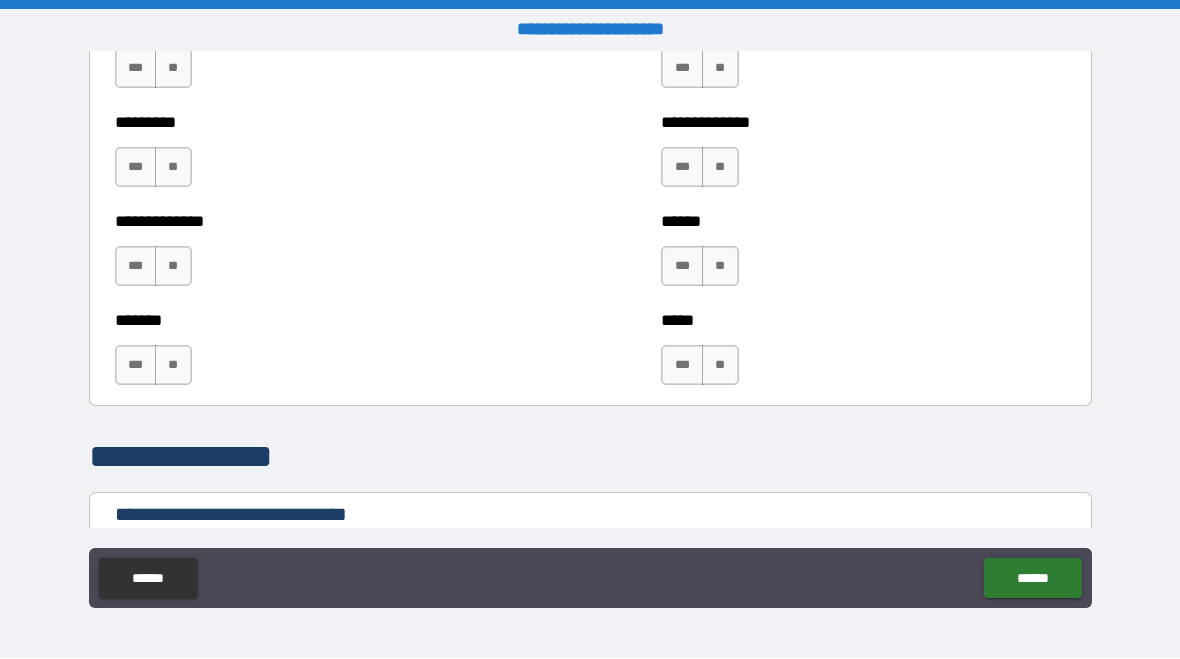 scroll, scrollTop: 3209, scrollLeft: 0, axis: vertical 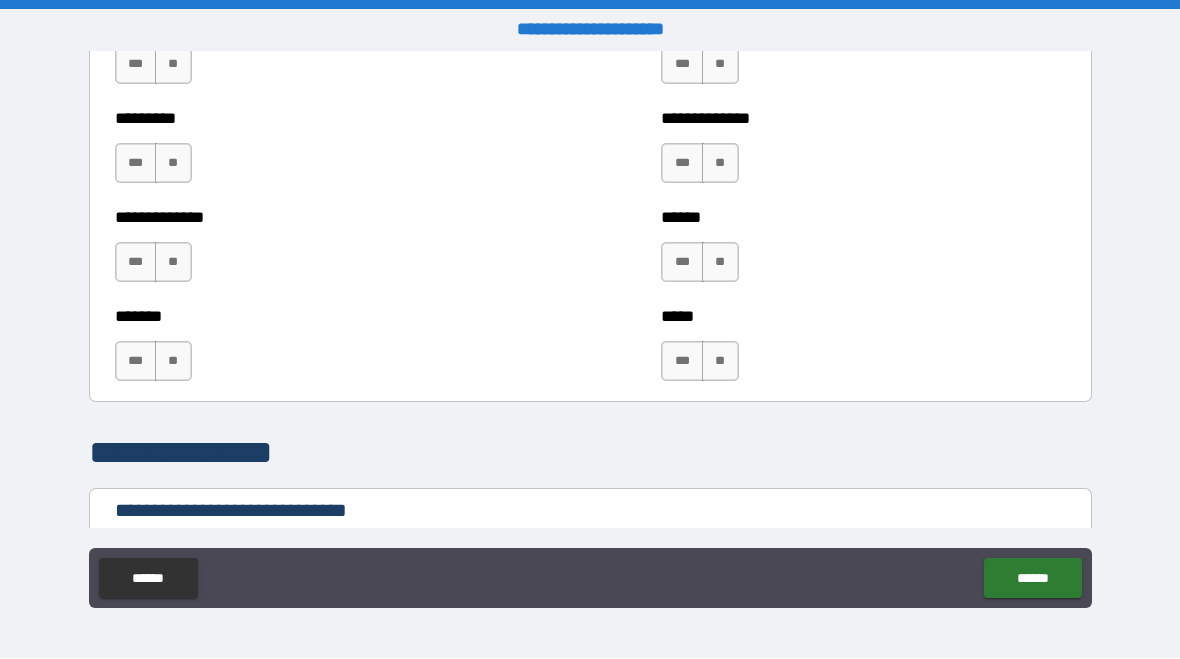 click on "***" at bounding box center [682, 362] 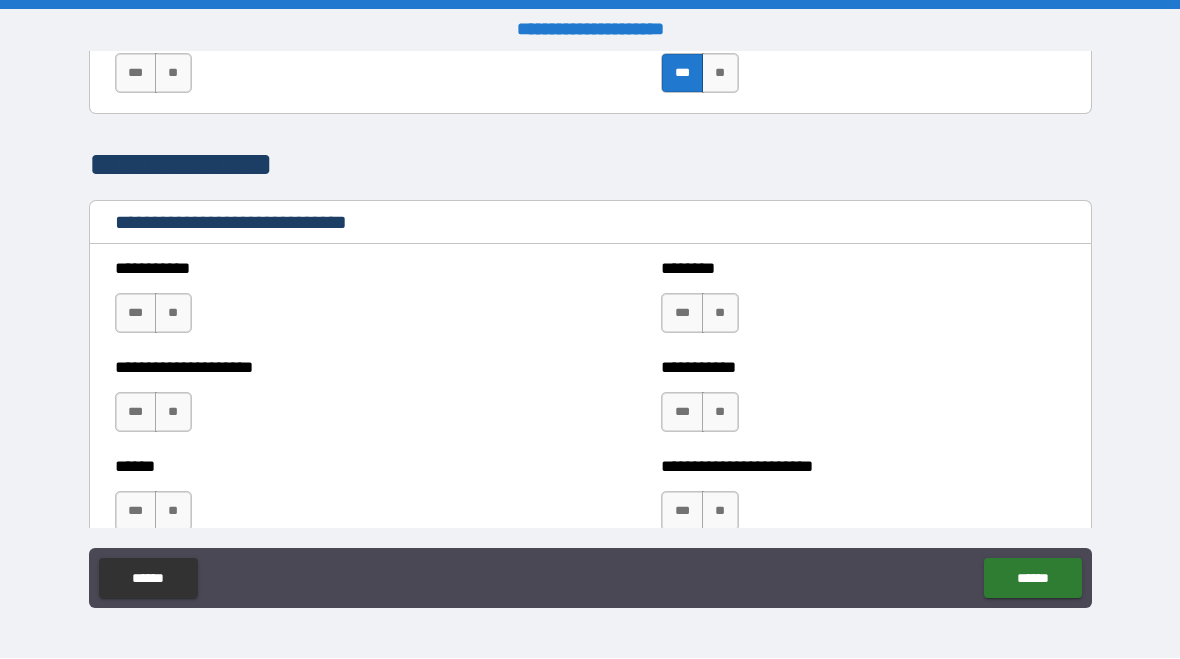 scroll, scrollTop: 3498, scrollLeft: 0, axis: vertical 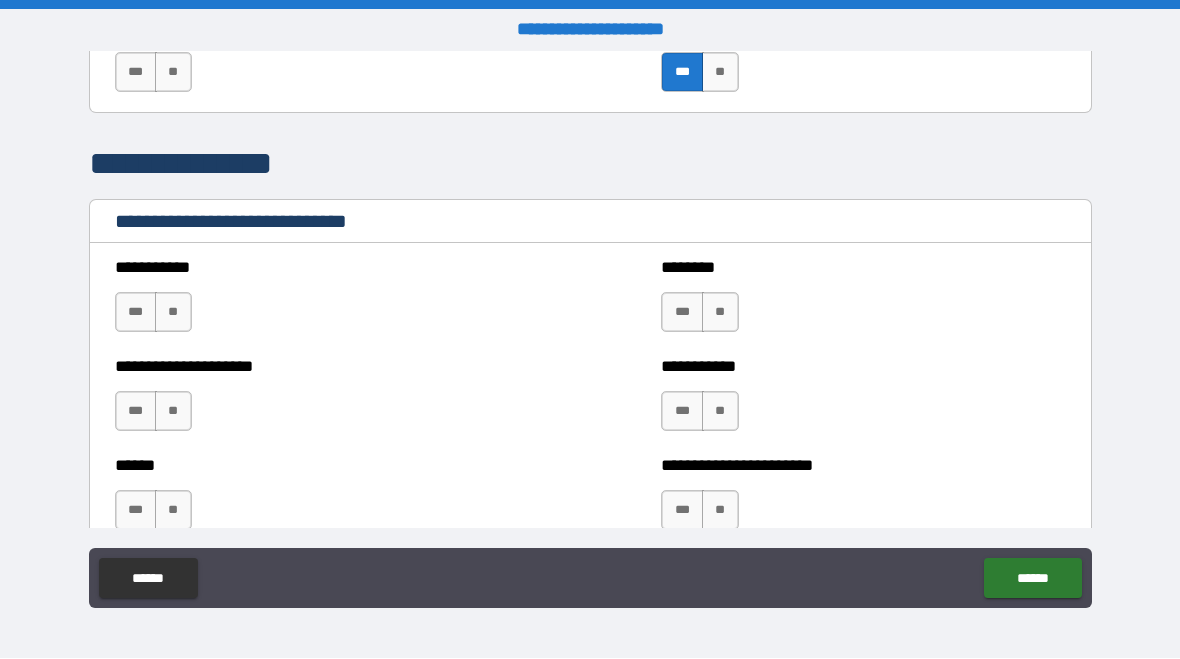 click on "**" at bounding box center [173, 313] 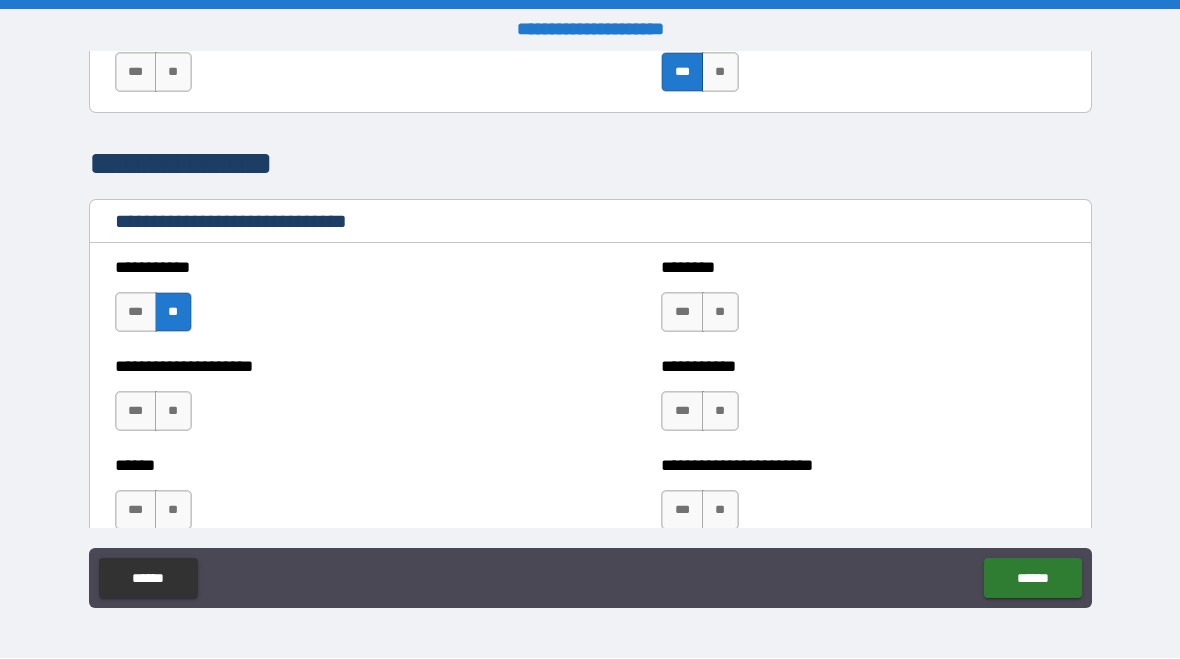 click on "***" at bounding box center (136, 412) 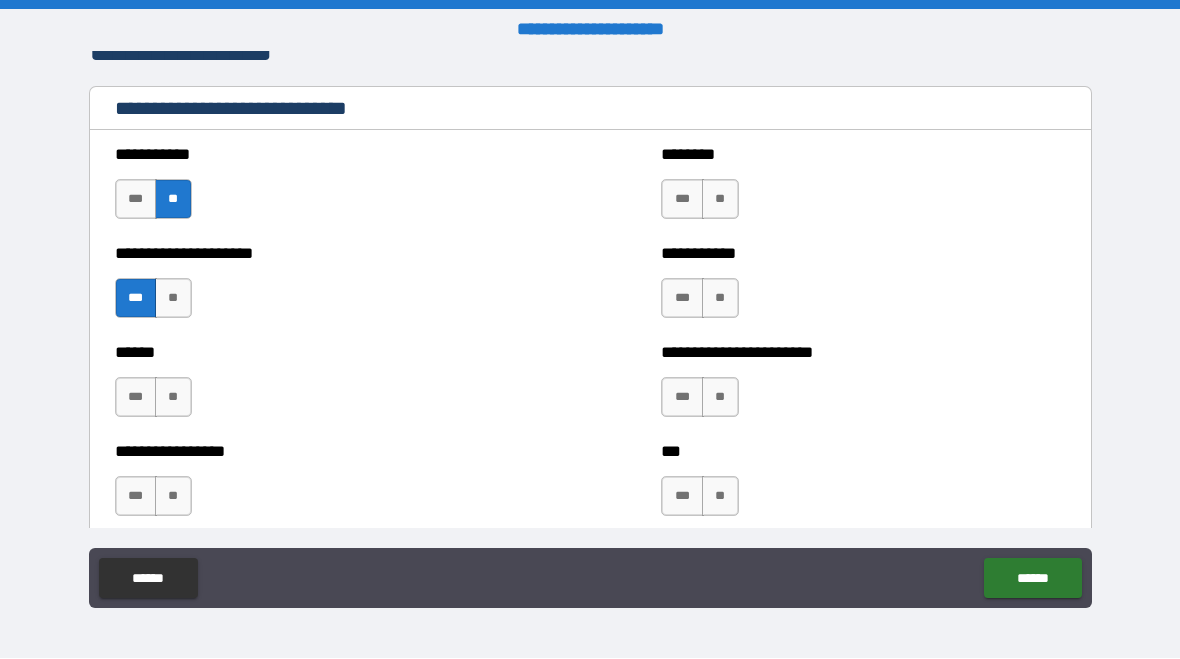click on "**" at bounding box center (173, 398) 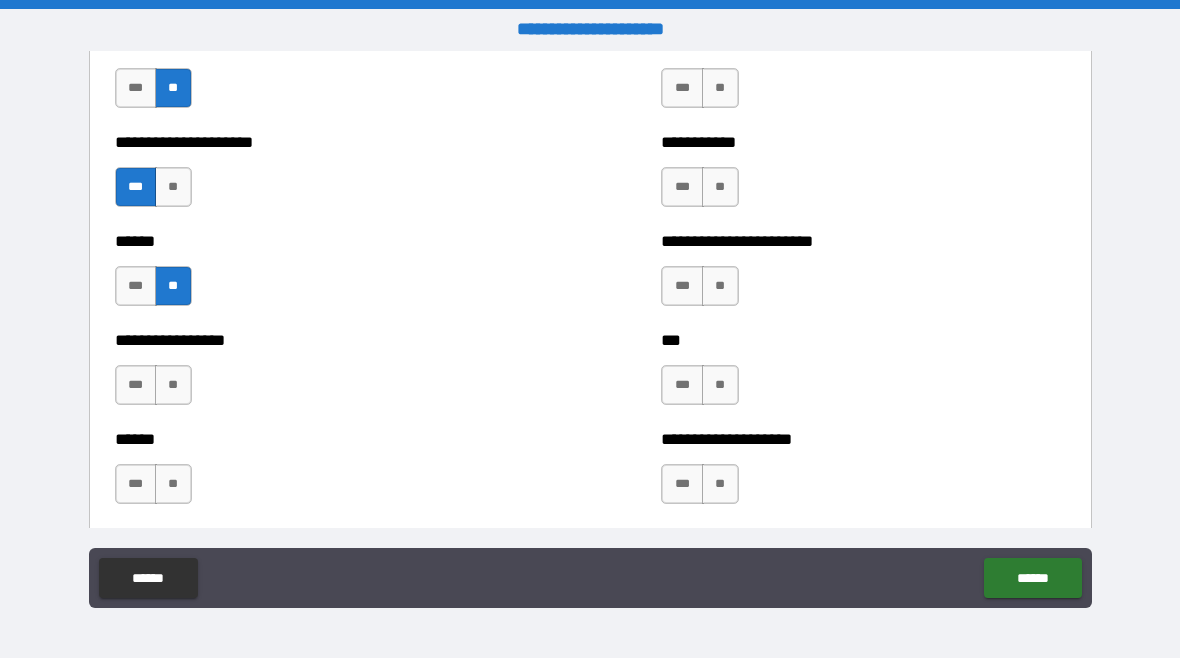 click on "**" at bounding box center (173, 386) 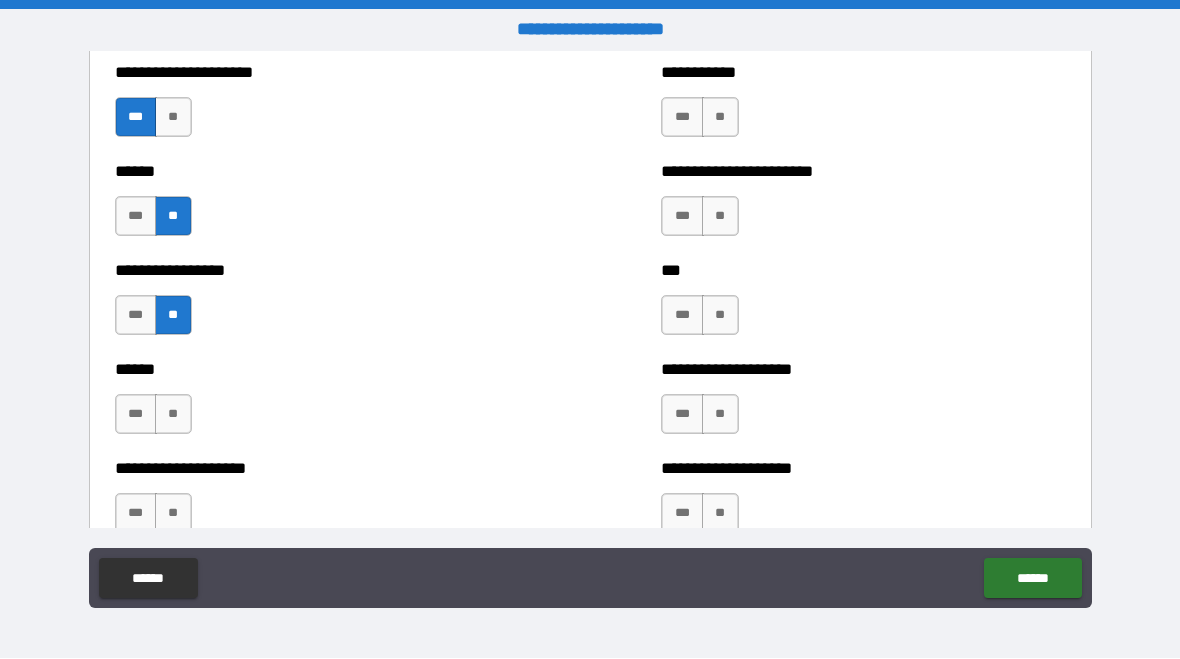 click on "**" at bounding box center [173, 415] 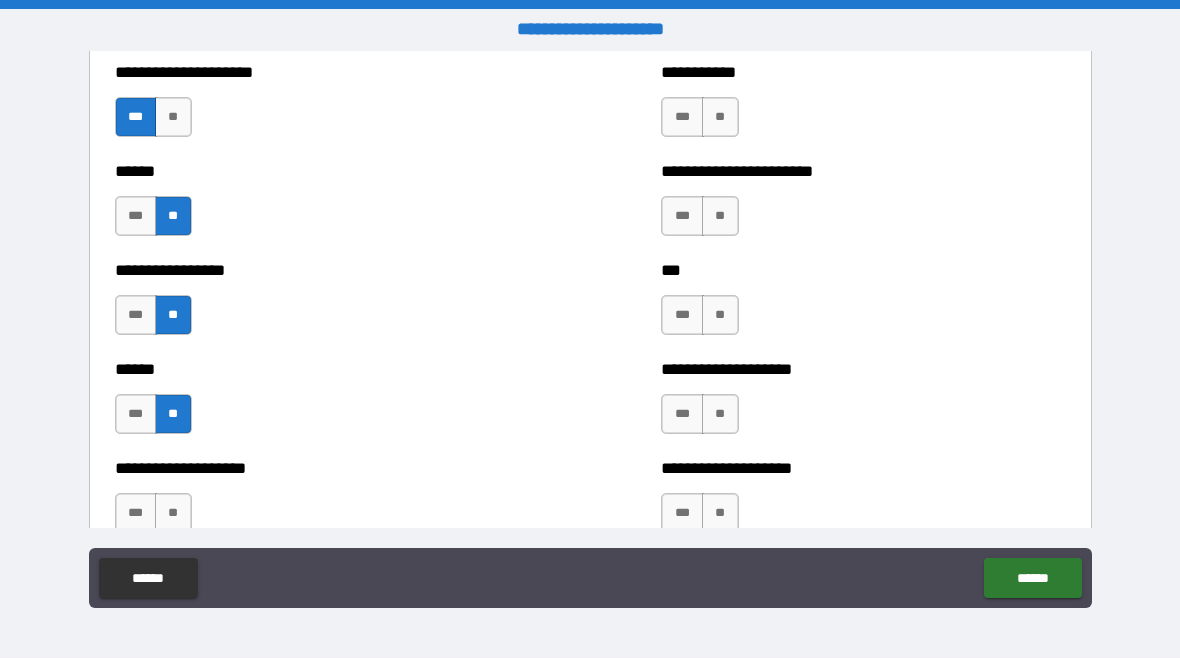 scroll, scrollTop: 3889, scrollLeft: 0, axis: vertical 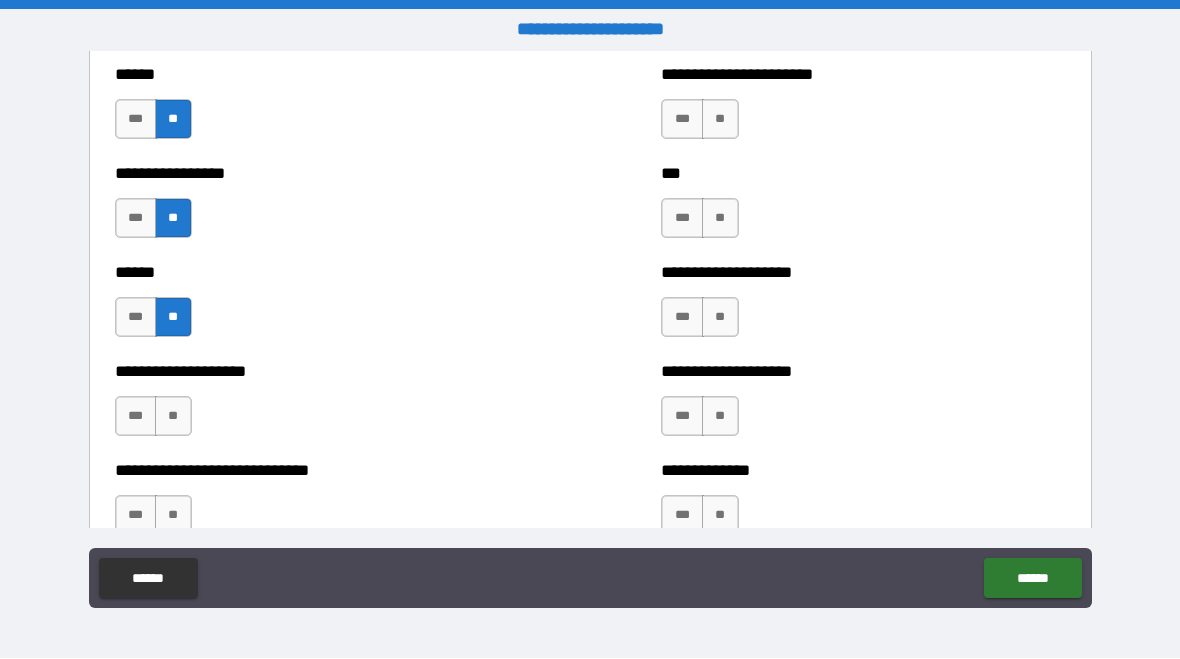 click on "**" at bounding box center (173, 417) 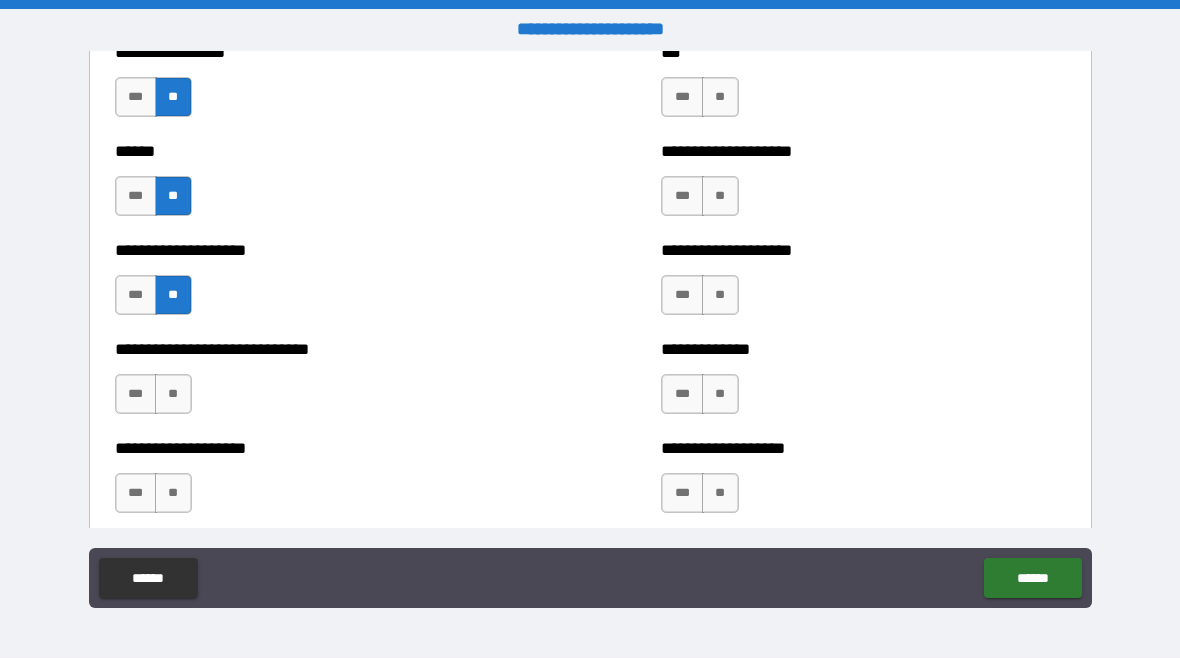 click on "**" at bounding box center (173, 395) 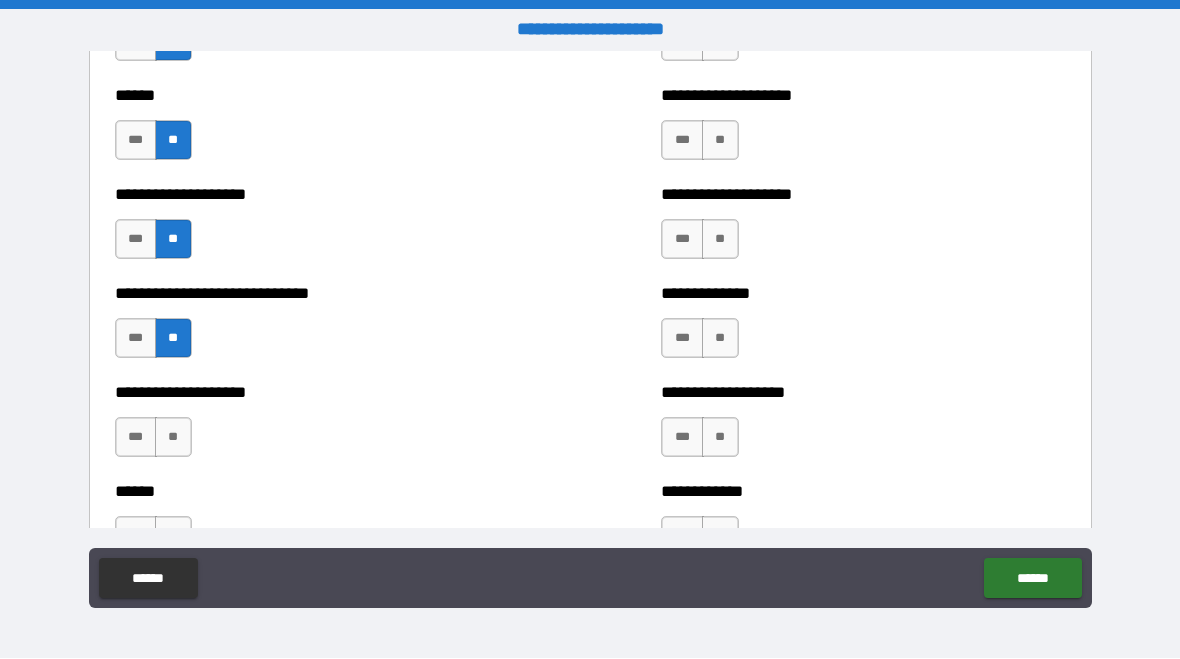 click on "**" at bounding box center [173, 438] 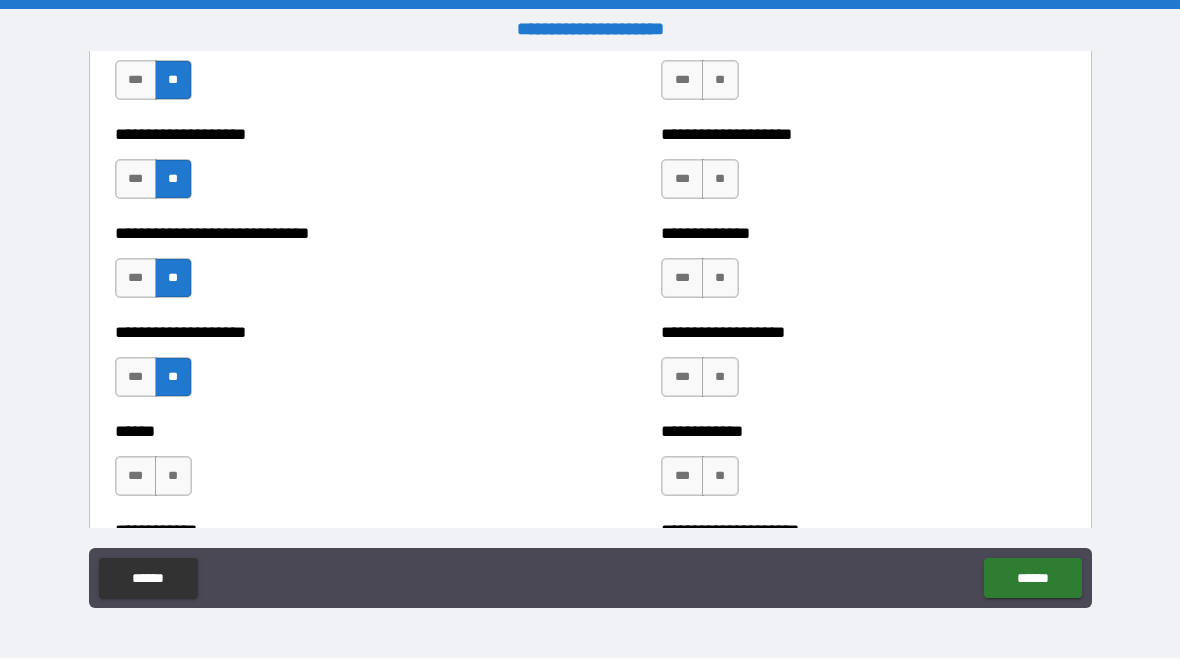 scroll, scrollTop: 4186, scrollLeft: 0, axis: vertical 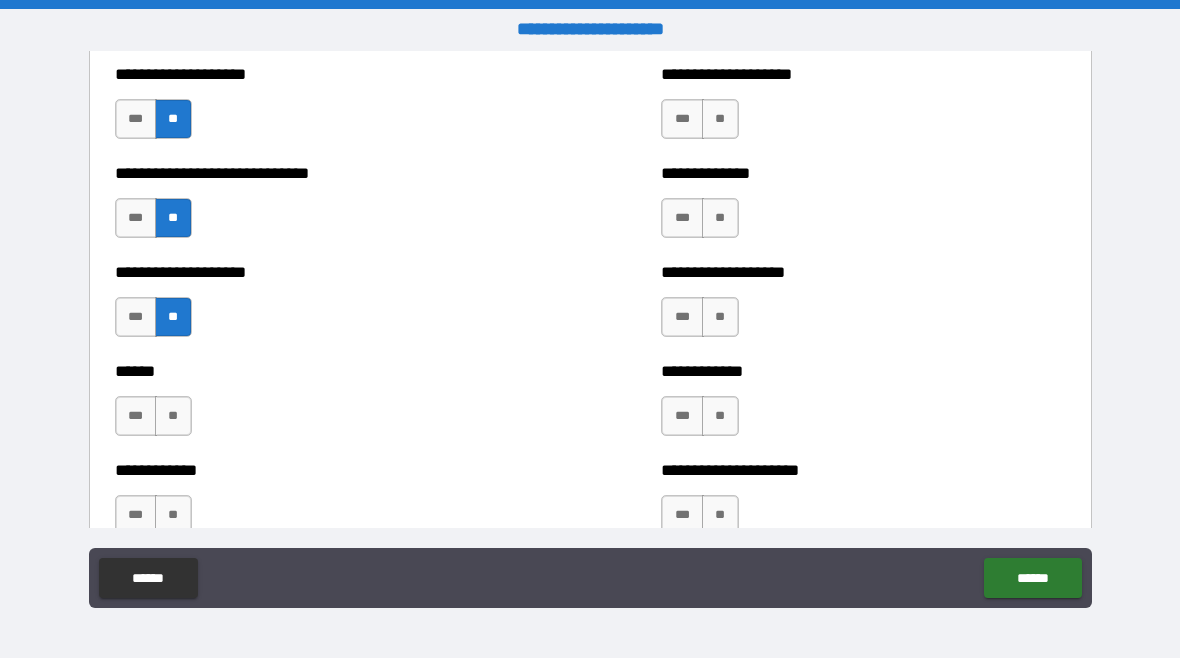 click on "**" at bounding box center [173, 417] 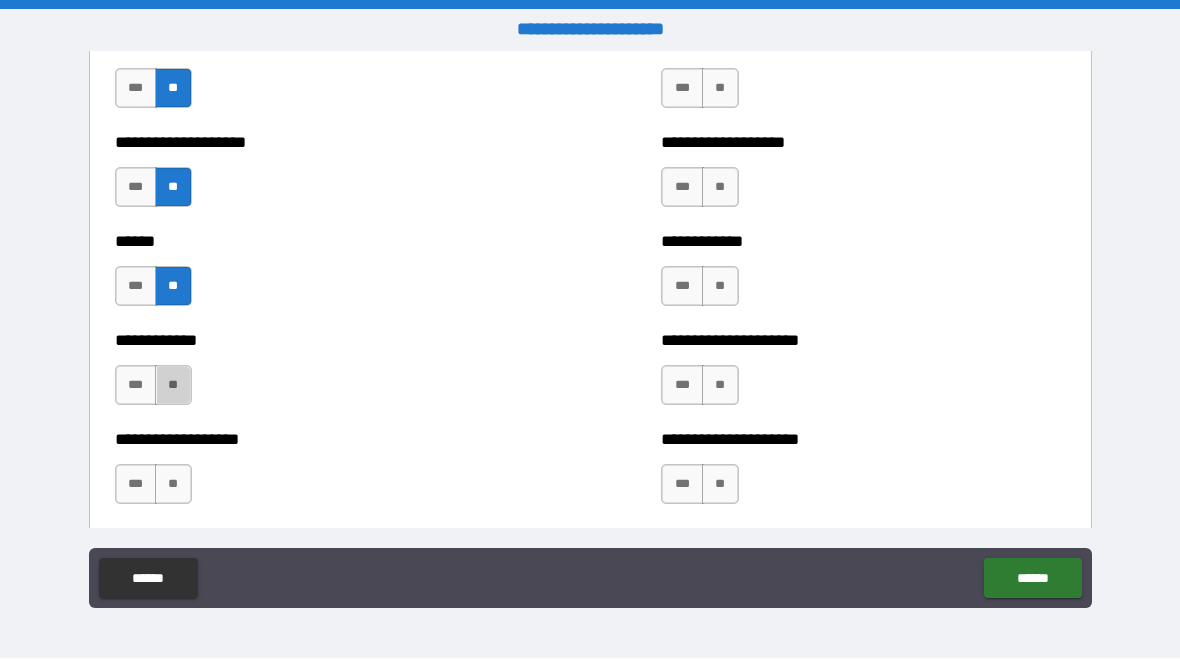 click on "**" at bounding box center [173, 386] 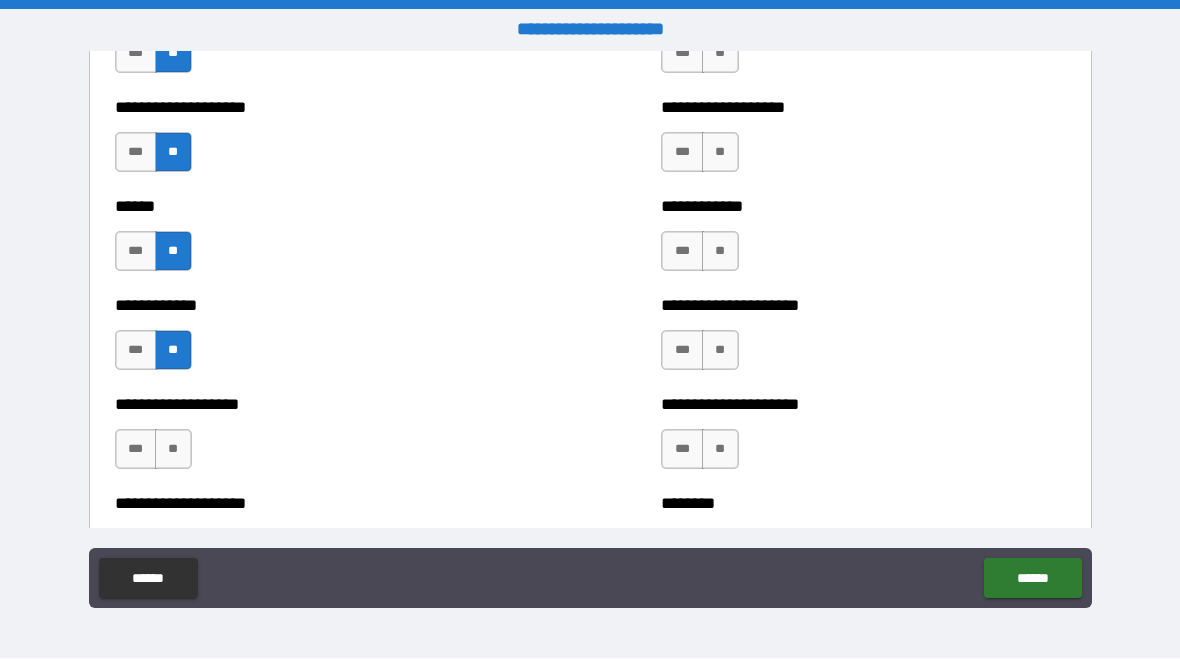 scroll, scrollTop: 4356, scrollLeft: 0, axis: vertical 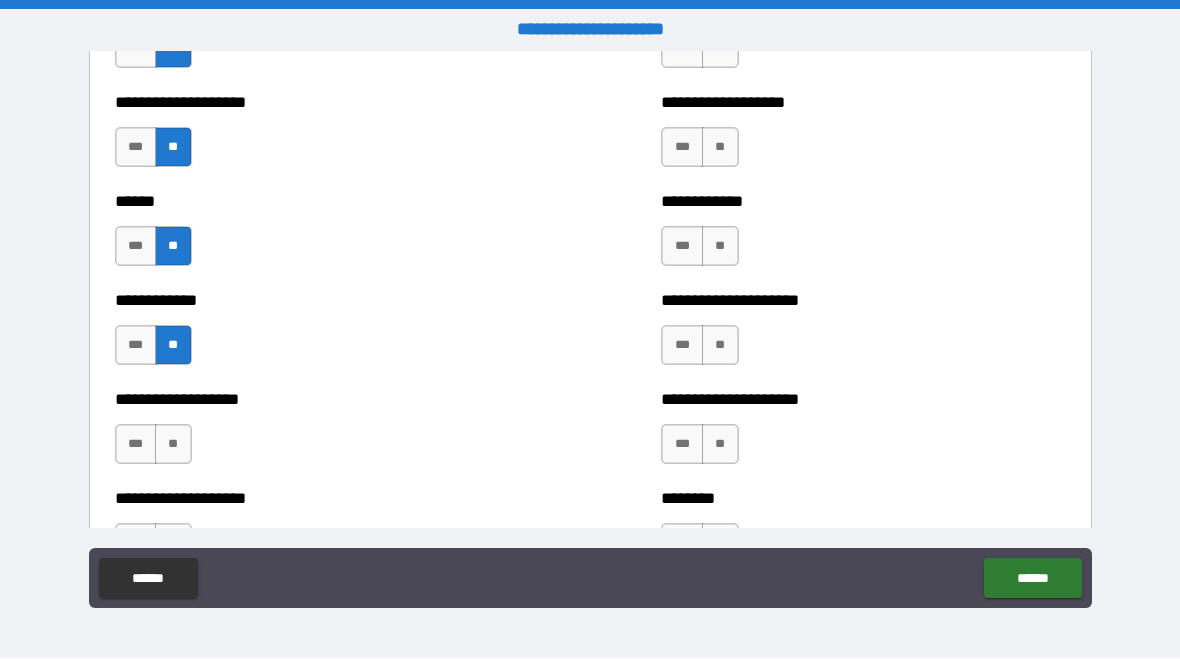 click on "**" at bounding box center [173, 445] 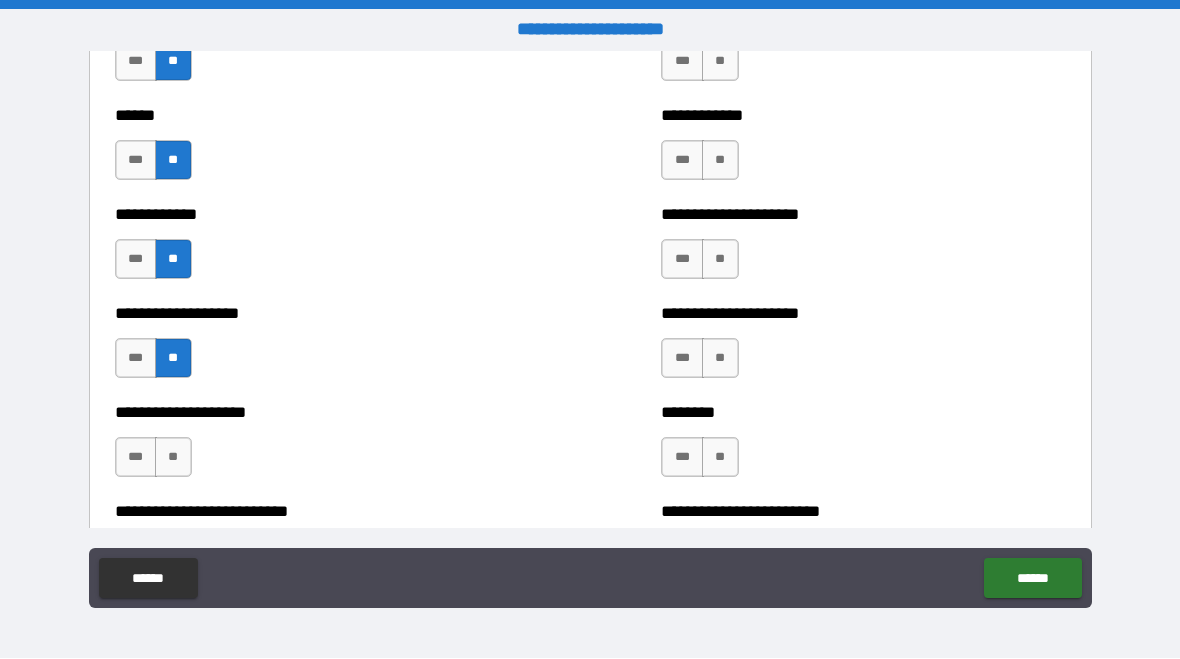 scroll, scrollTop: 4447, scrollLeft: 0, axis: vertical 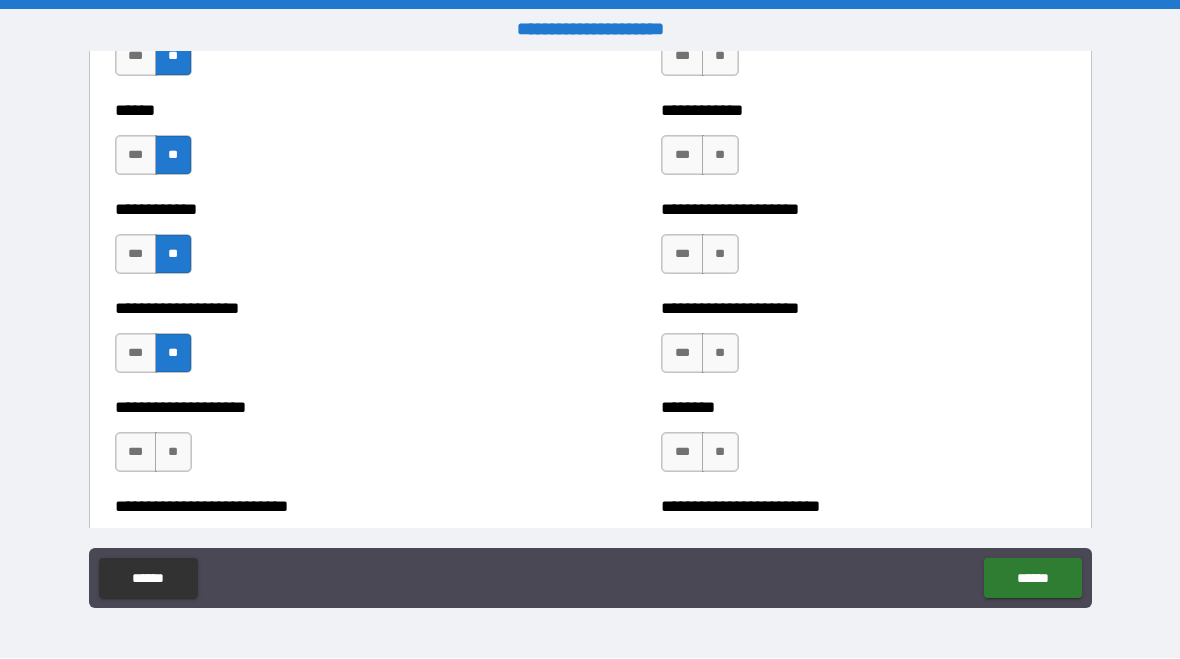 click on "**" at bounding box center (173, 453) 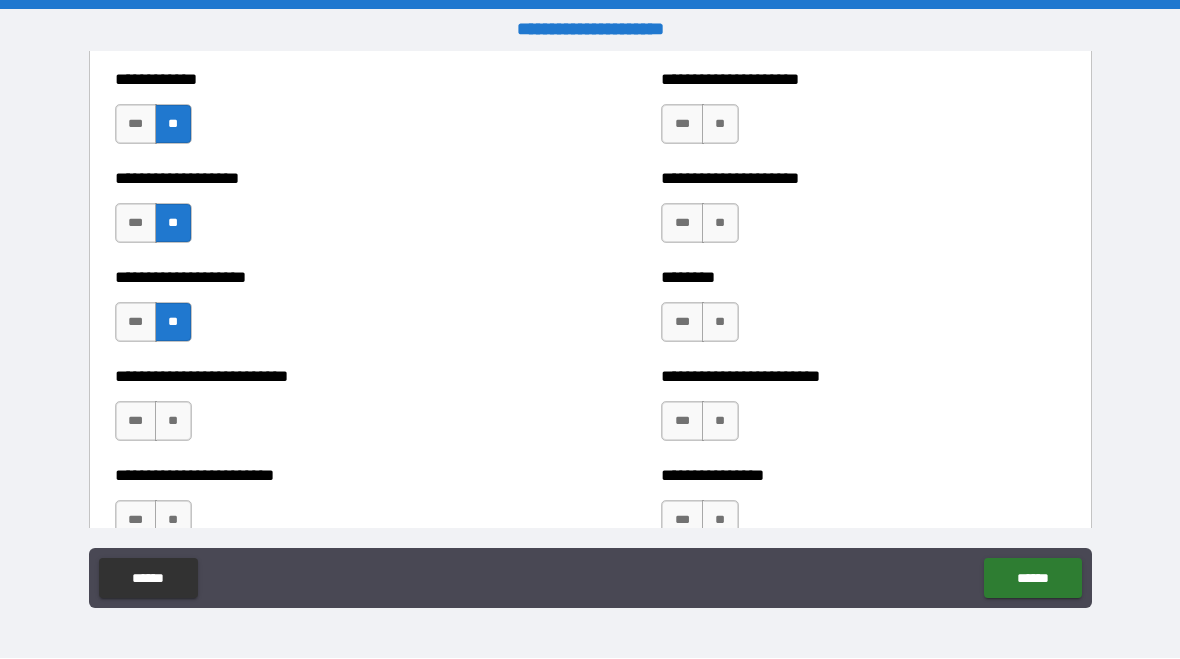 scroll, scrollTop: 4579, scrollLeft: 0, axis: vertical 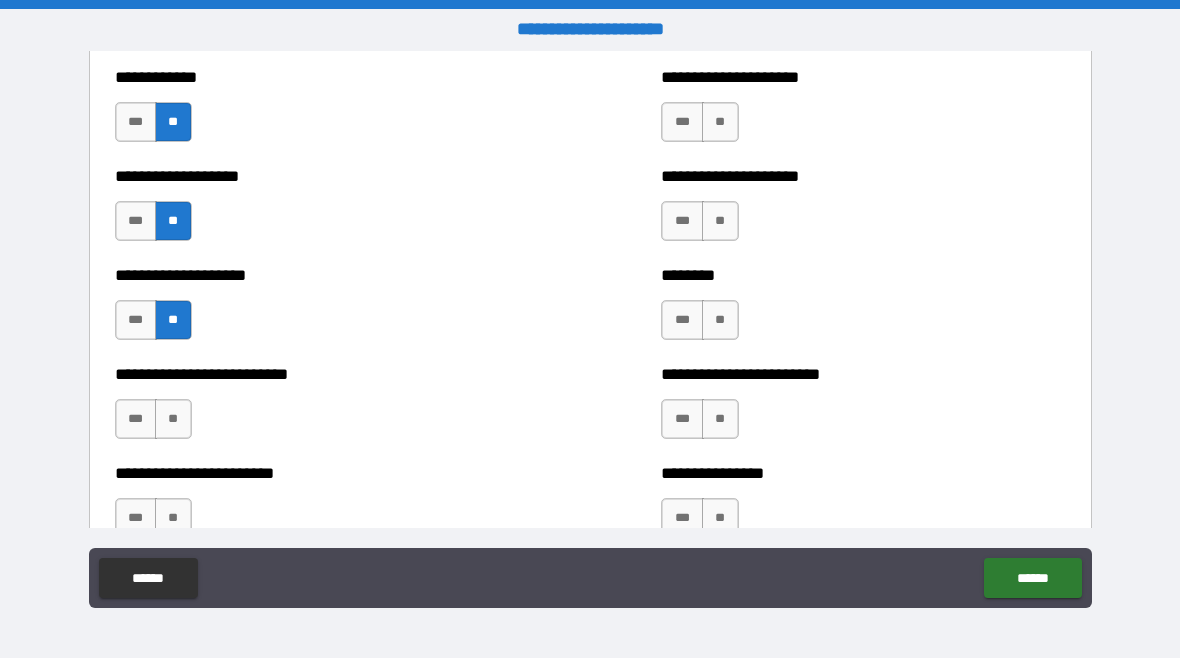 click on "**" at bounding box center (173, 420) 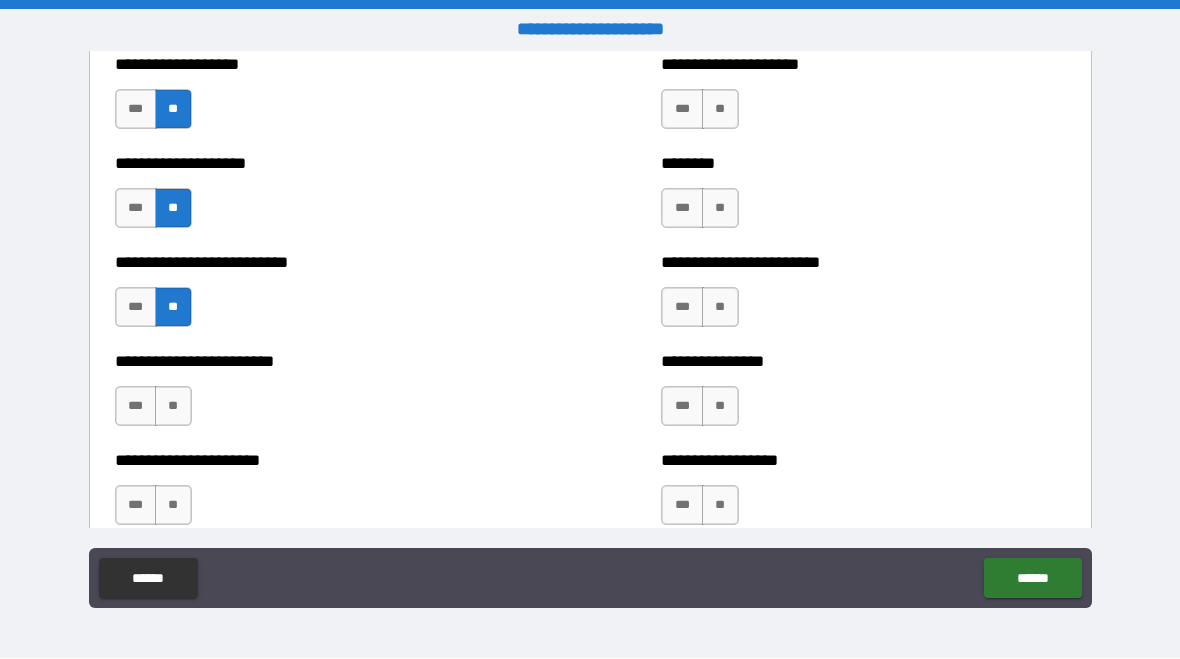 click on "**" at bounding box center (173, 407) 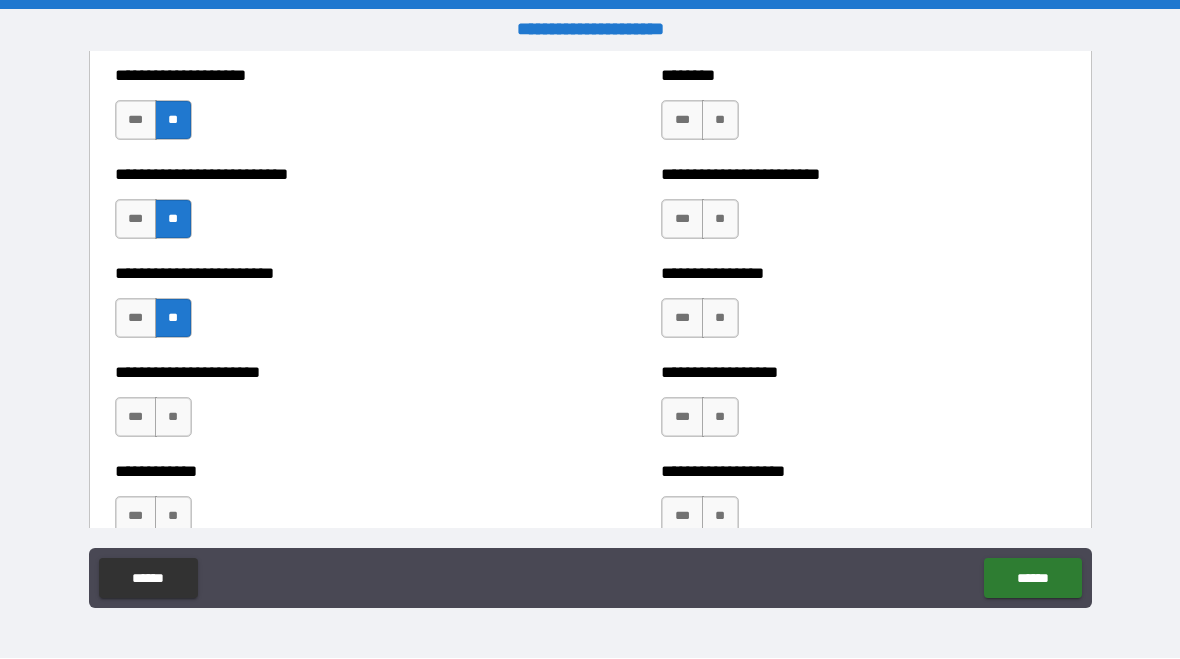 scroll, scrollTop: 4793, scrollLeft: 0, axis: vertical 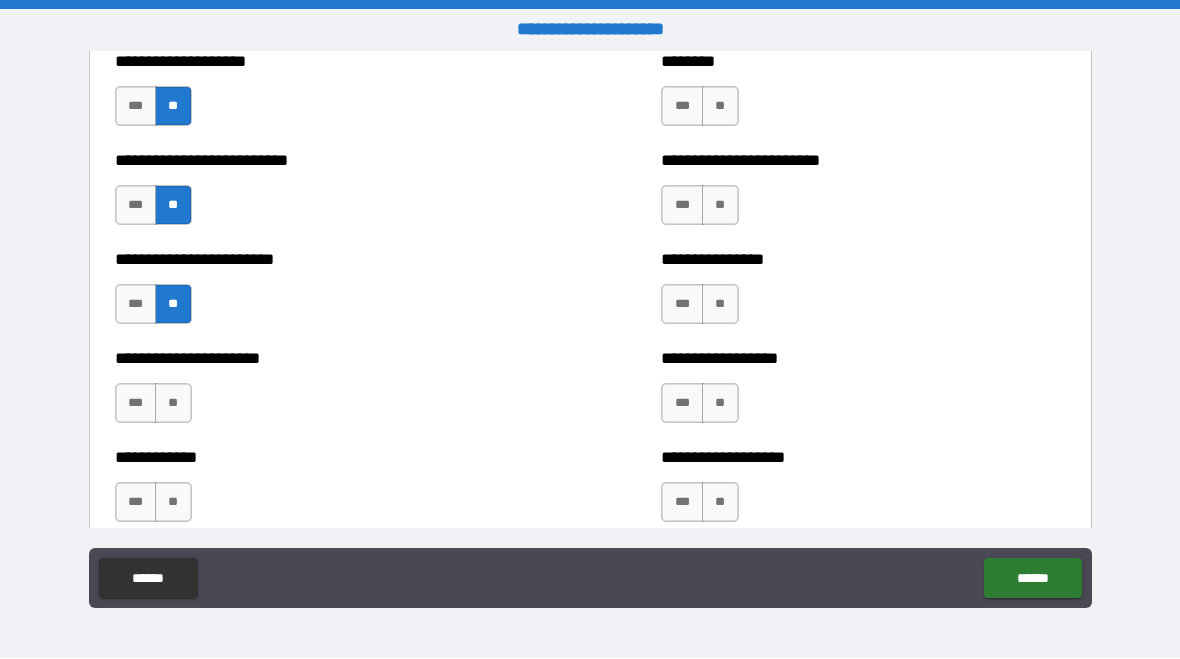 click on "**" at bounding box center (173, 404) 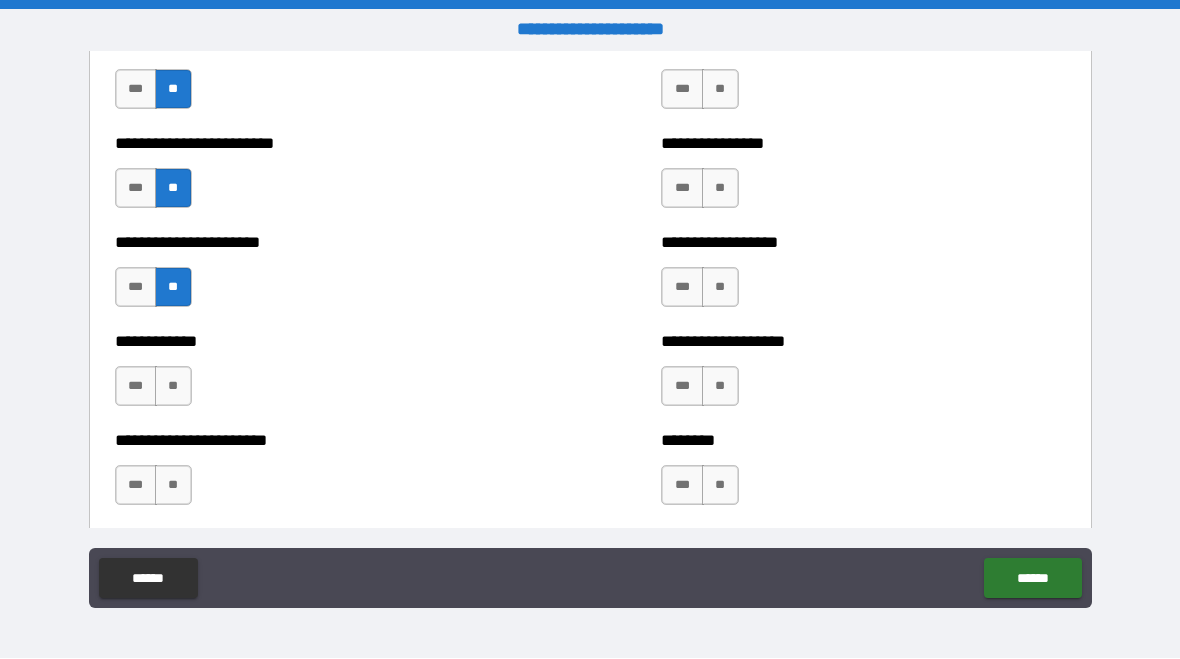 click on "**" at bounding box center [173, 387] 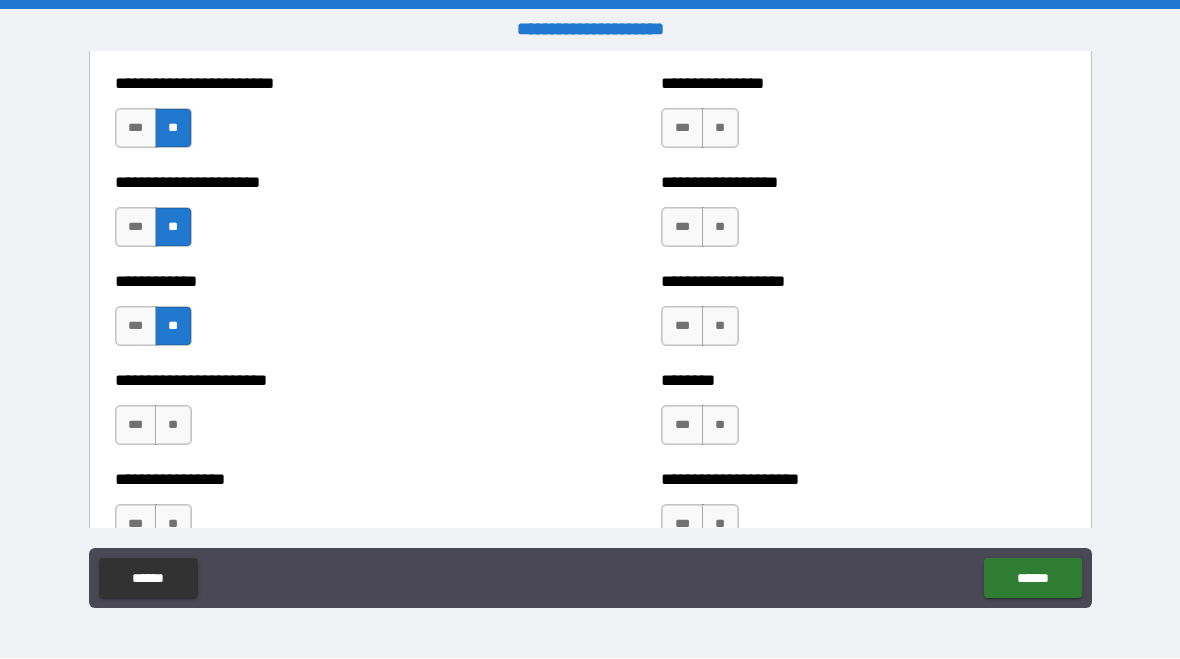 scroll, scrollTop: 4971, scrollLeft: 0, axis: vertical 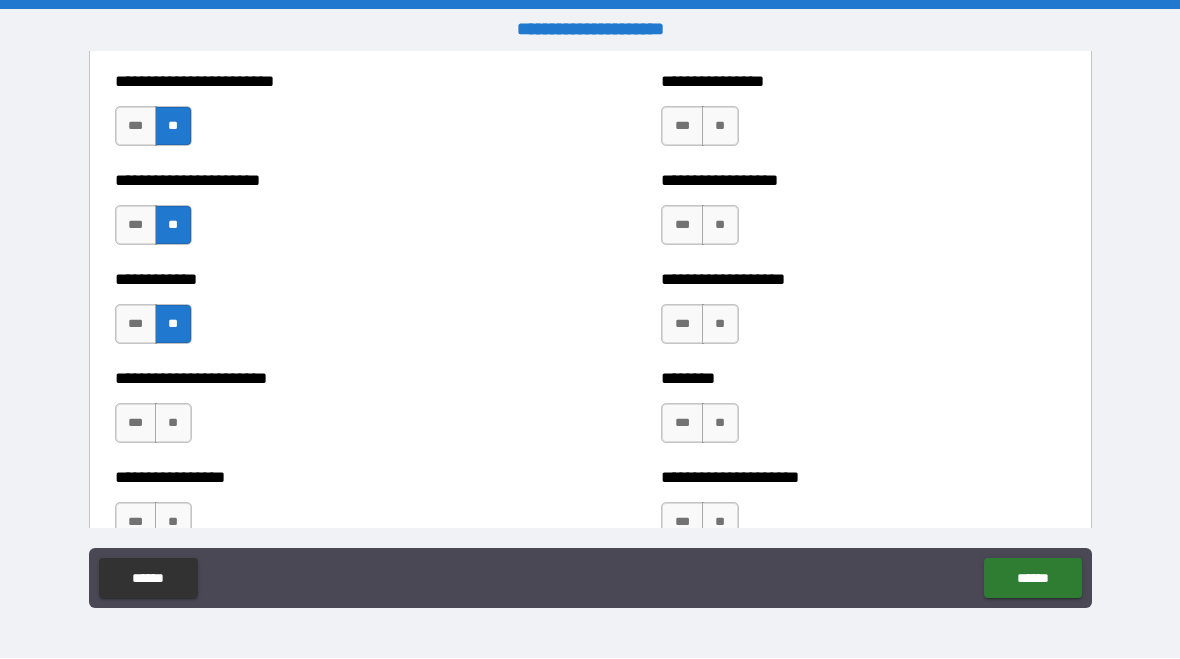 click on "**" at bounding box center (173, 424) 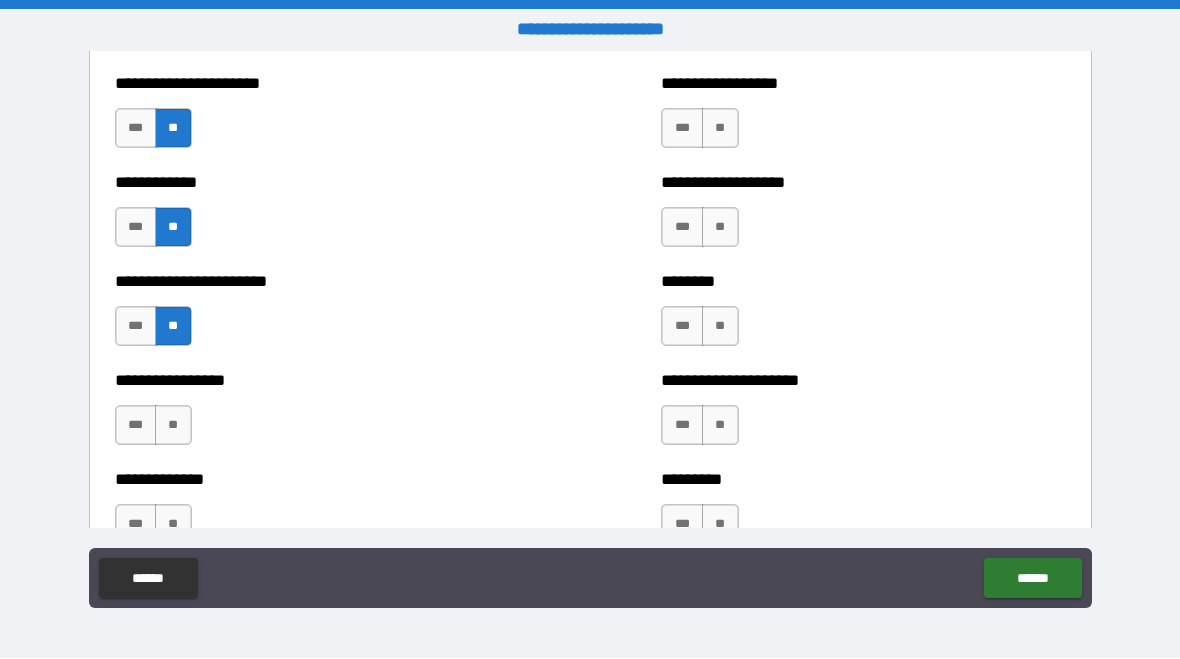 click on "**" at bounding box center (173, 426) 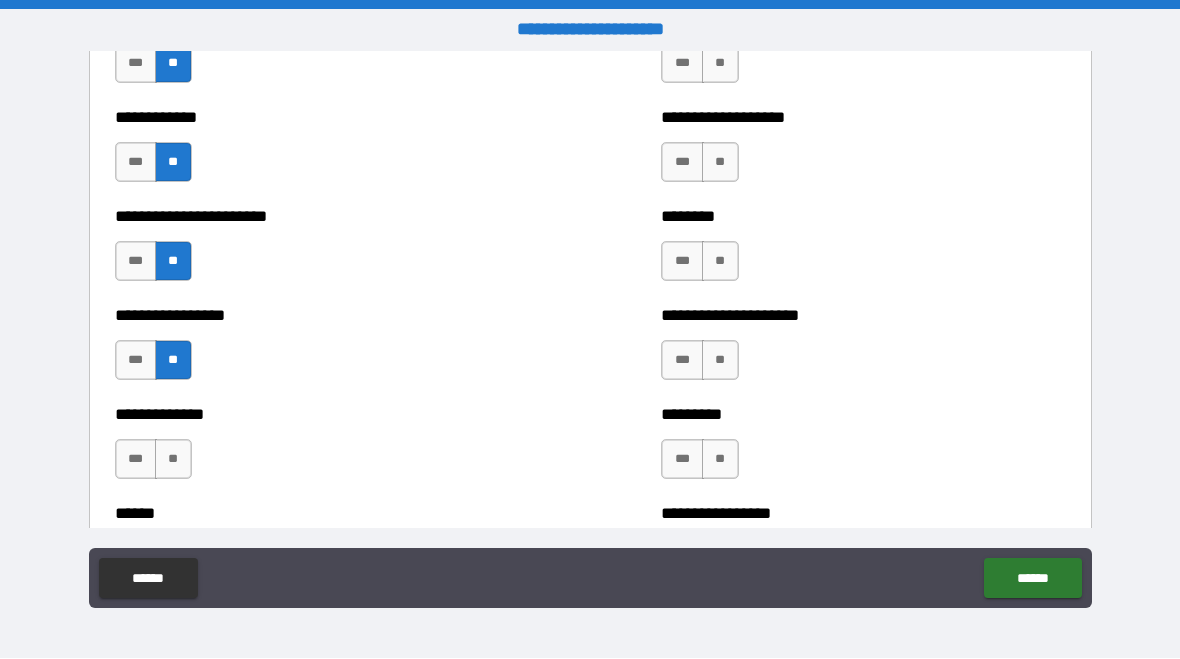 click on "**" at bounding box center [173, 460] 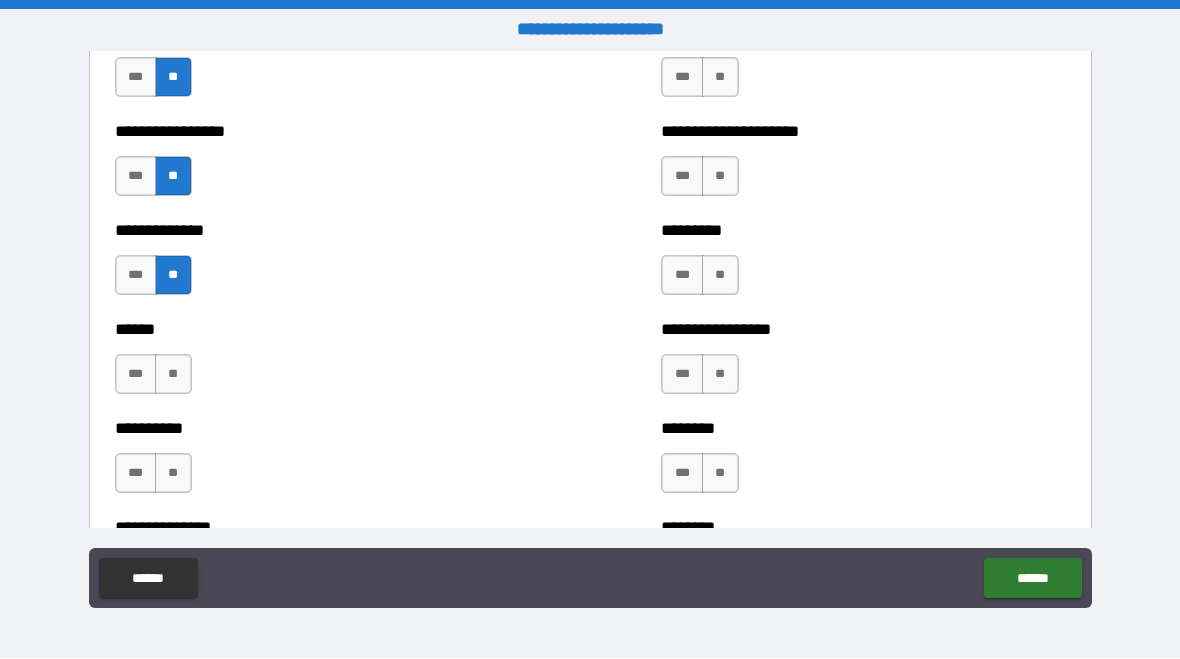 scroll, scrollTop: 5320, scrollLeft: 0, axis: vertical 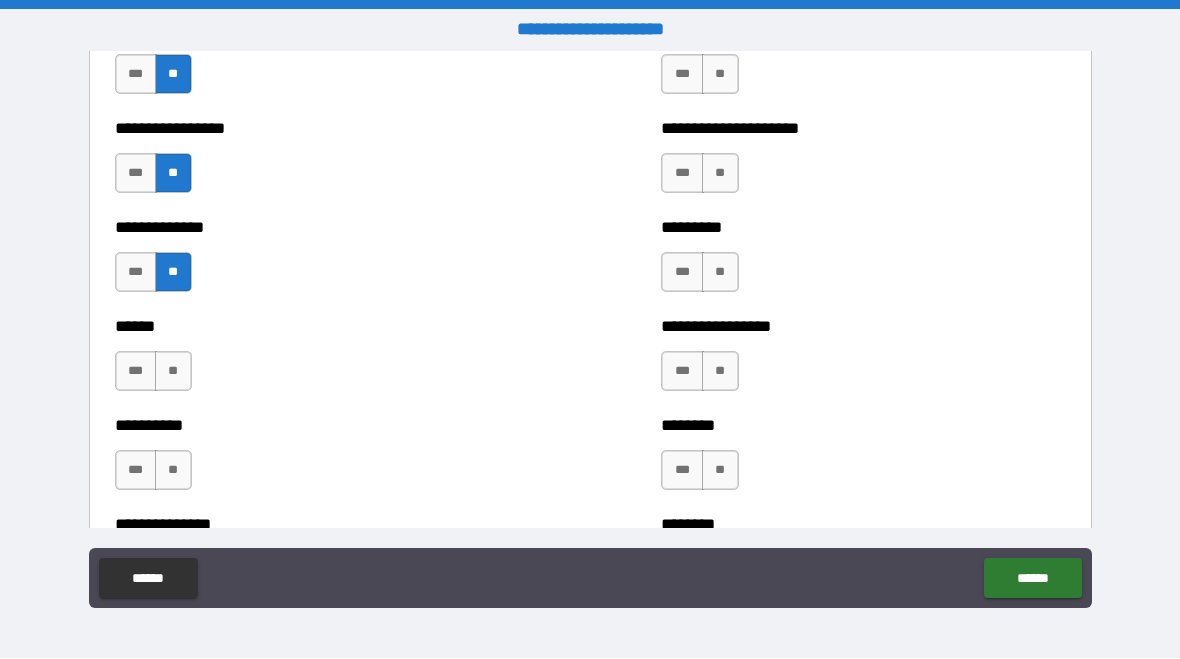 click on "**" at bounding box center [173, 372] 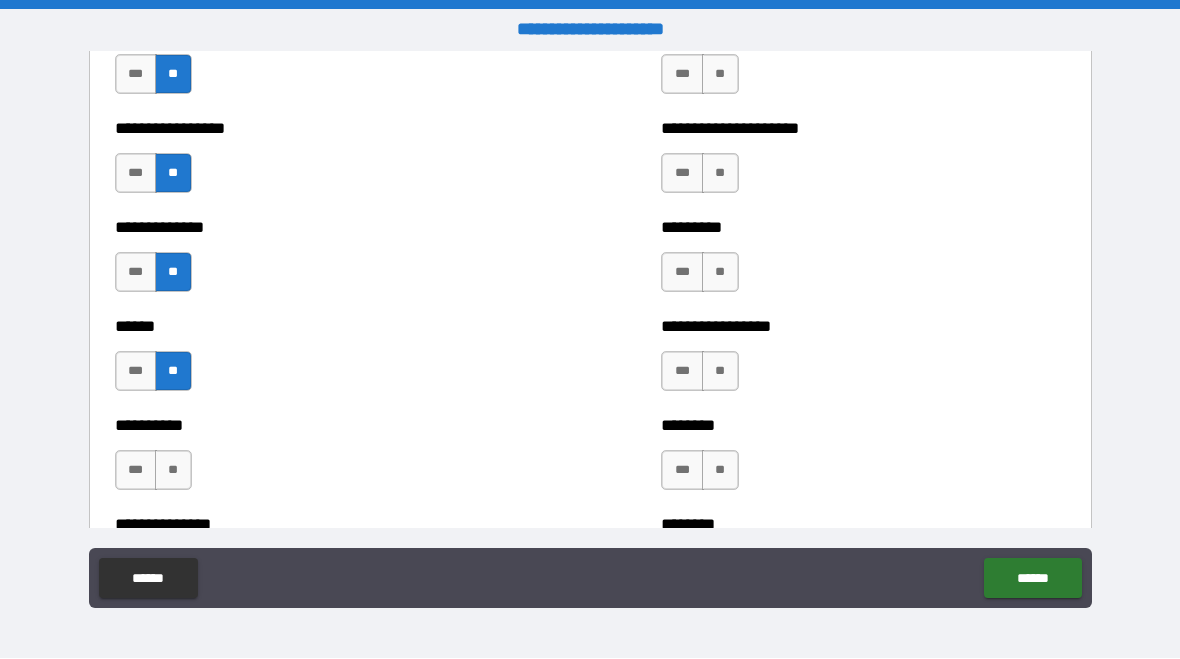 click on "**" at bounding box center [173, 471] 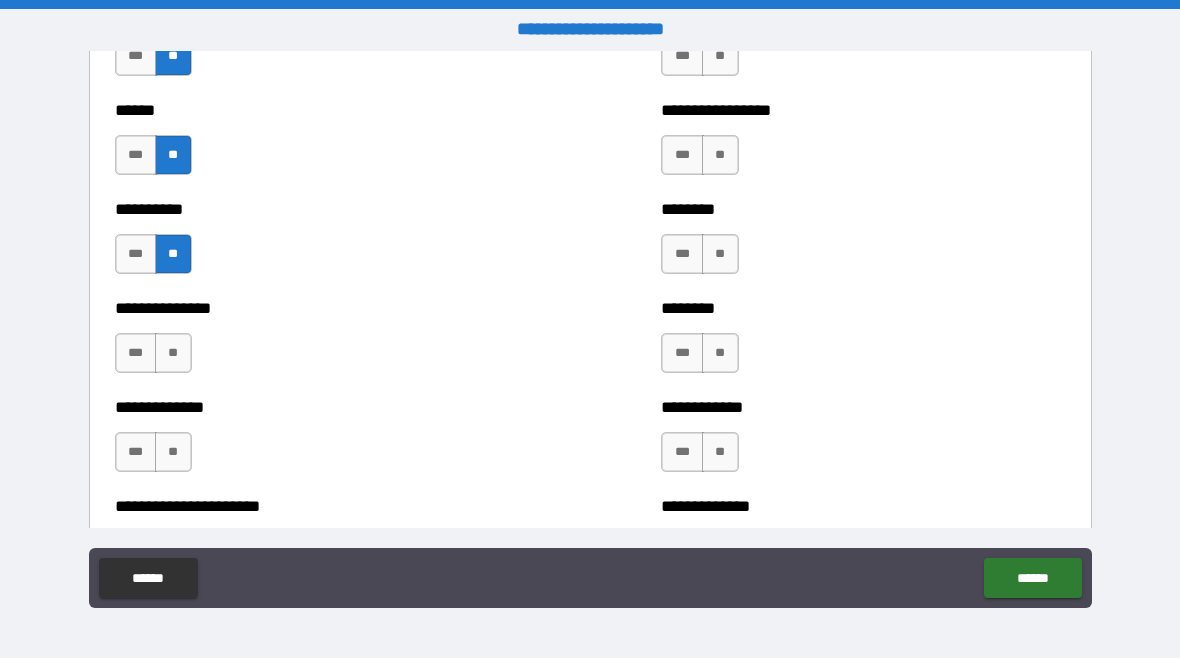 scroll, scrollTop: 5537, scrollLeft: 0, axis: vertical 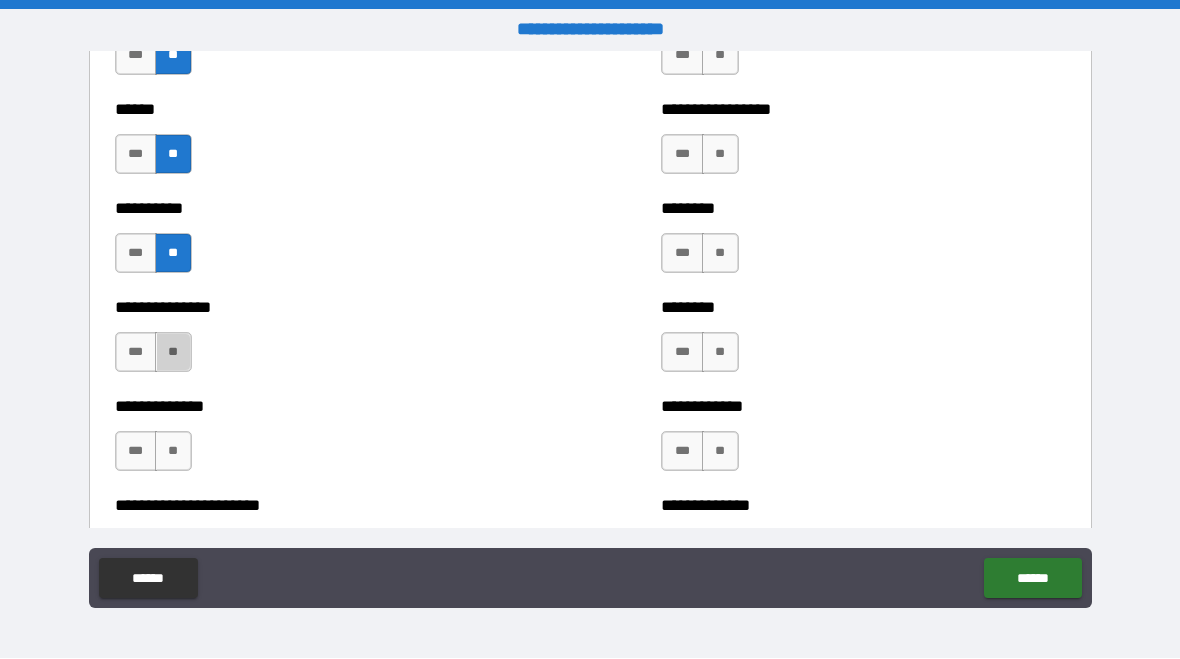 click on "**" at bounding box center (173, 353) 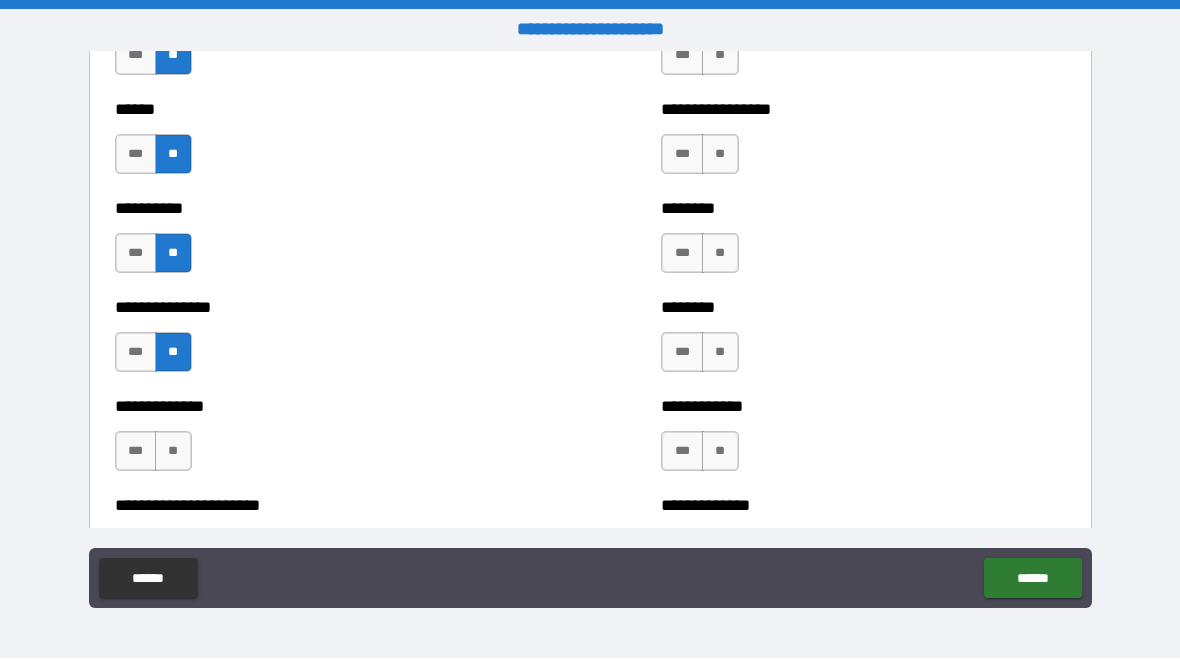 click on "**" at bounding box center (173, 452) 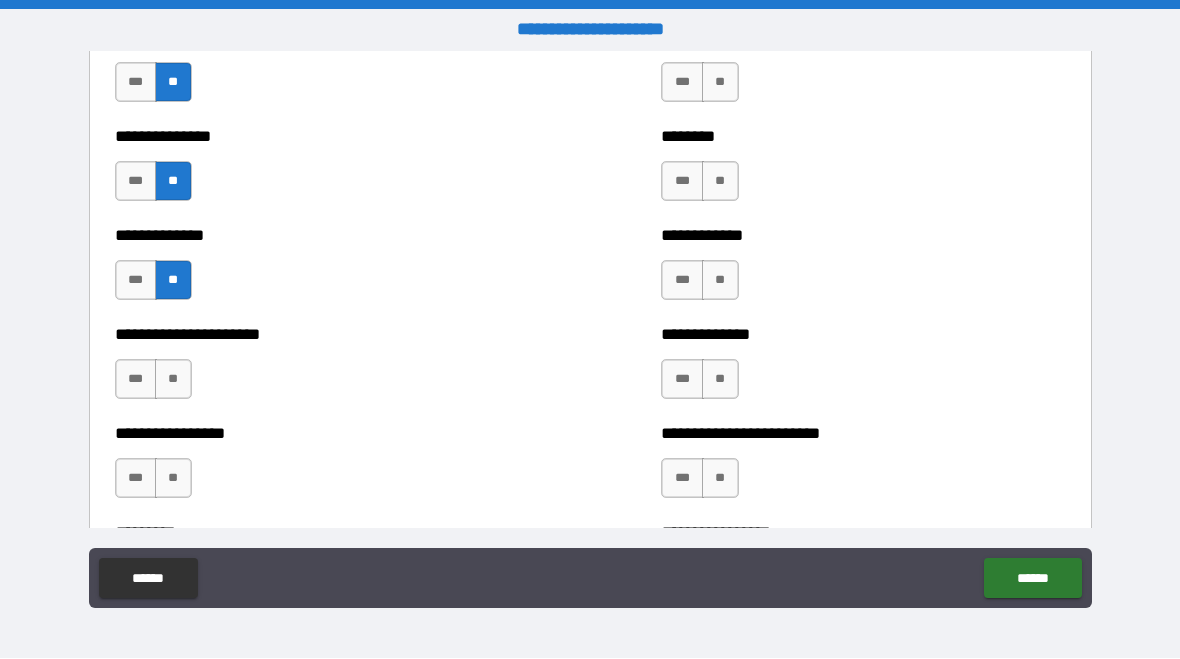 click on "**" at bounding box center [173, 380] 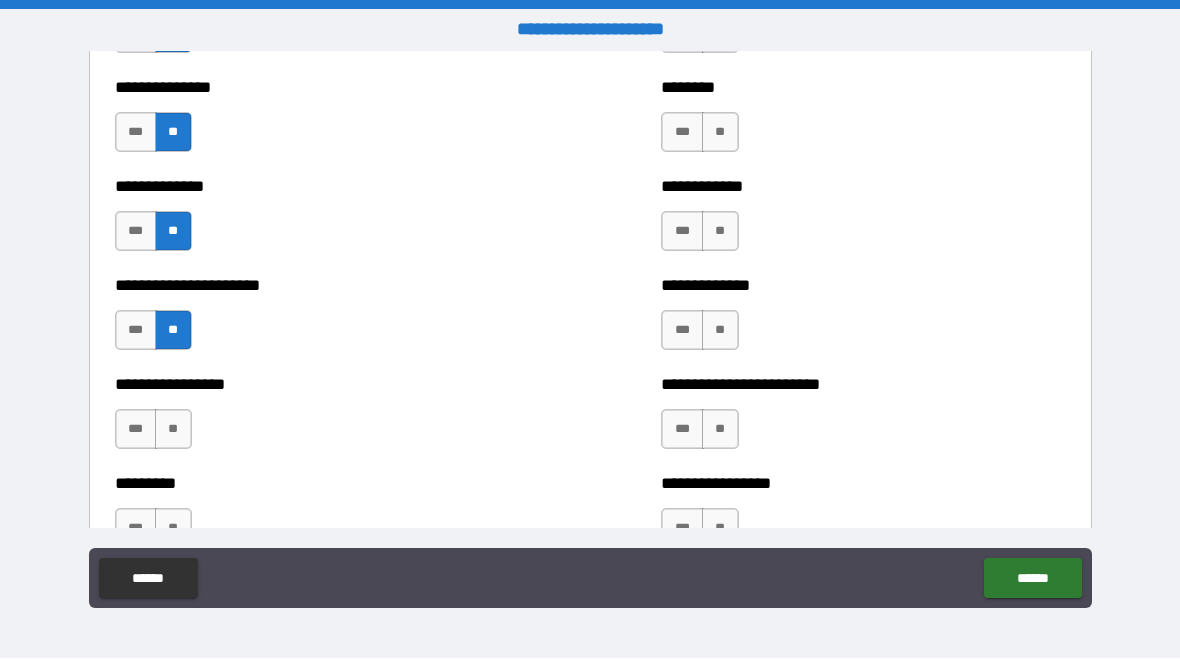 click on "**" at bounding box center [173, 430] 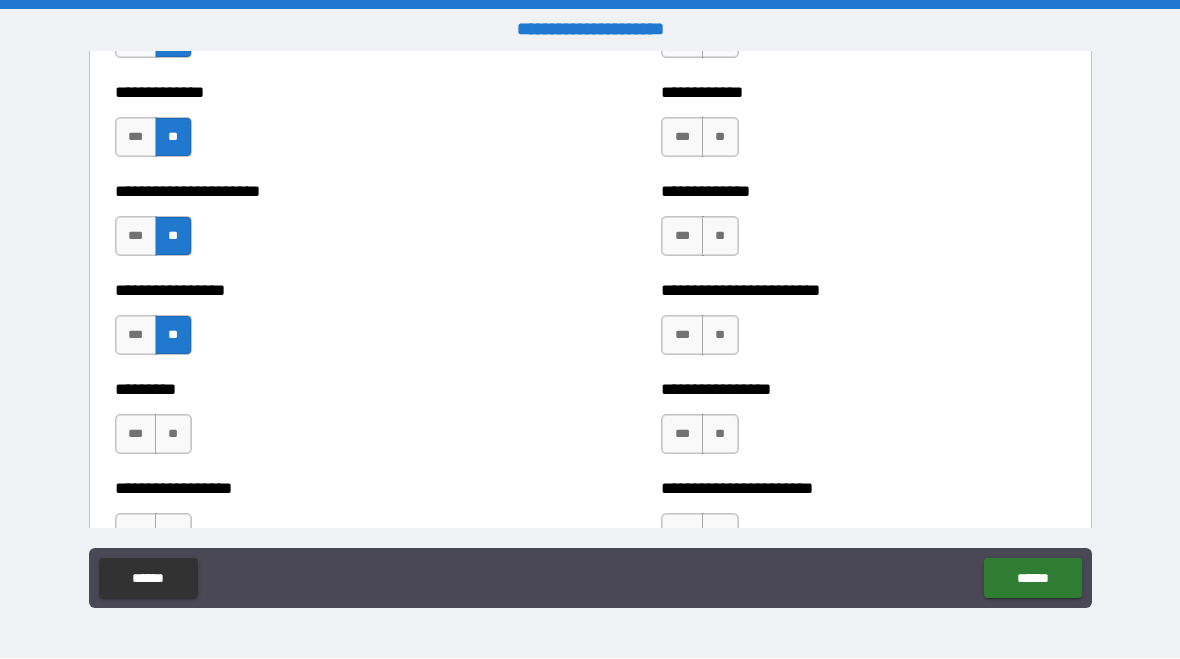 click on "**" at bounding box center [173, 435] 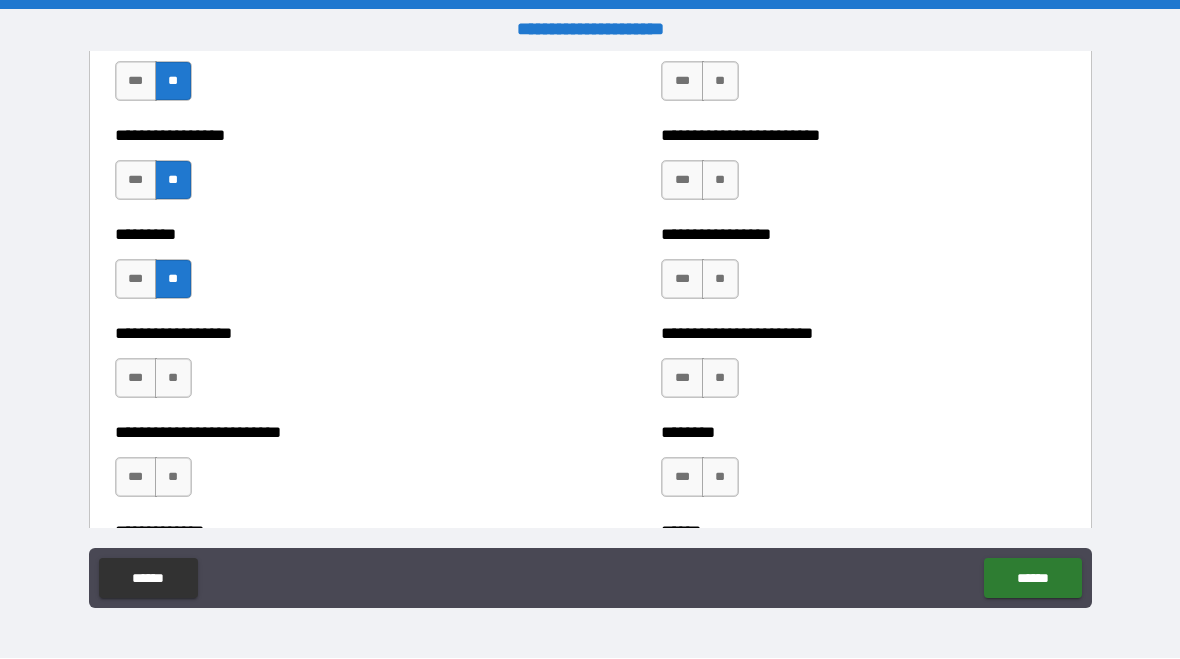 click on "**" at bounding box center (173, 379) 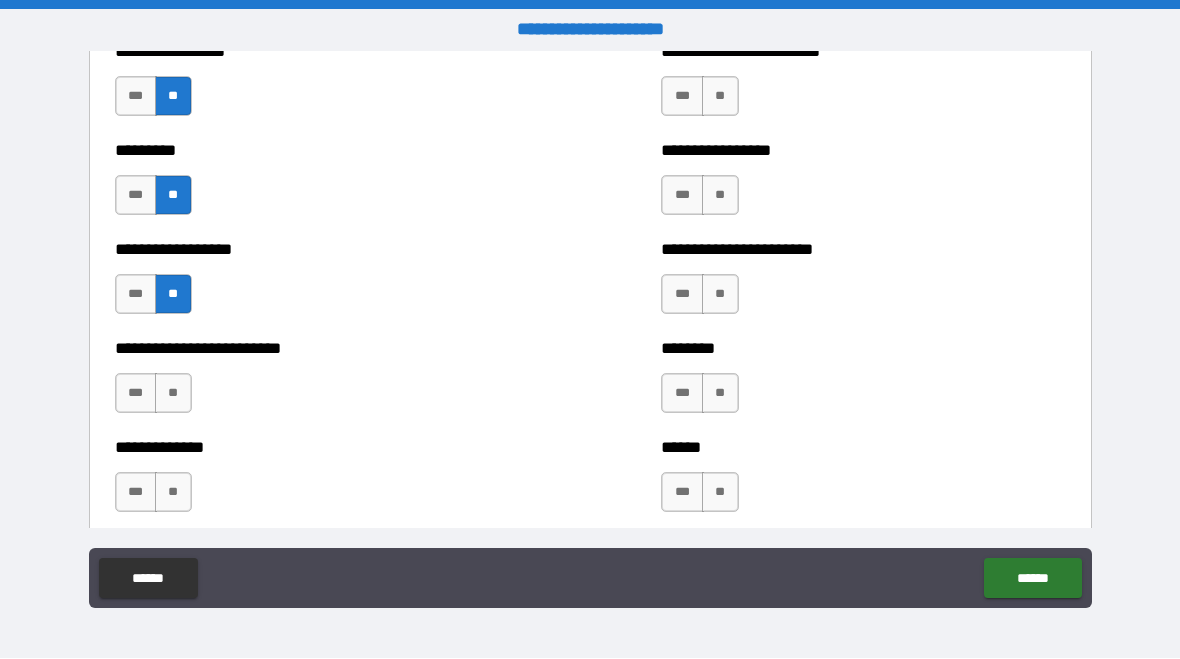 click on "**" at bounding box center [173, 394] 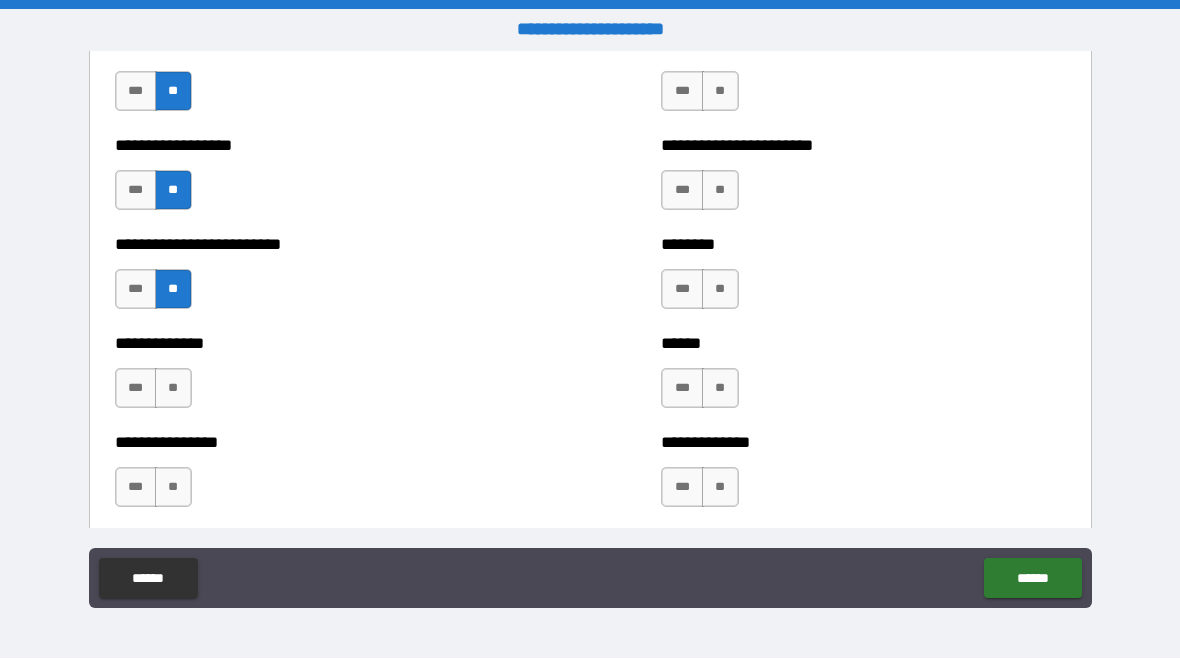 scroll, scrollTop: 6203, scrollLeft: 0, axis: vertical 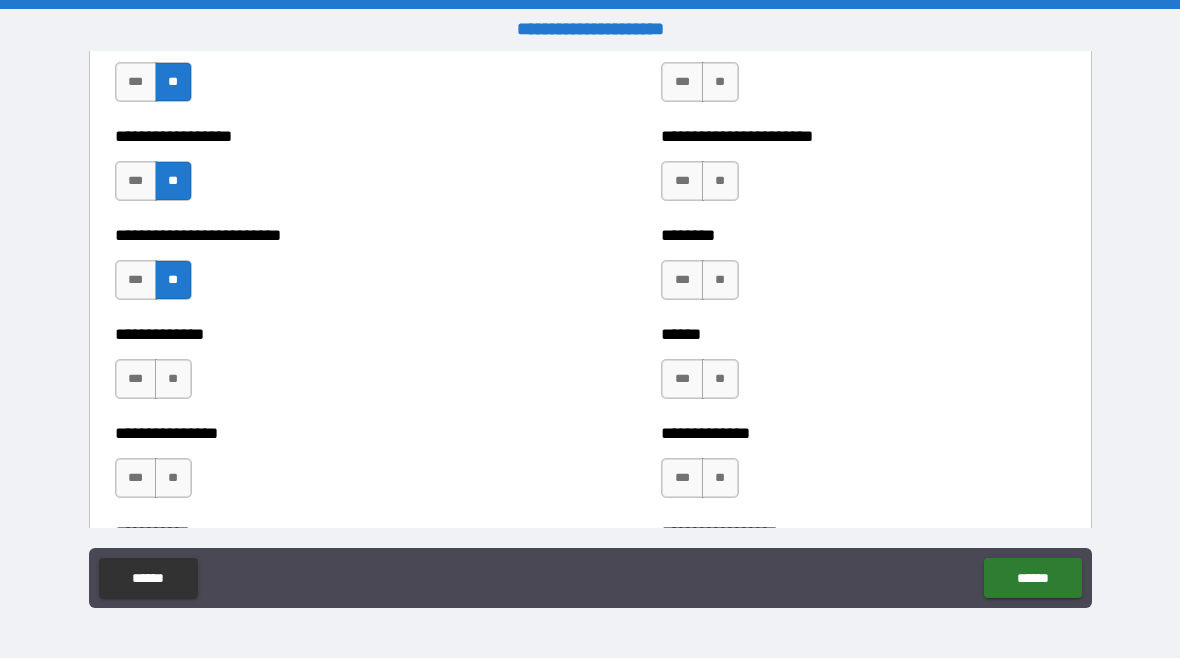 click on "**" at bounding box center (173, 380) 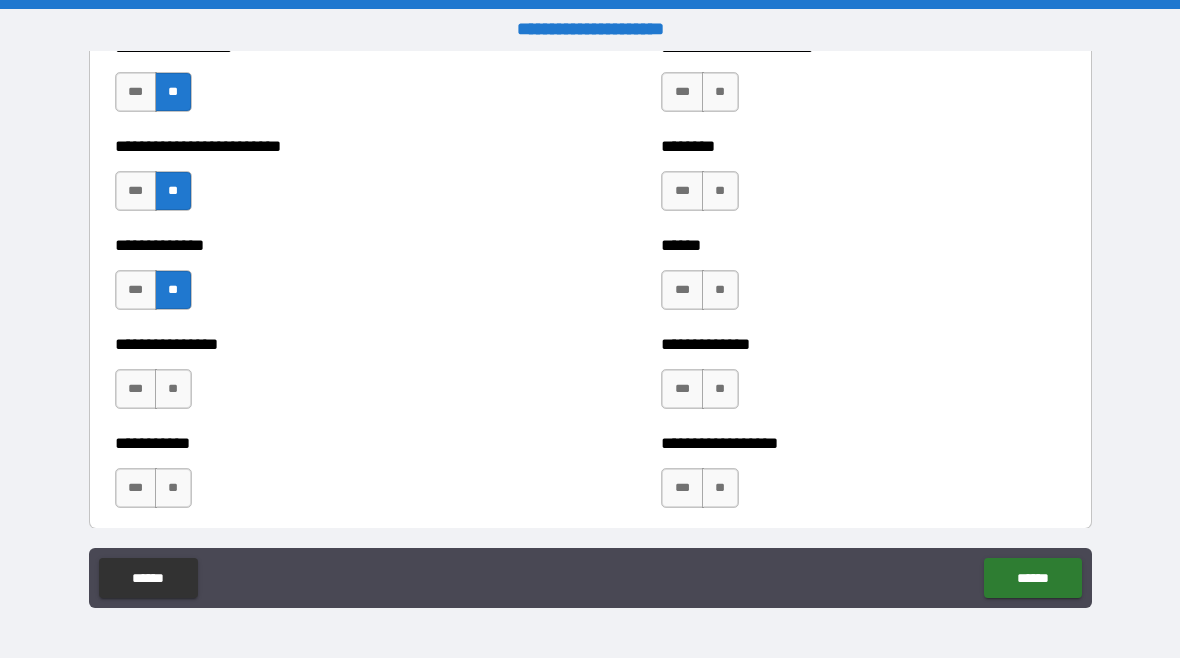 click on "**" at bounding box center [173, 390] 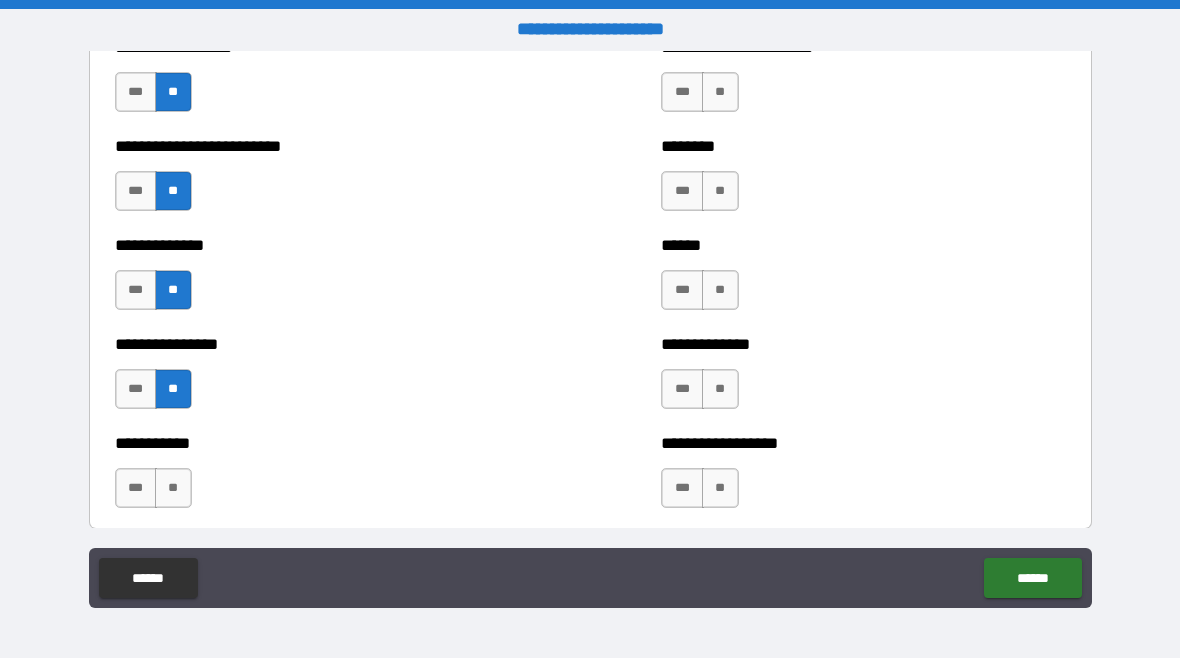 scroll, scrollTop: 6359, scrollLeft: 0, axis: vertical 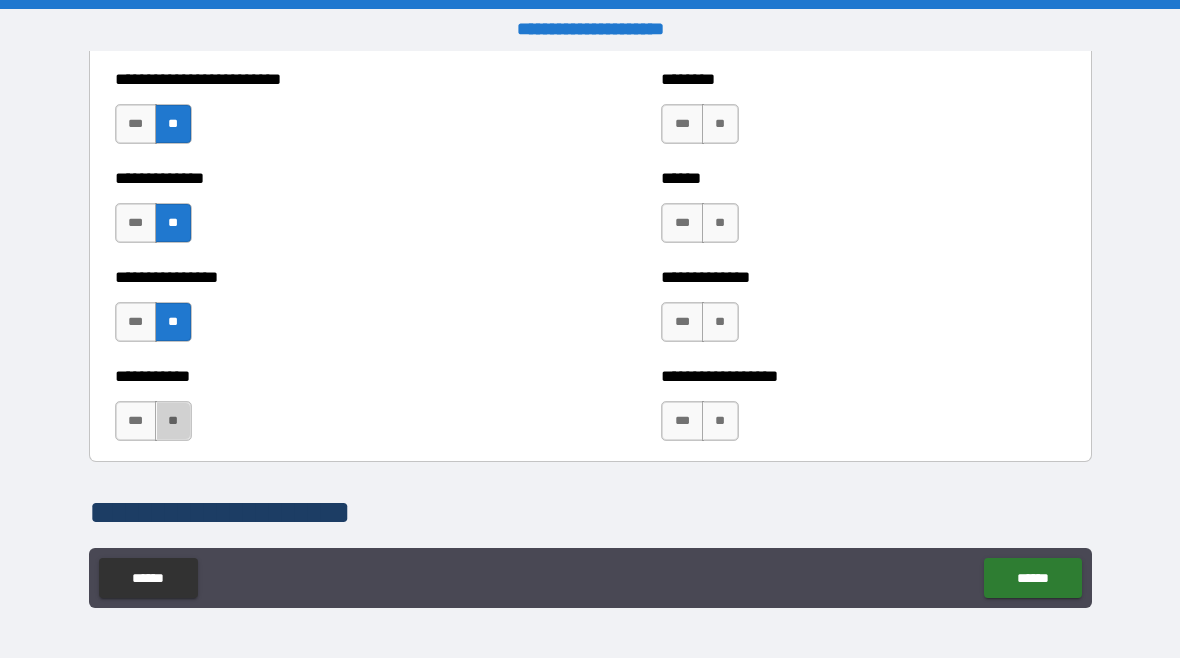 click on "**" at bounding box center (173, 422) 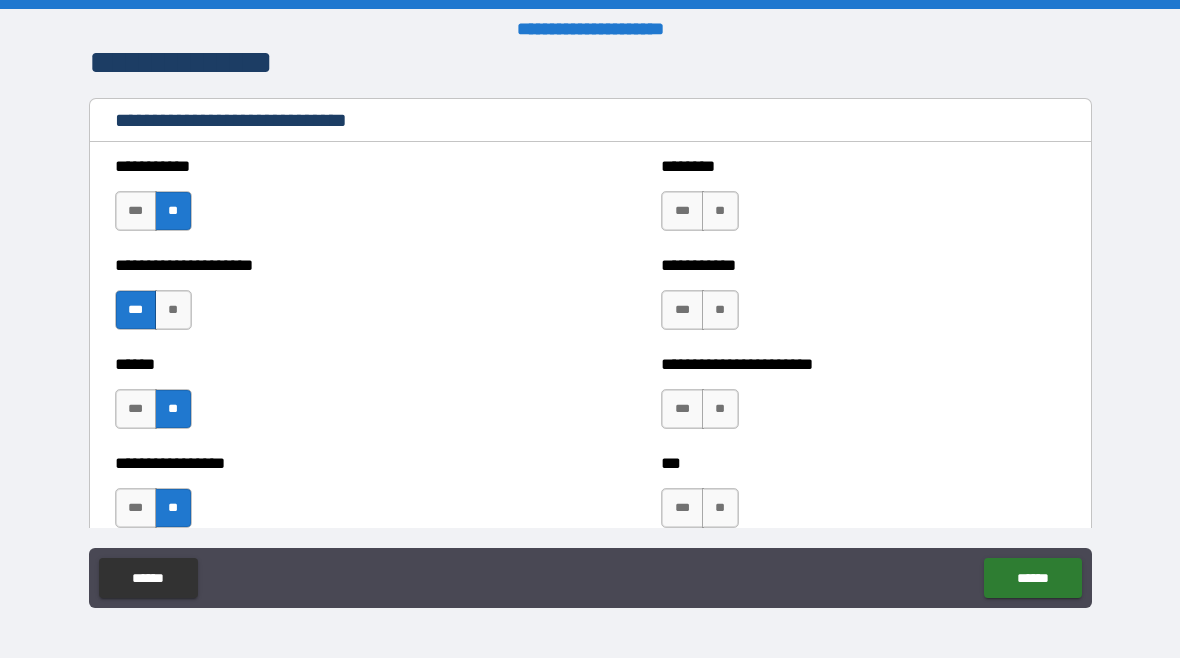 scroll, scrollTop: 3602, scrollLeft: 0, axis: vertical 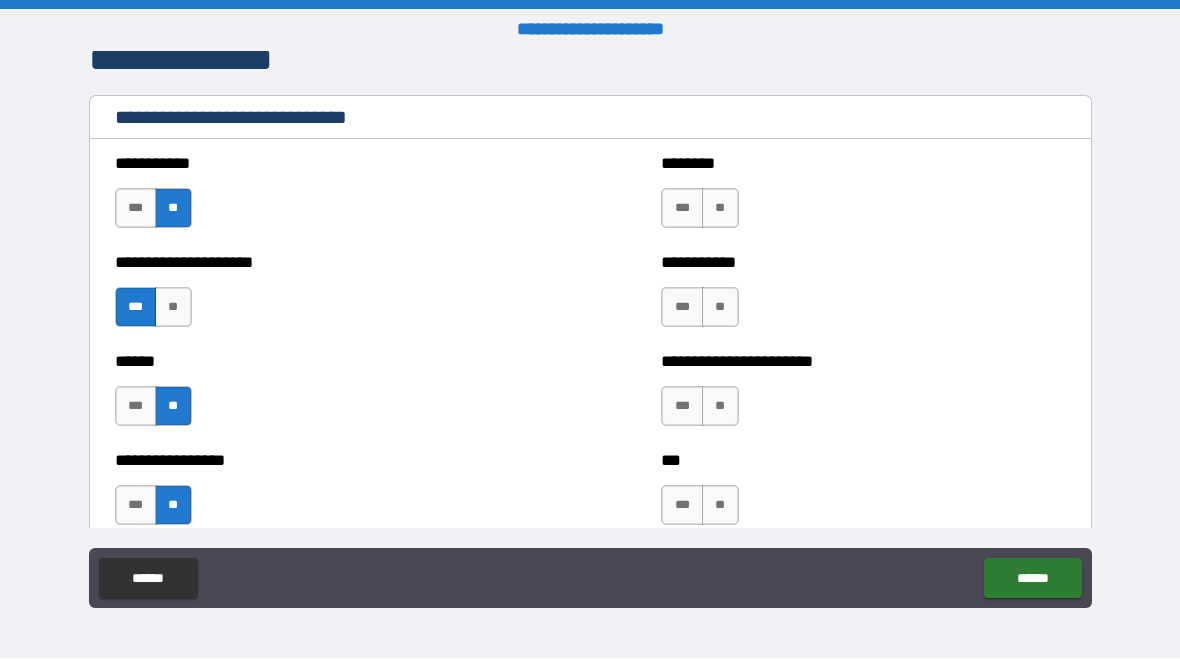 click on "**" at bounding box center [720, 209] 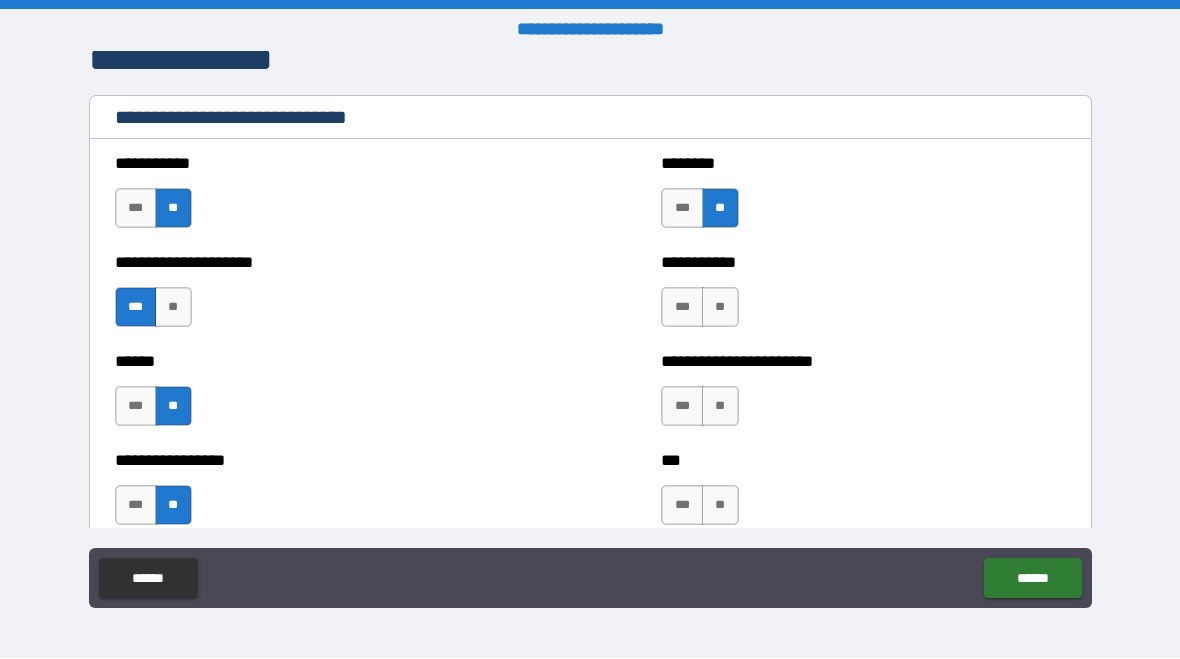 click on "**" at bounding box center (720, 308) 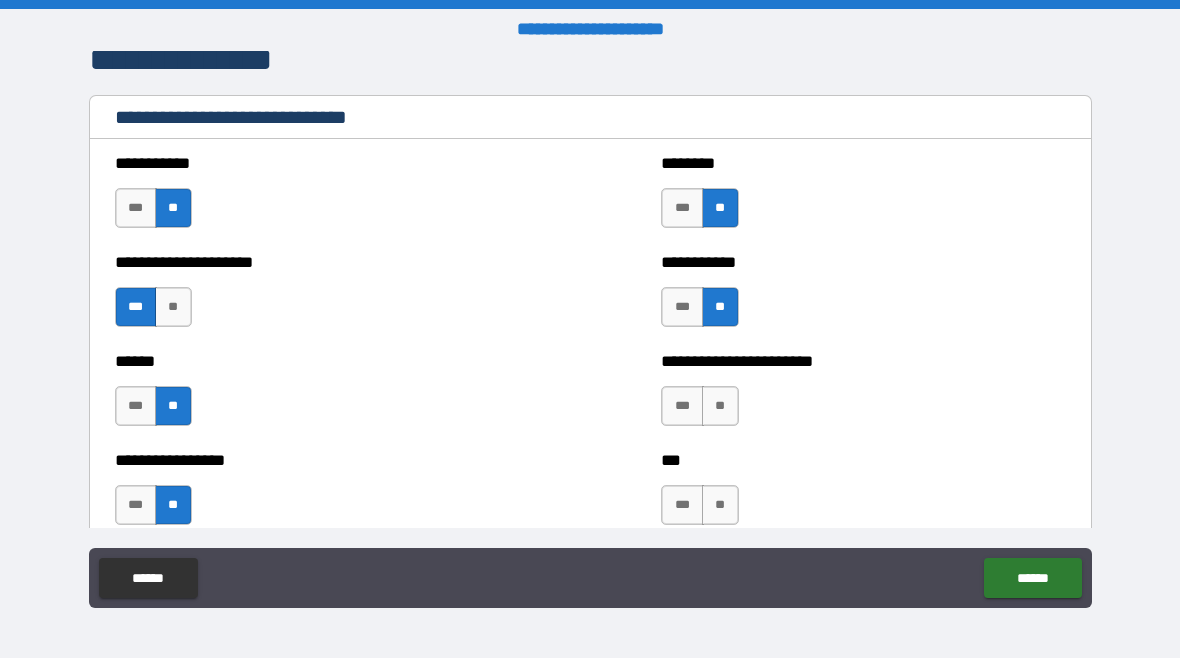 click on "**" at bounding box center [720, 407] 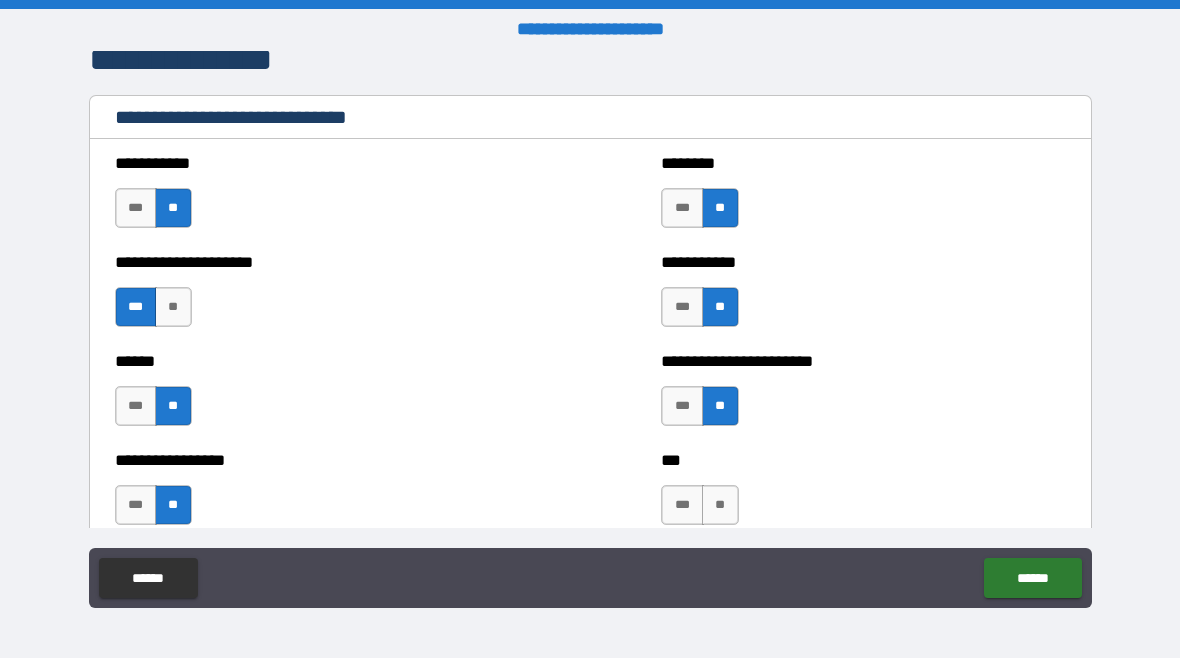 click on "**" at bounding box center [720, 506] 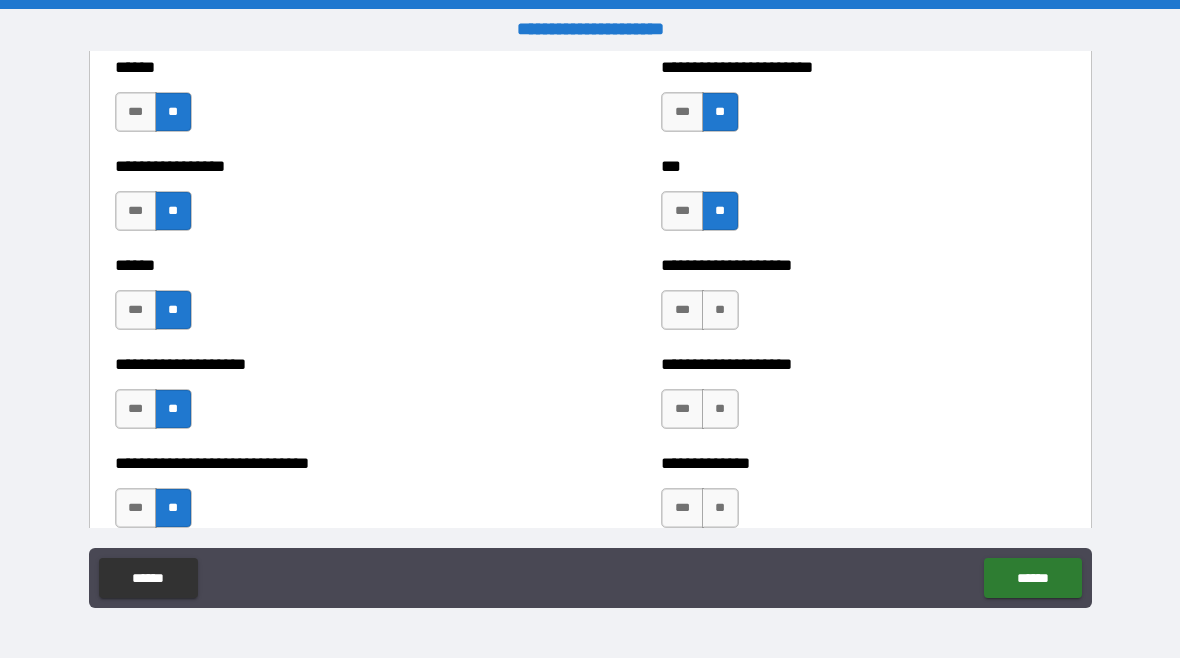 scroll, scrollTop: 3898, scrollLeft: 0, axis: vertical 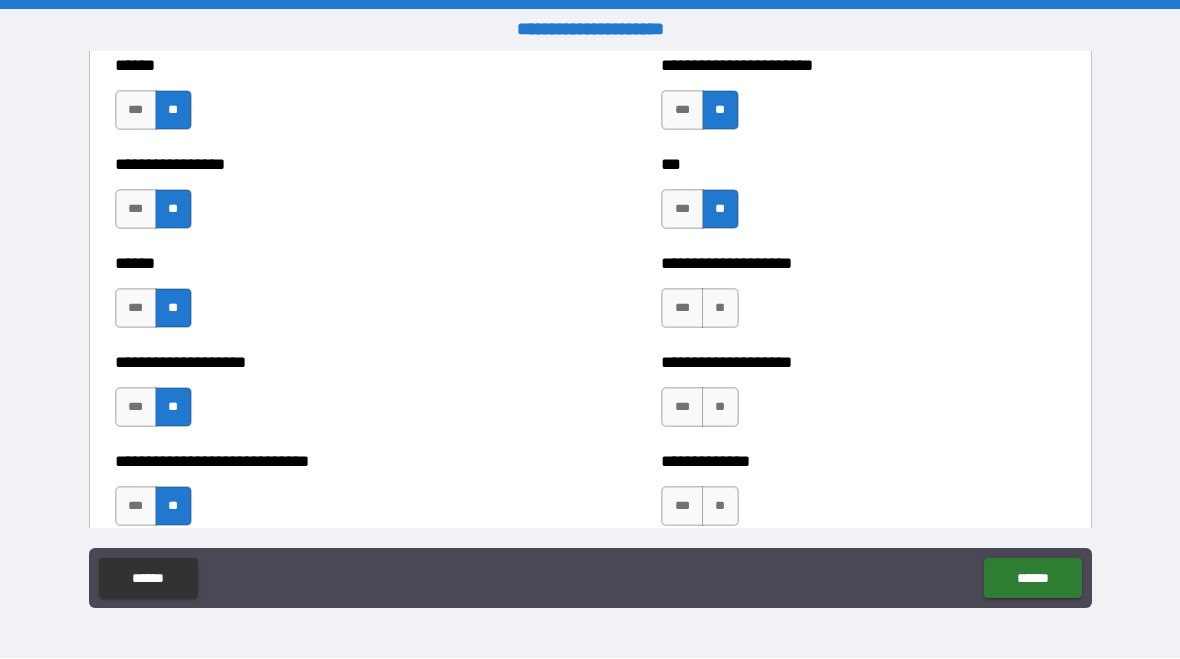 click on "**" at bounding box center (720, 309) 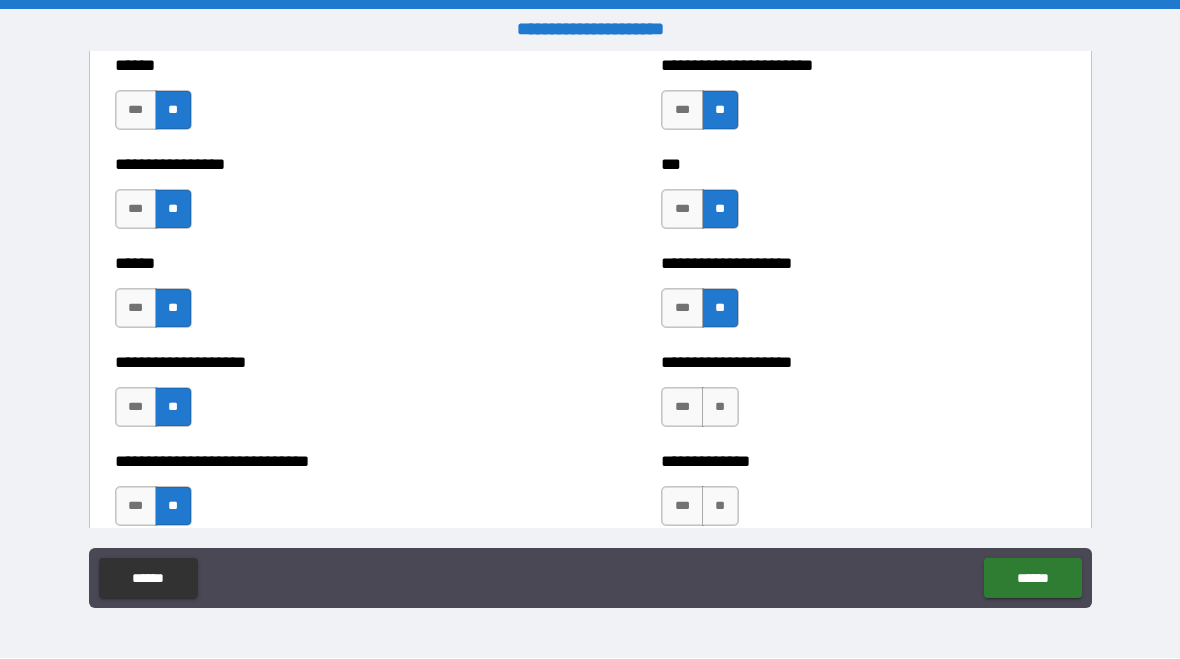 click on "**" at bounding box center (720, 408) 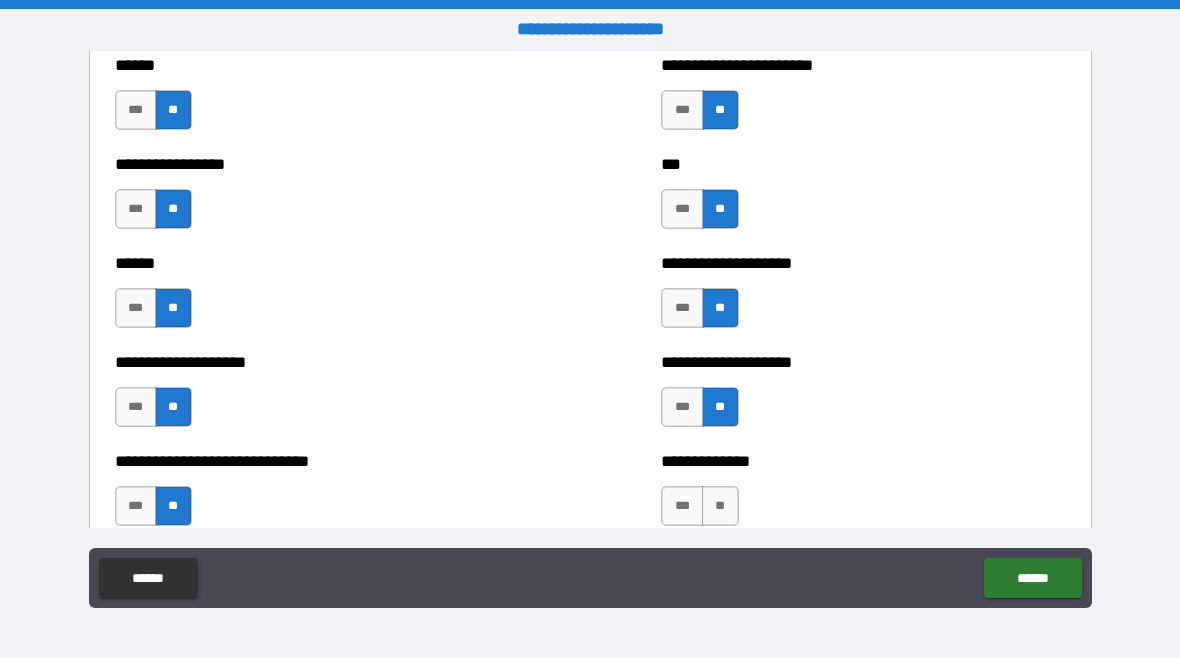 click on "**" at bounding box center [720, 507] 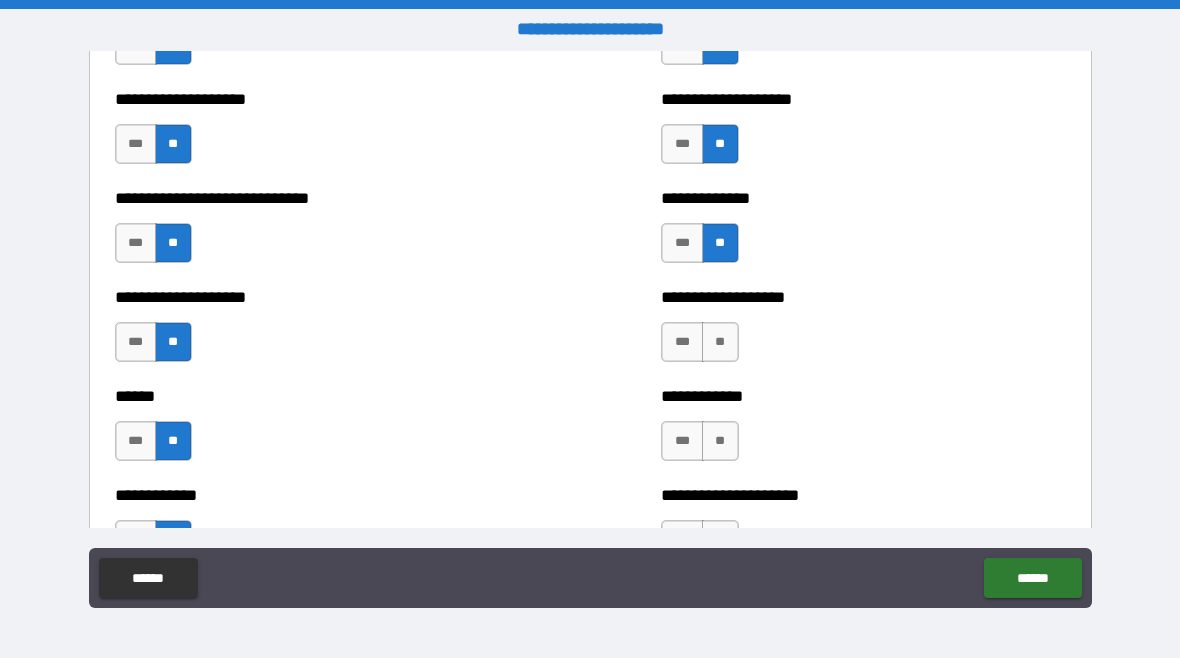 scroll, scrollTop: 4179, scrollLeft: 0, axis: vertical 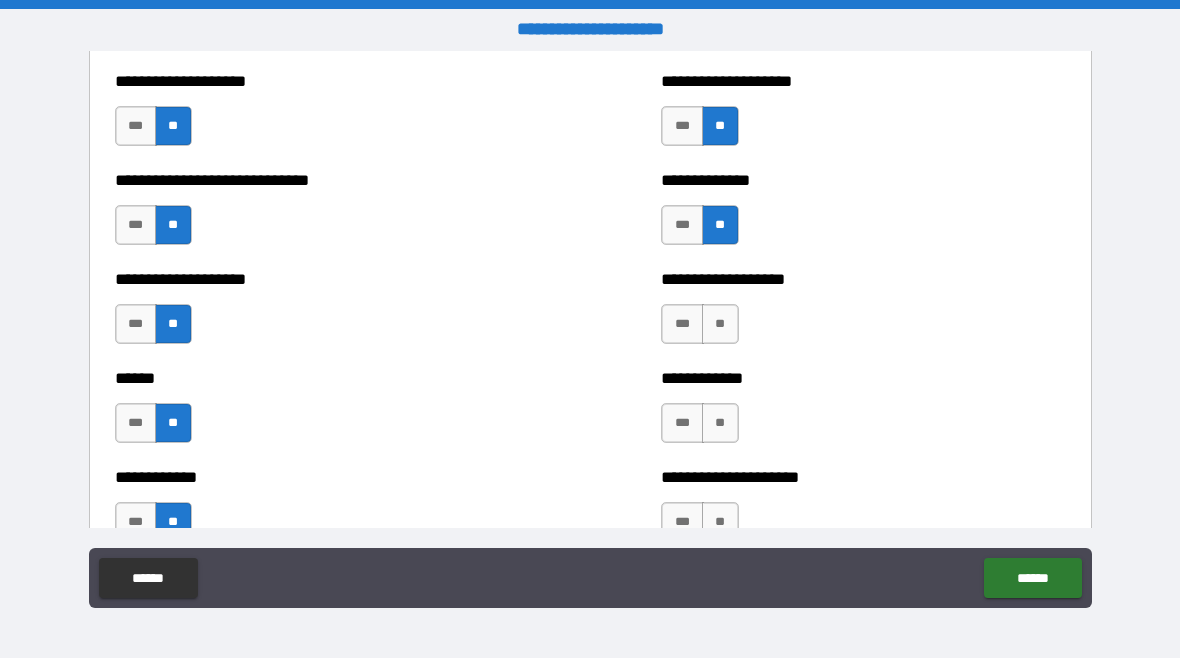 click on "**" at bounding box center [720, 325] 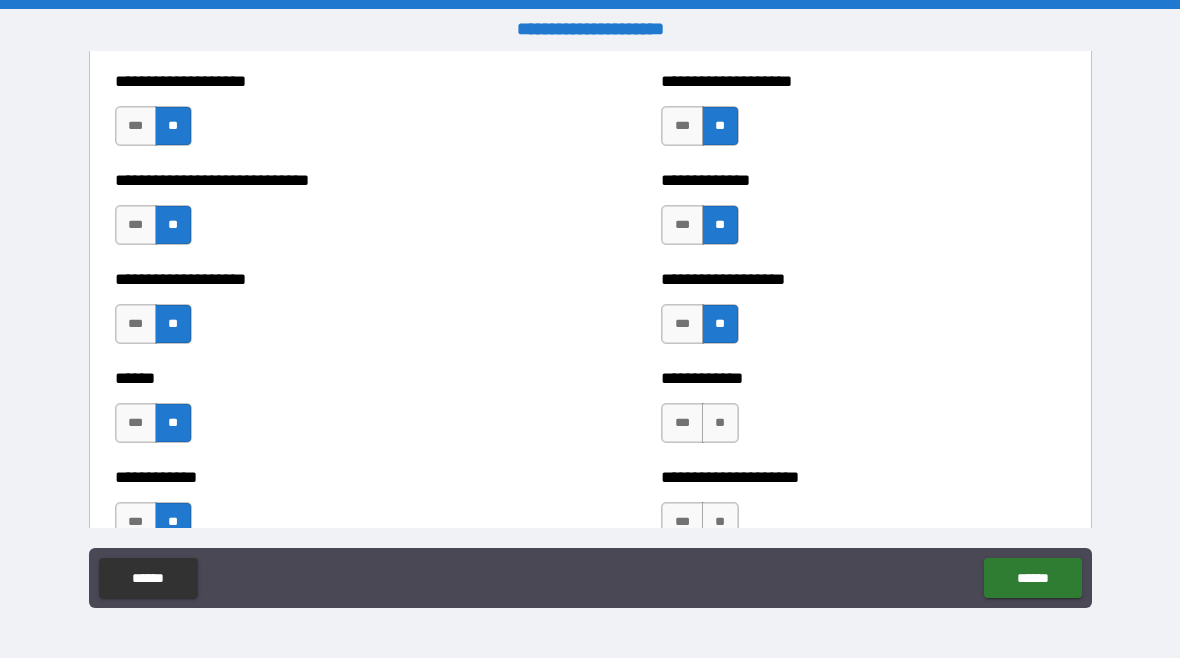 click on "**" at bounding box center [720, 424] 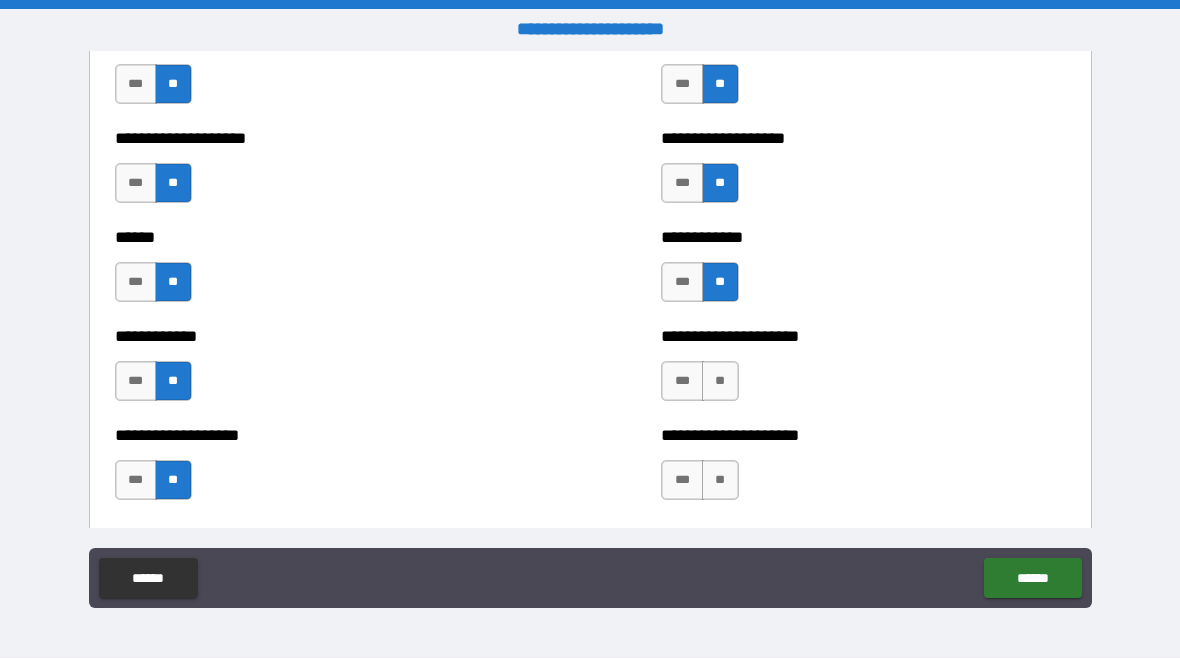 scroll, scrollTop: 4331, scrollLeft: 0, axis: vertical 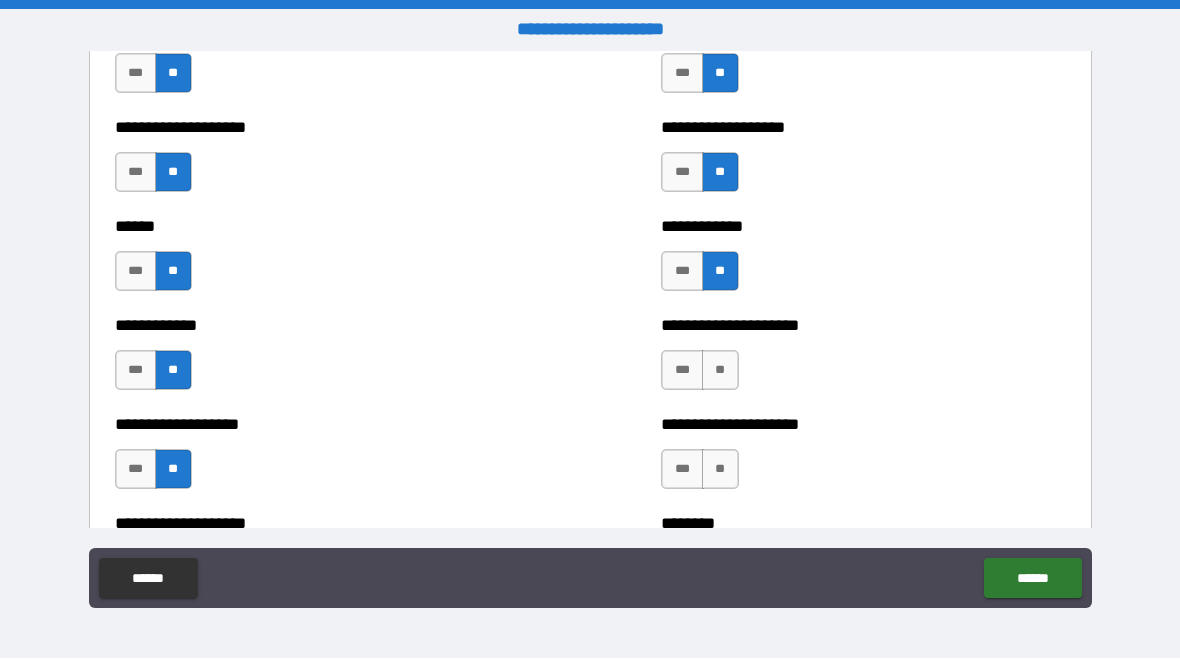 click on "**" at bounding box center (720, 371) 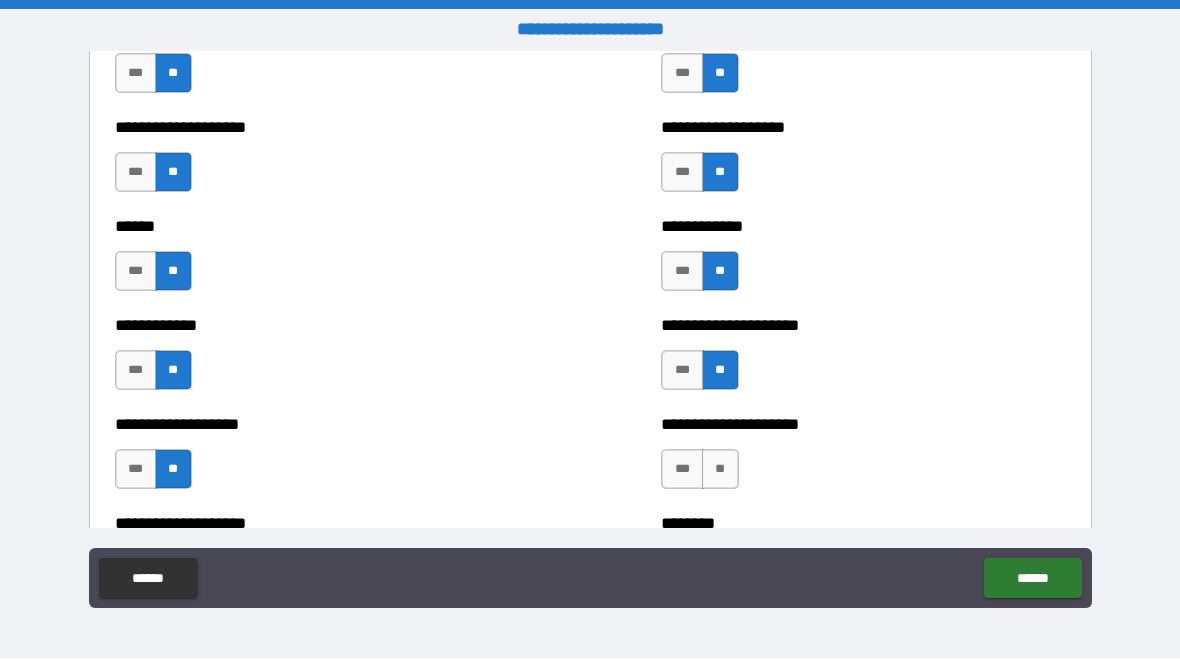 click on "**" at bounding box center [720, 470] 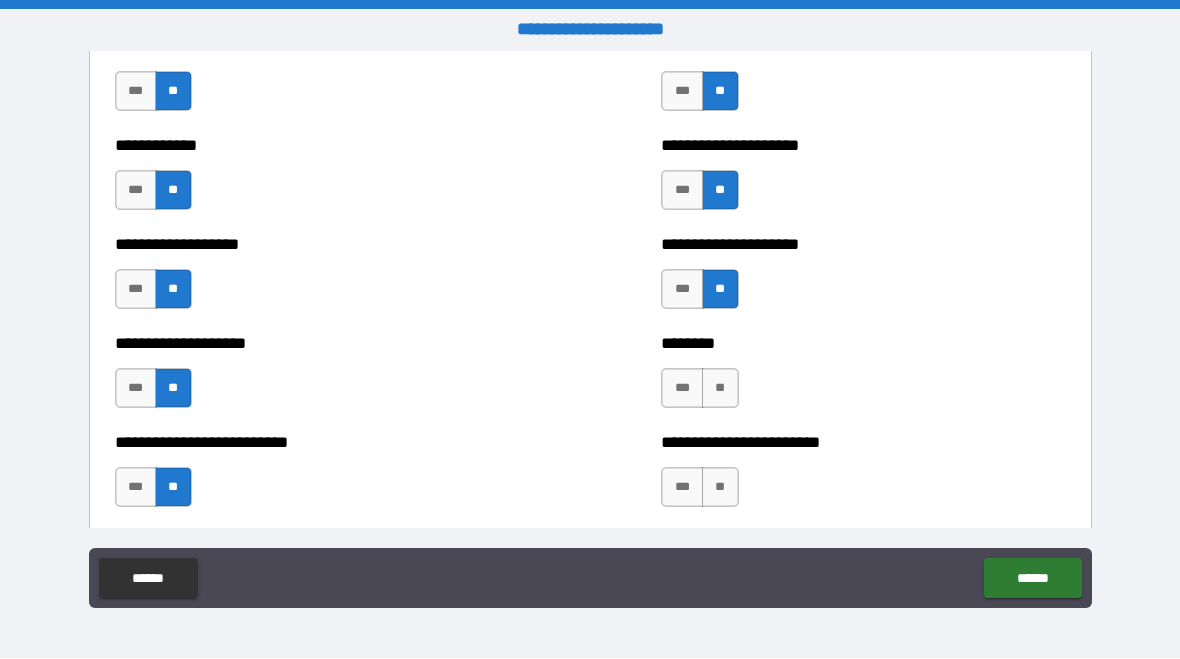 scroll, scrollTop: 4567, scrollLeft: 0, axis: vertical 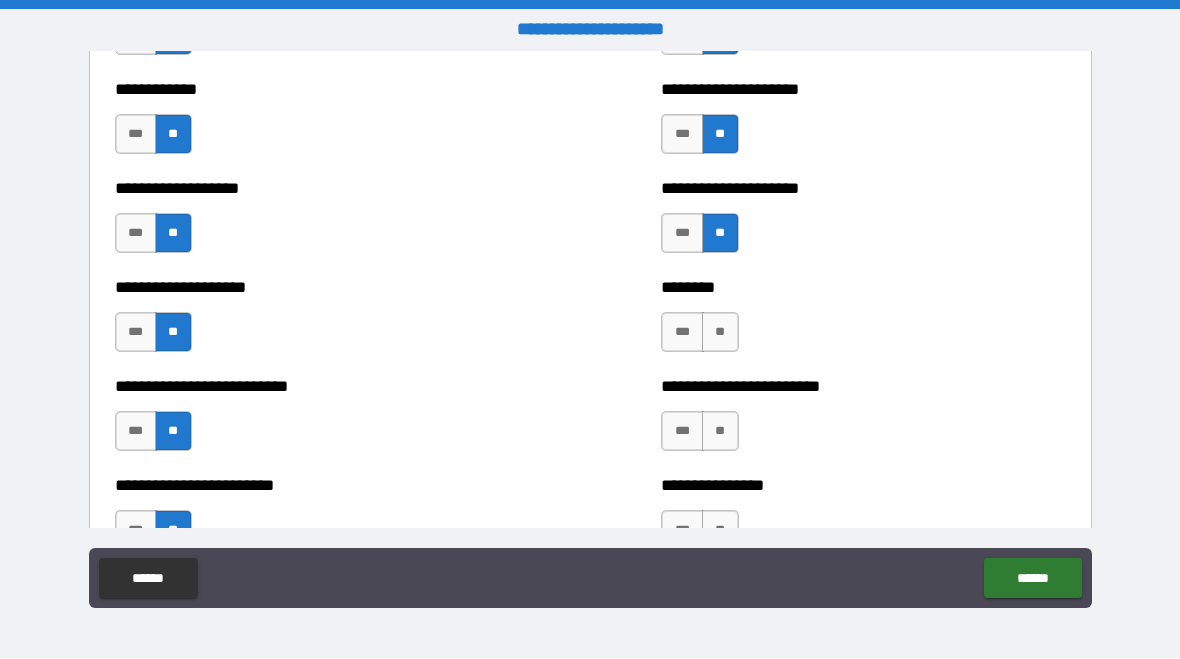 click on "**" at bounding box center [720, 333] 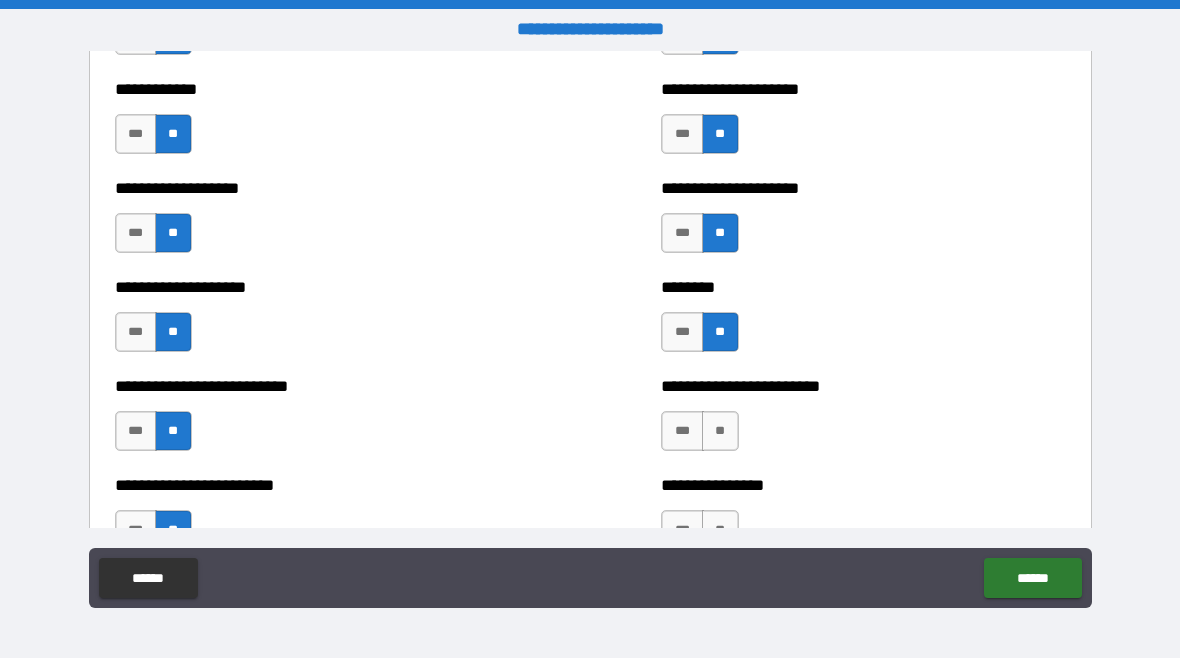 click on "**" at bounding box center (720, 432) 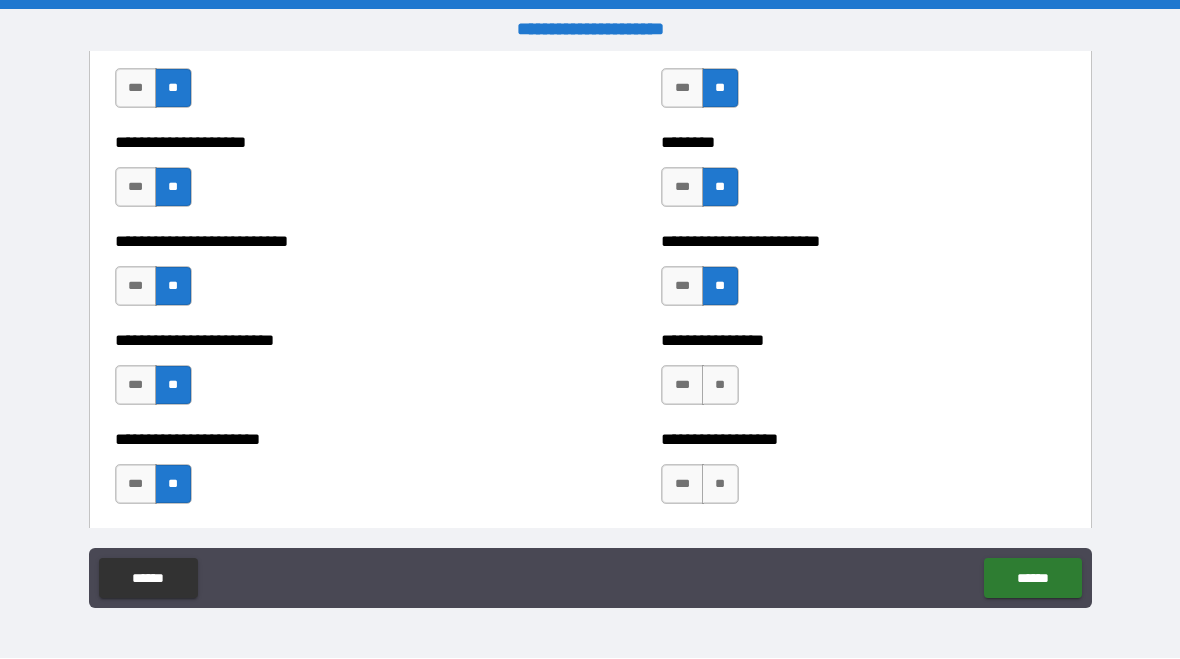 scroll, scrollTop: 4718, scrollLeft: 0, axis: vertical 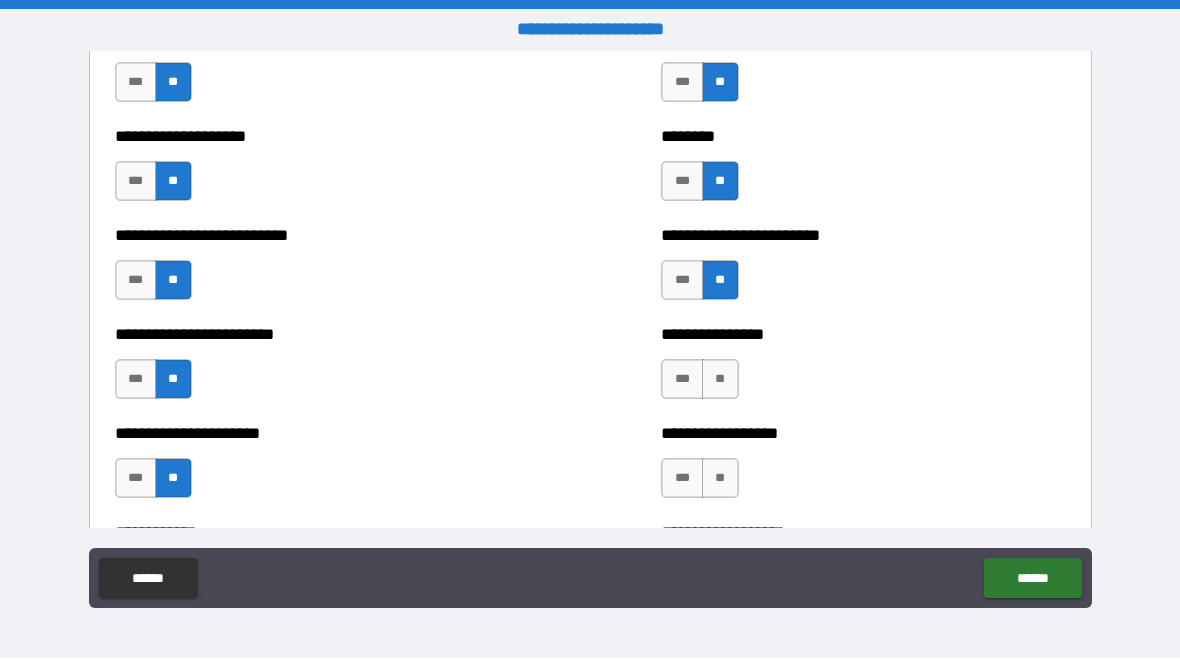 click on "**" at bounding box center [720, 380] 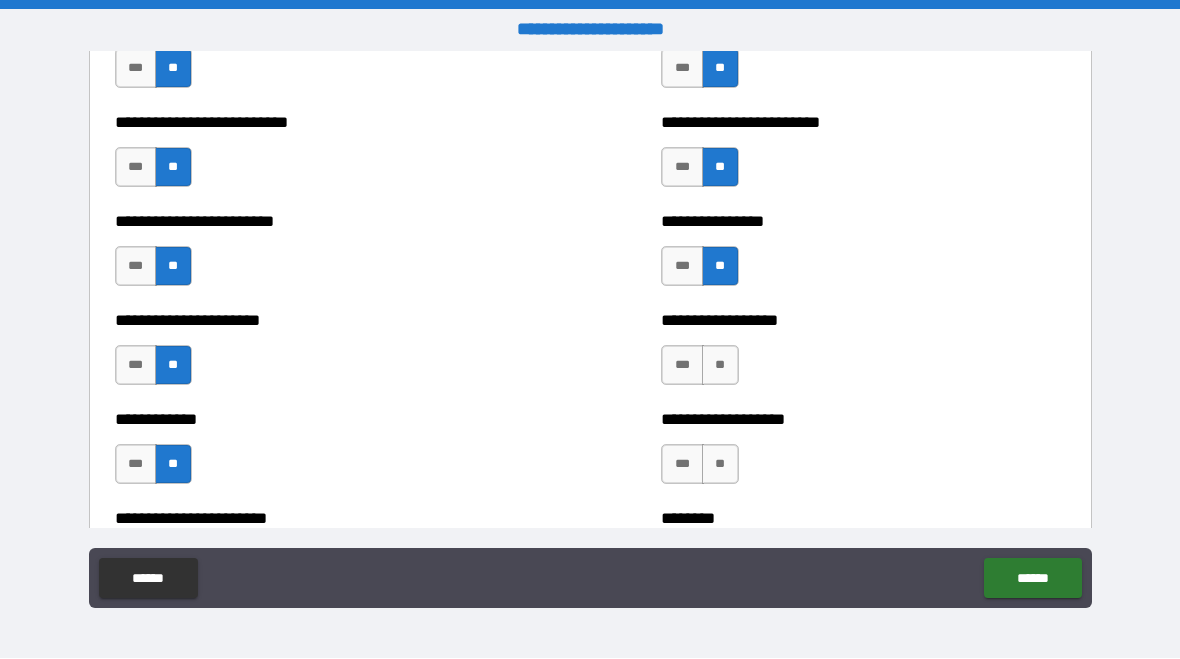 click on "**" at bounding box center (720, 366) 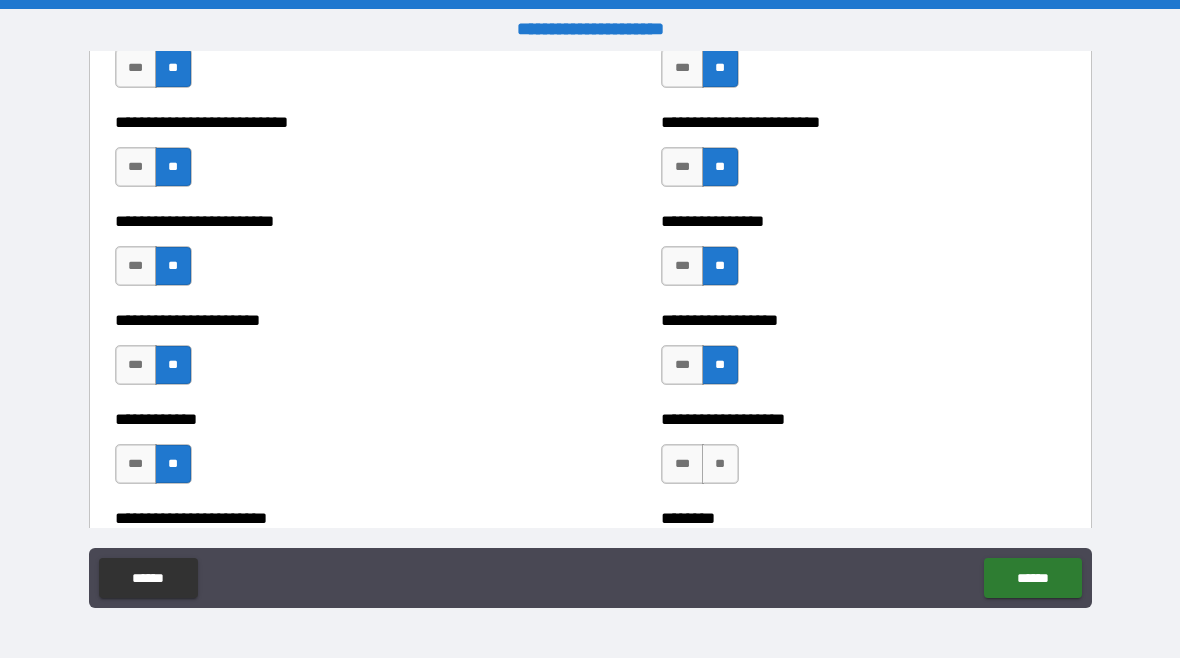 scroll, scrollTop: 4917, scrollLeft: 0, axis: vertical 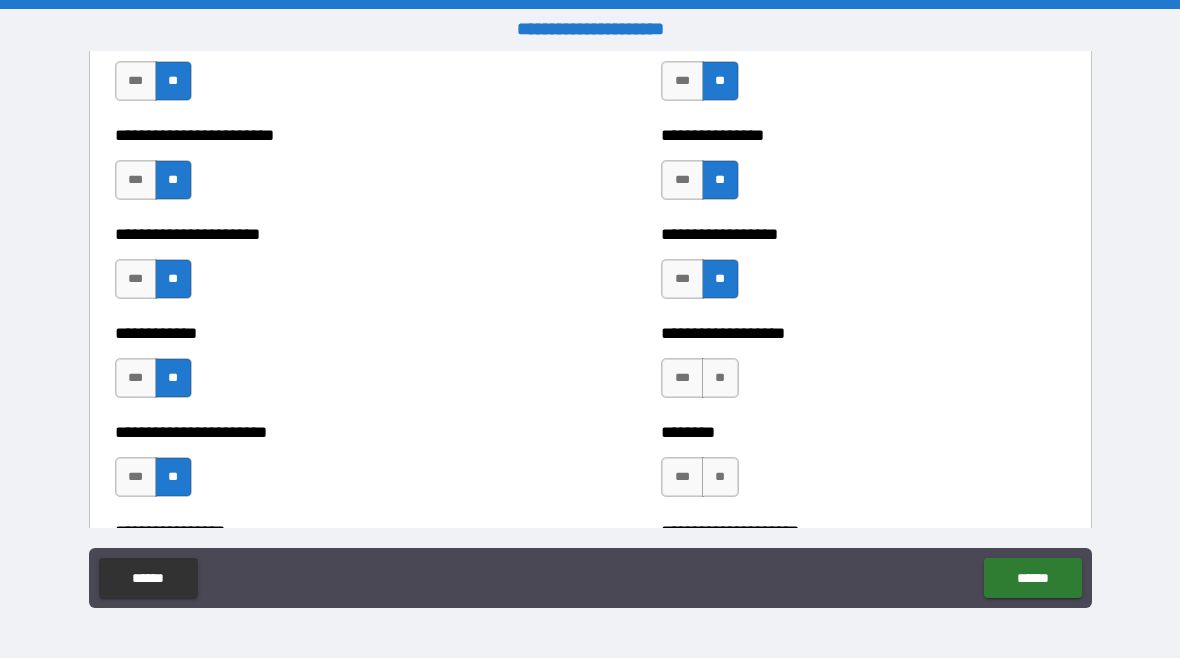 click on "**" at bounding box center (720, 379) 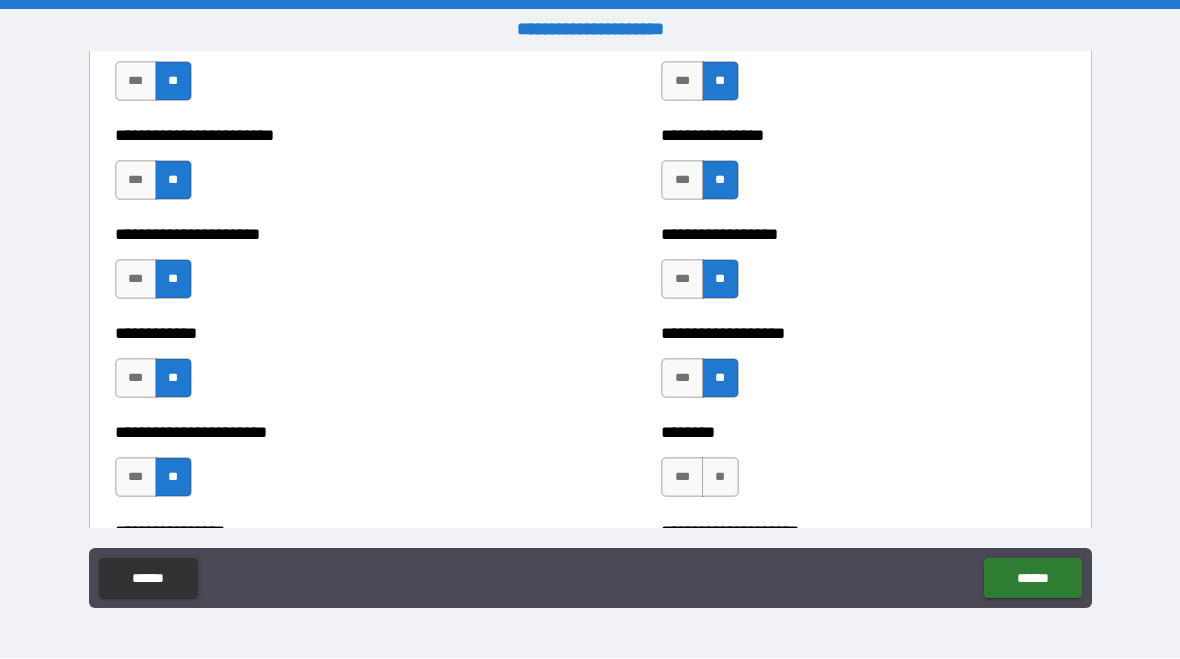 click on "**" at bounding box center [720, 478] 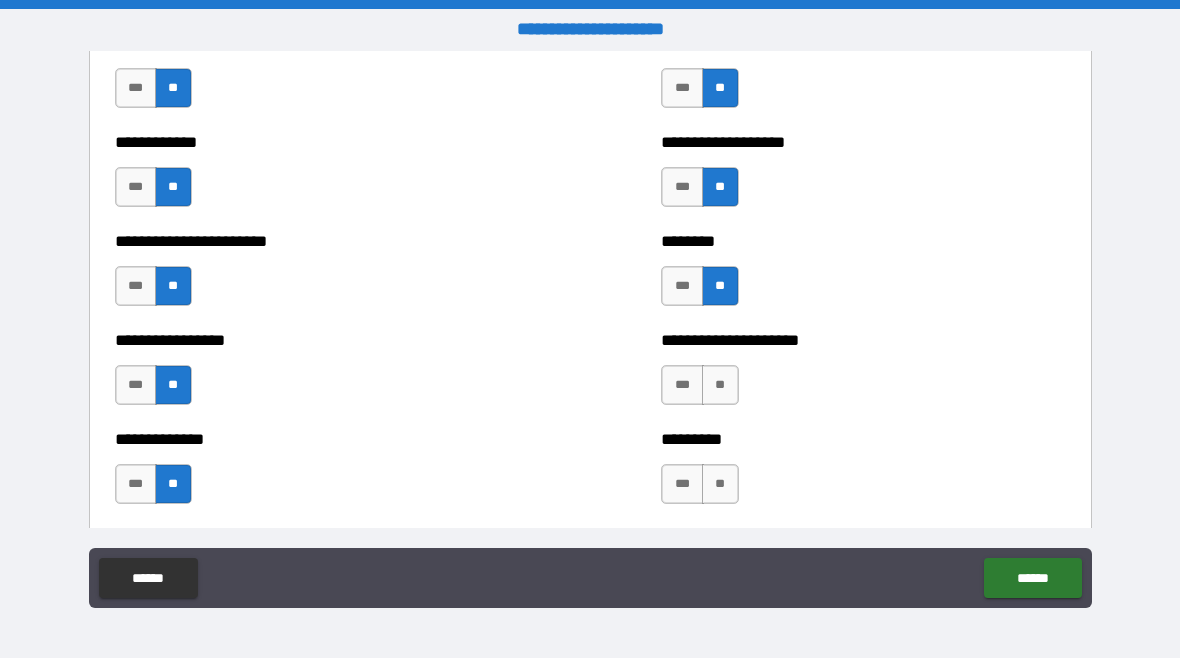 scroll, scrollTop: 5111, scrollLeft: 0, axis: vertical 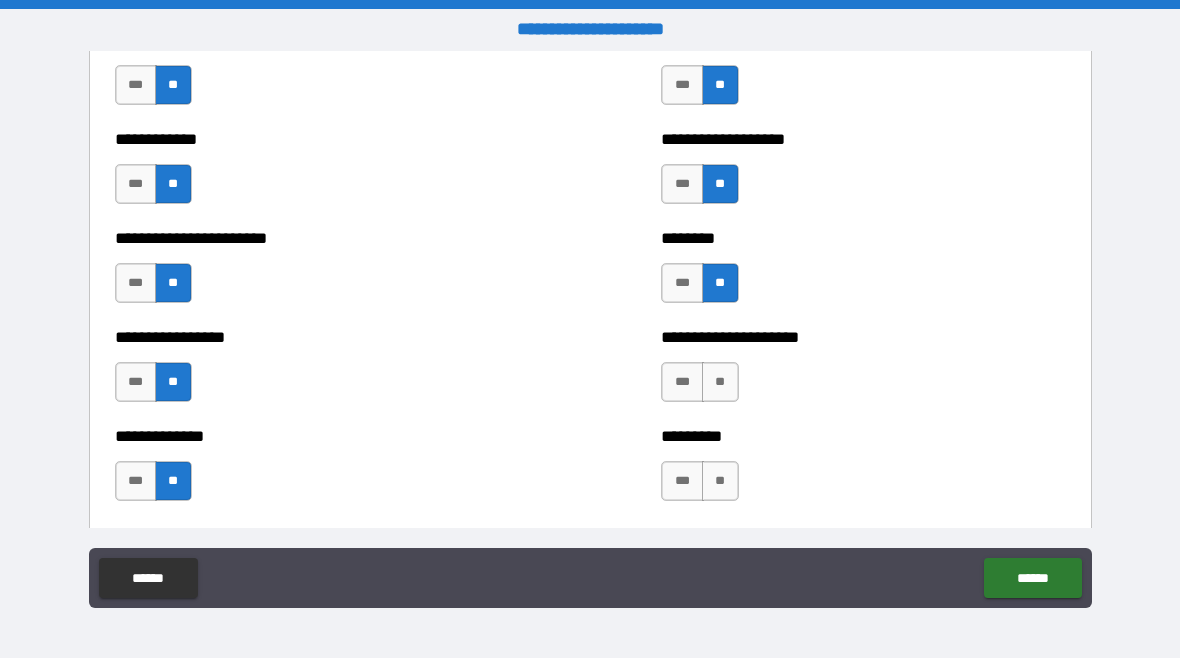 click on "**" at bounding box center [720, 383] 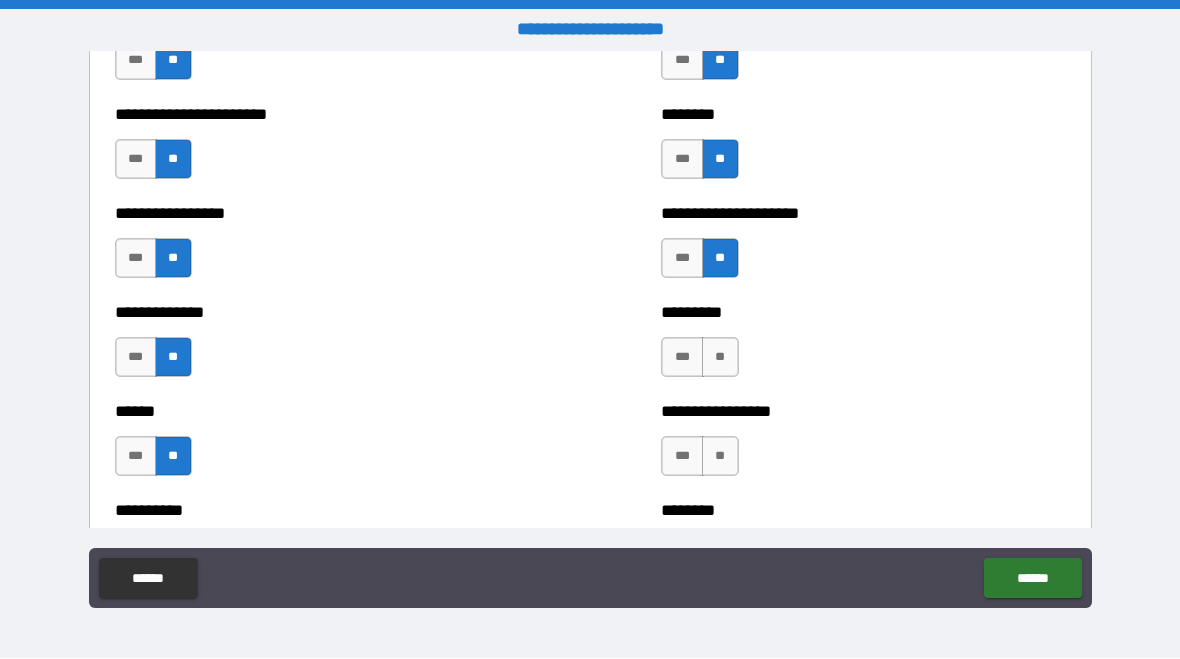 scroll, scrollTop: 5236, scrollLeft: 0, axis: vertical 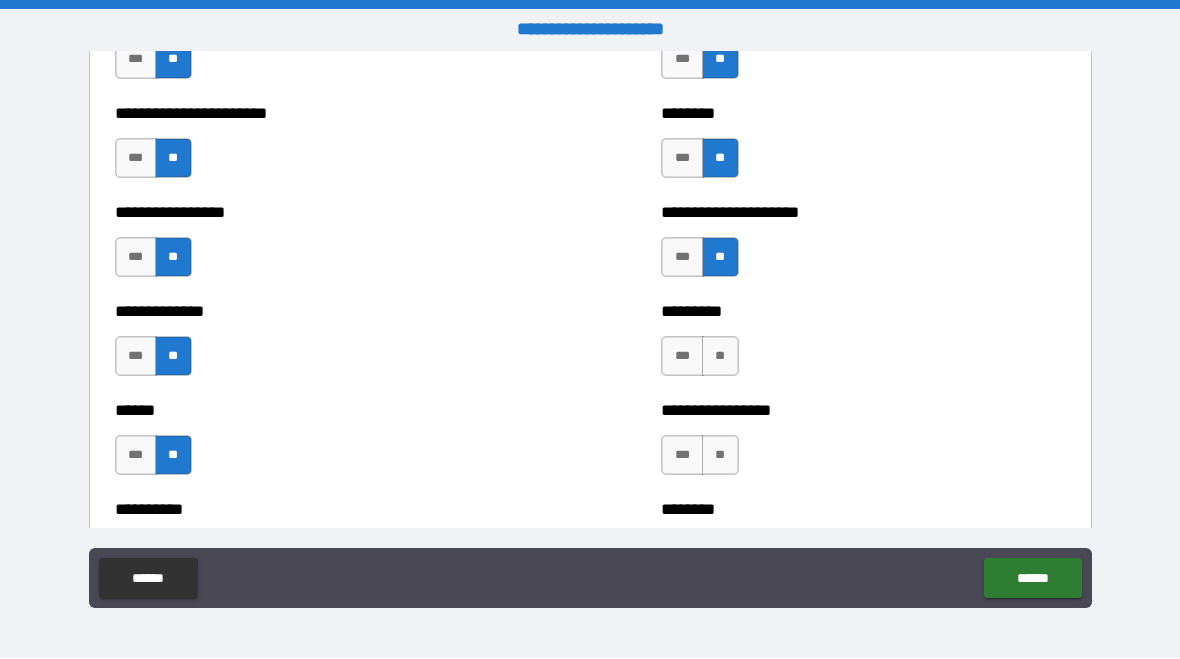 click on "**" at bounding box center [720, 357] 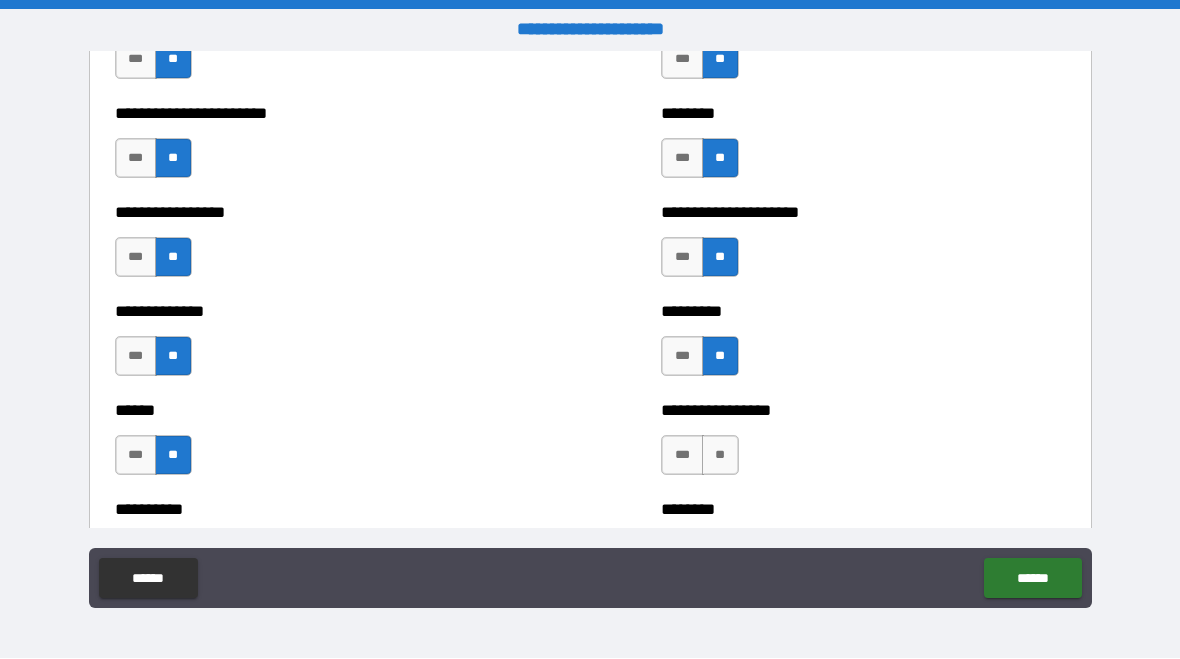click on "**" at bounding box center (720, 456) 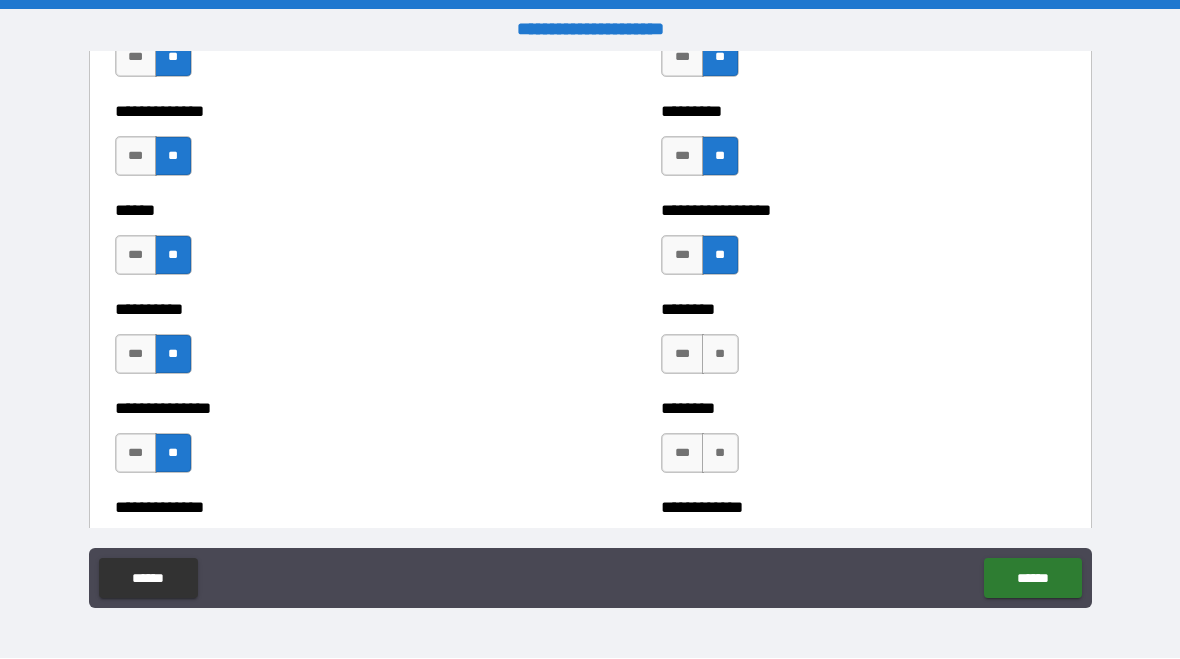 scroll, scrollTop: 5437, scrollLeft: 0, axis: vertical 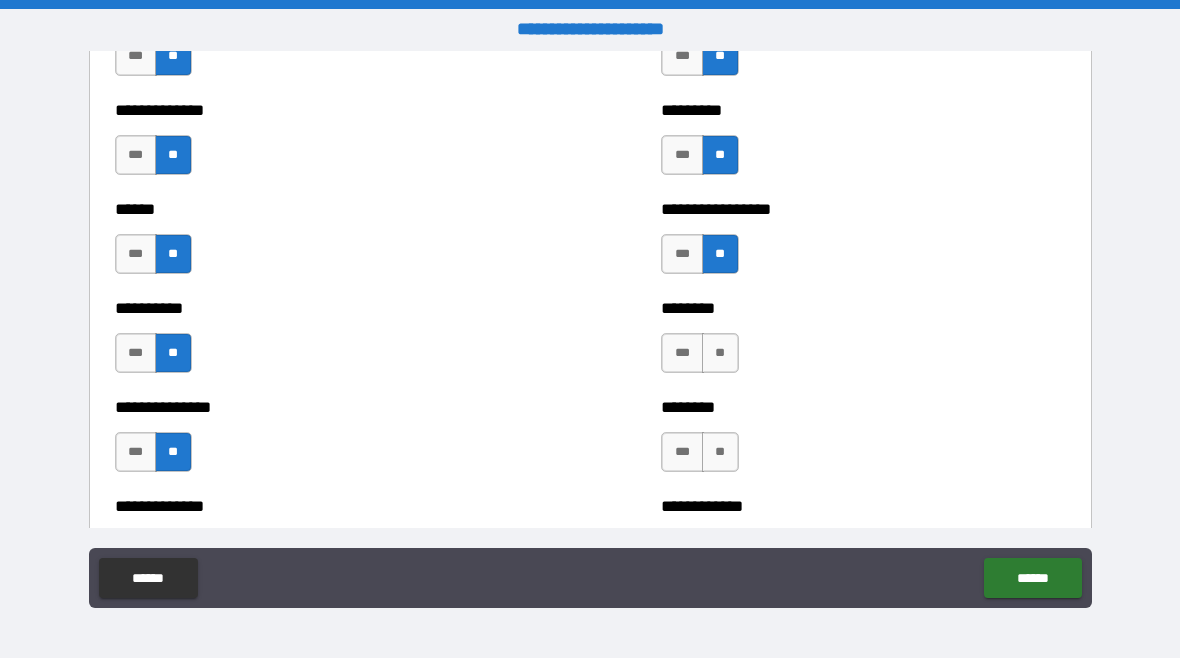 click on "**" at bounding box center (720, 354) 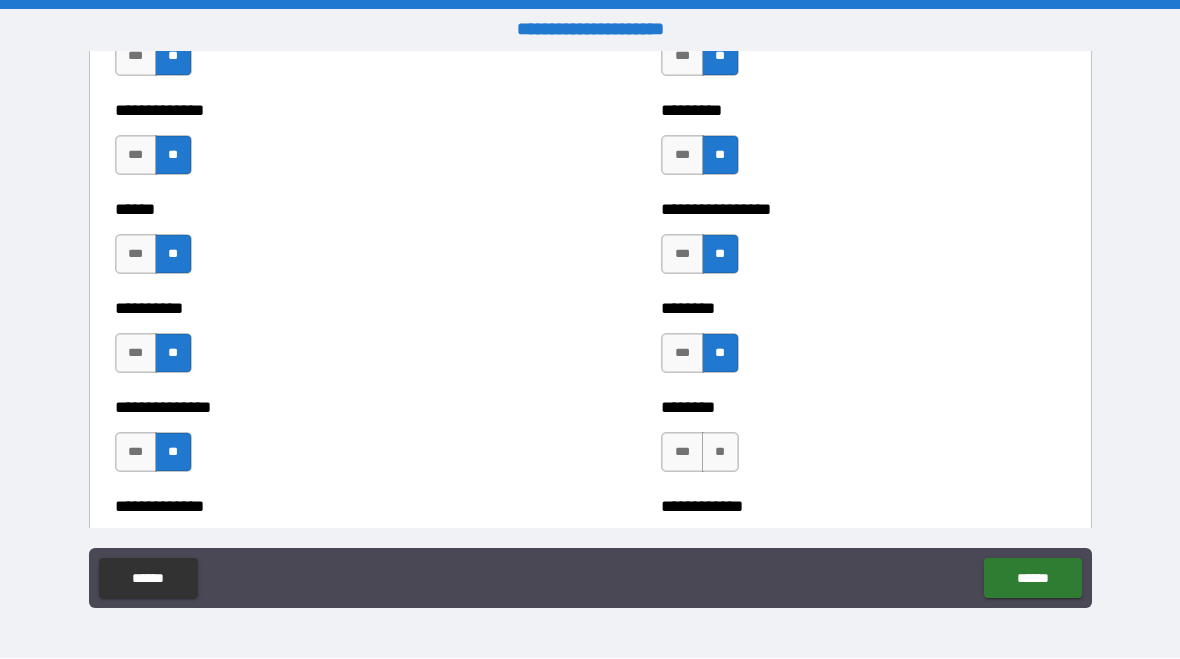 click on "**" at bounding box center (720, 453) 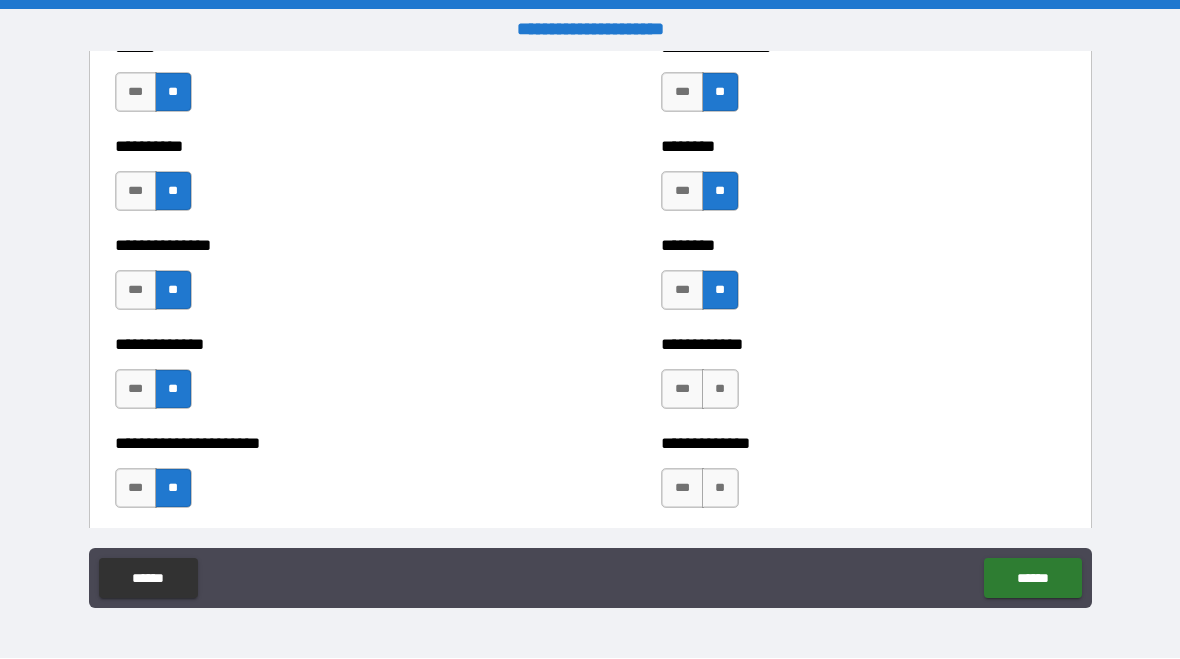 scroll, scrollTop: 5630, scrollLeft: 0, axis: vertical 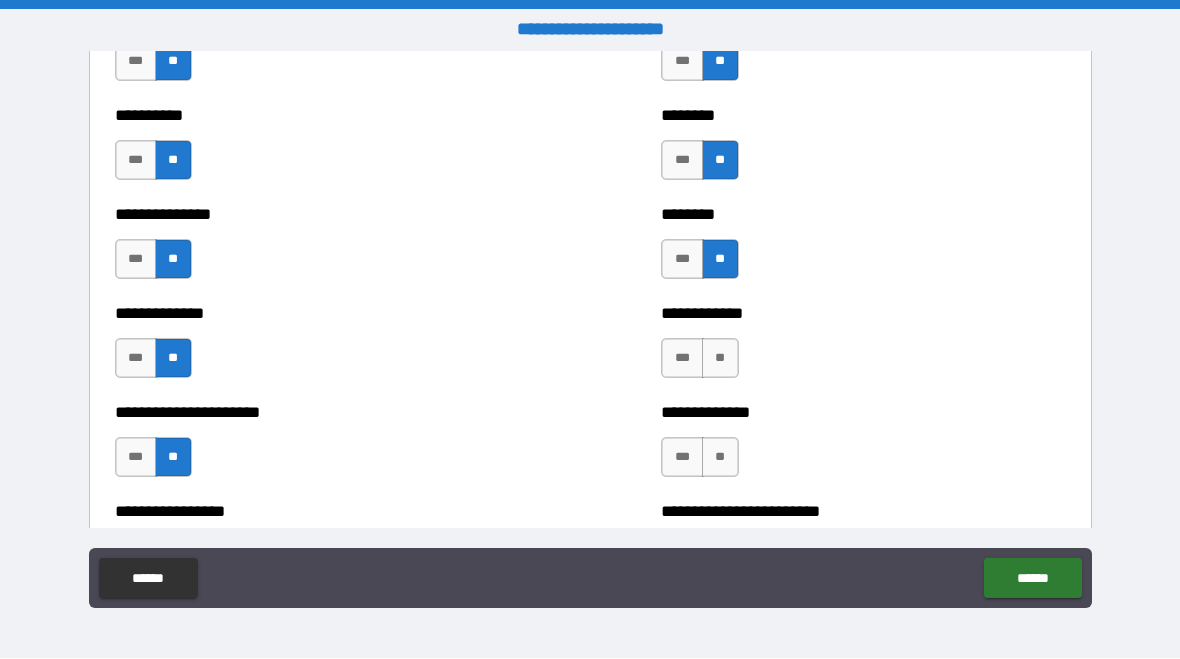click on "**" at bounding box center [720, 359] 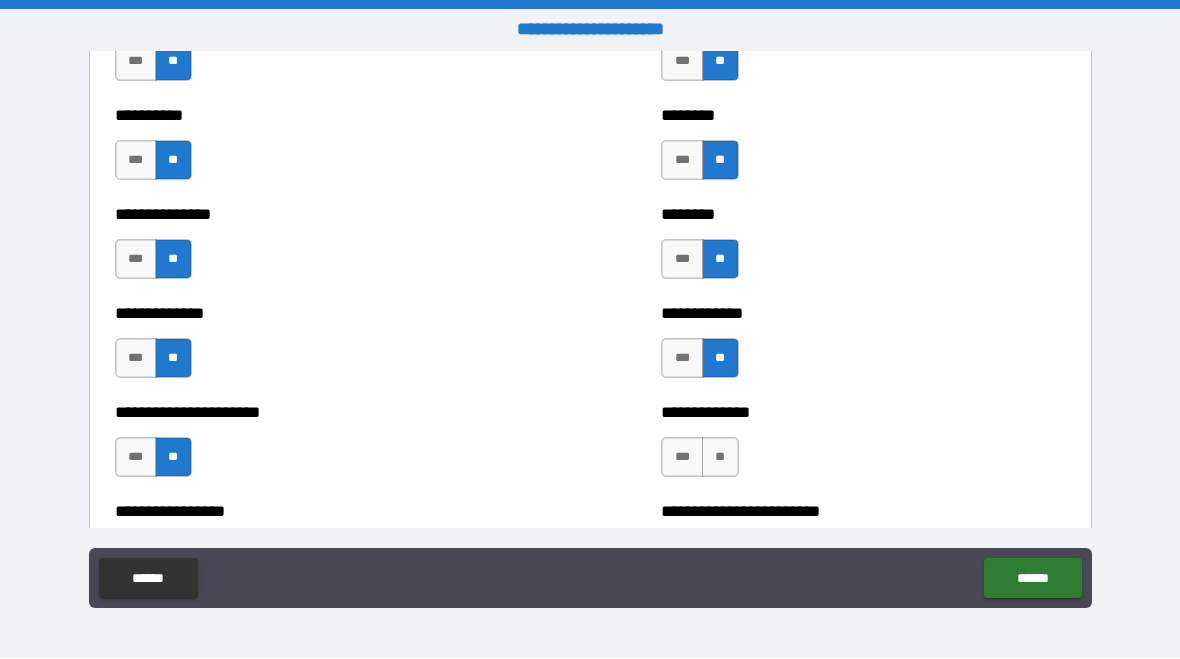 click on "**" at bounding box center [720, 458] 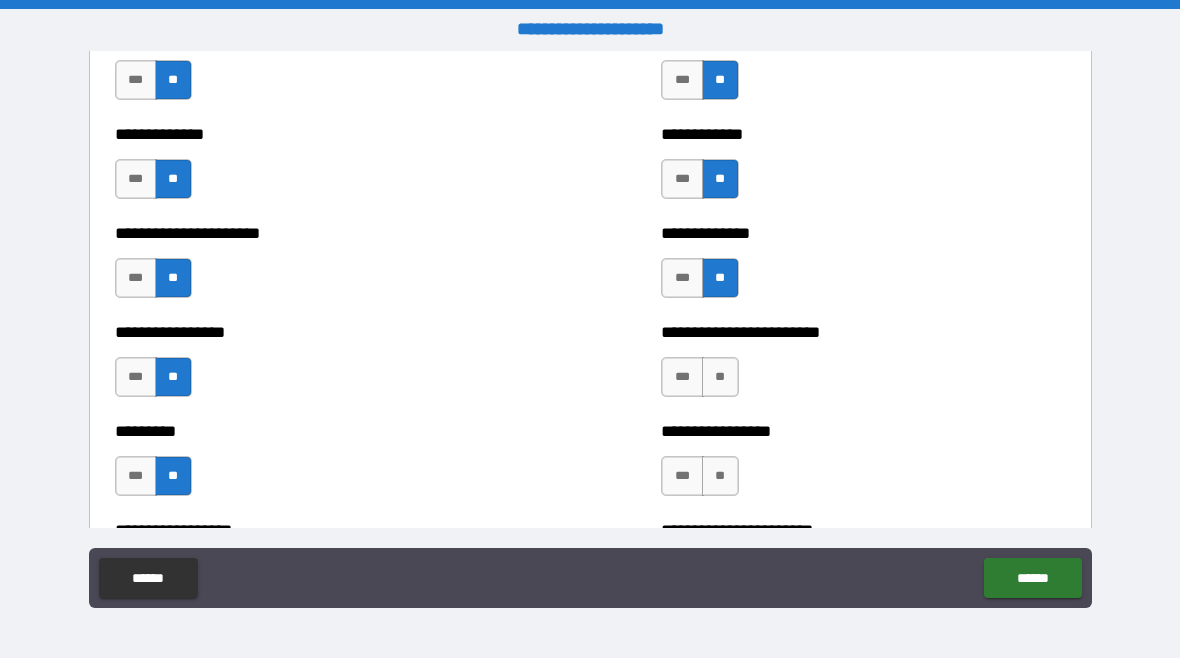 scroll, scrollTop: 5810, scrollLeft: 0, axis: vertical 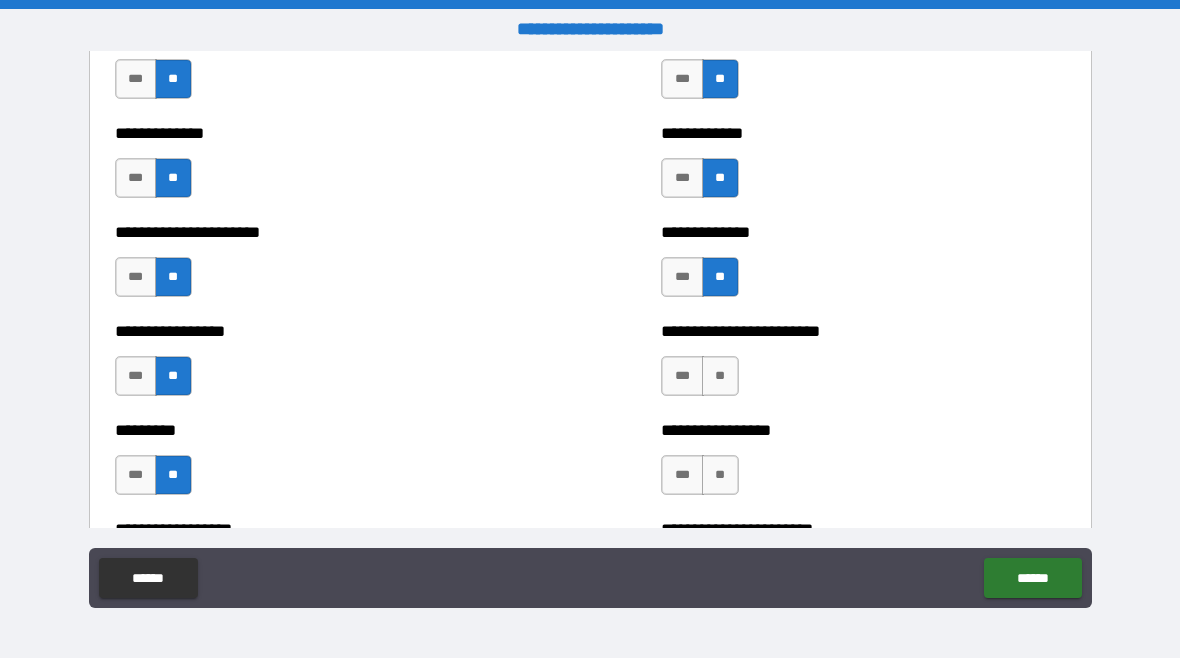 click on "**" at bounding box center (720, 377) 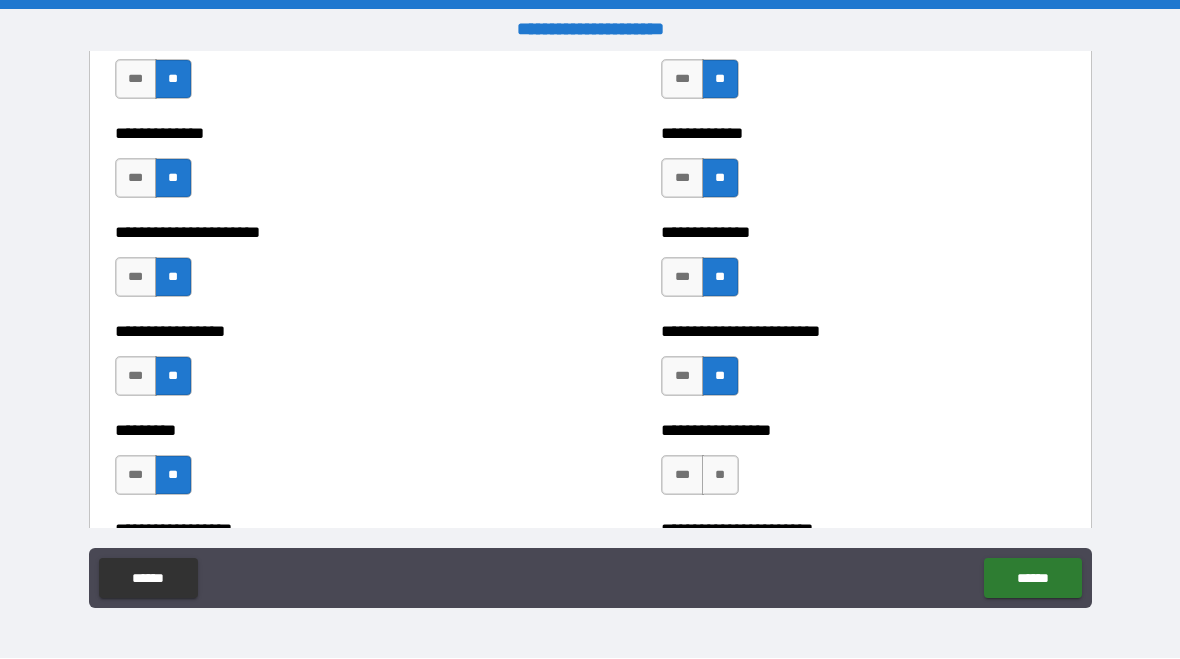 click on "**" at bounding box center [720, 476] 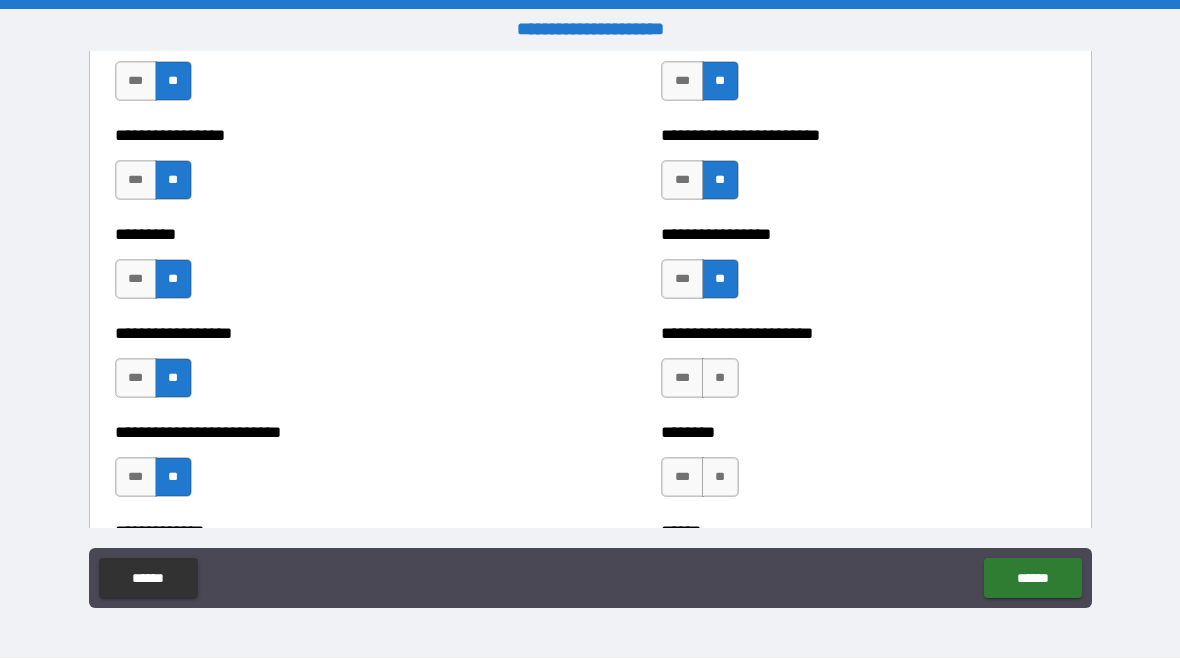 scroll, scrollTop: 6009, scrollLeft: 0, axis: vertical 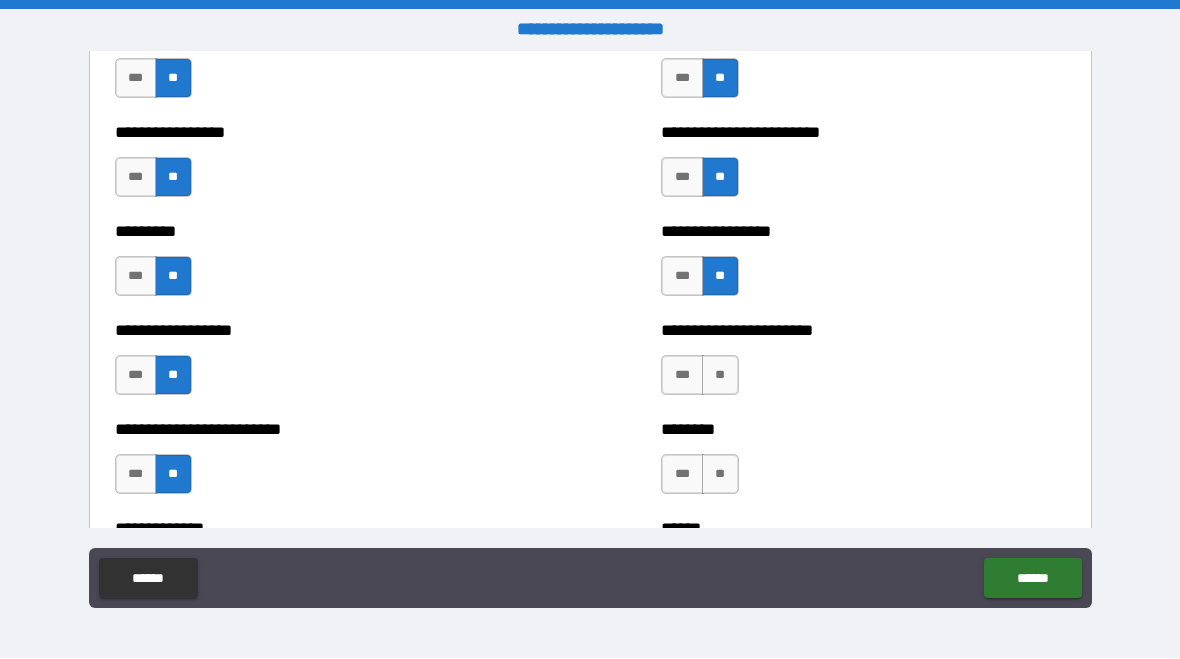 click on "**" at bounding box center (720, 376) 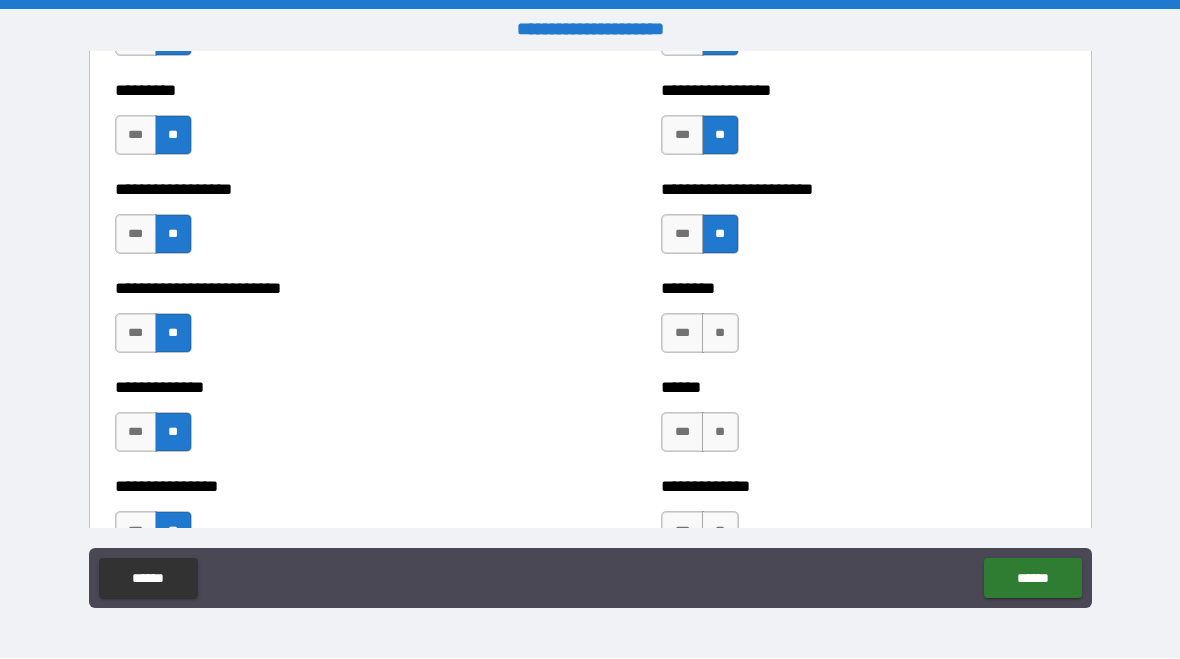 scroll, scrollTop: 6153, scrollLeft: 0, axis: vertical 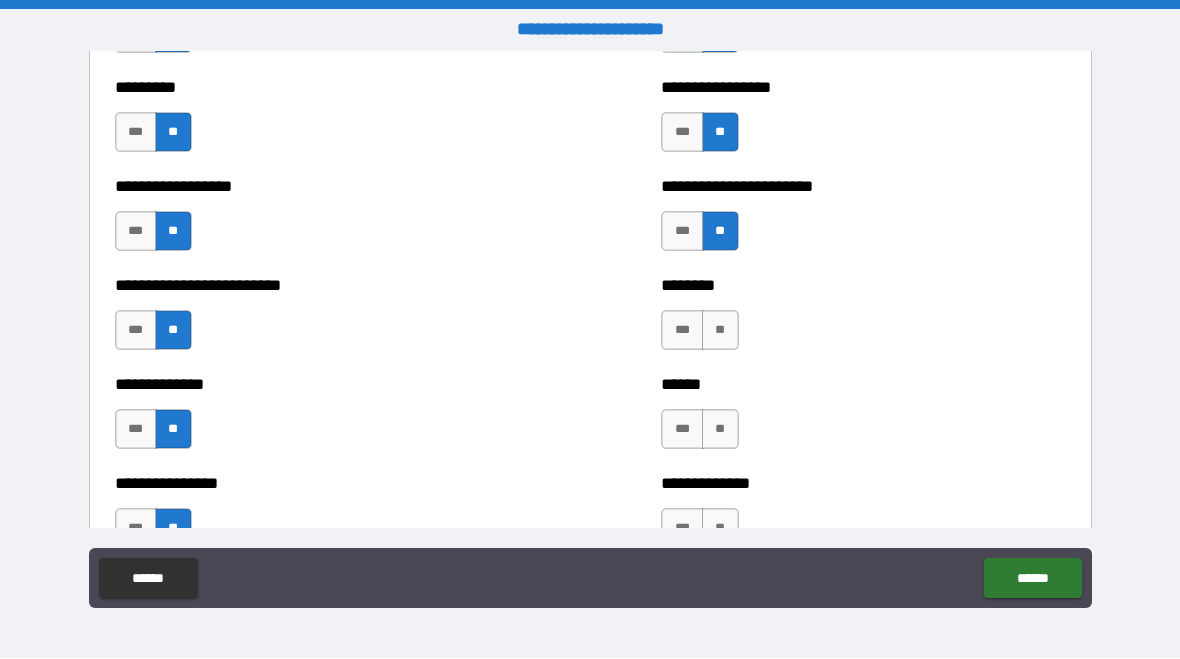click on "**" at bounding box center (720, 331) 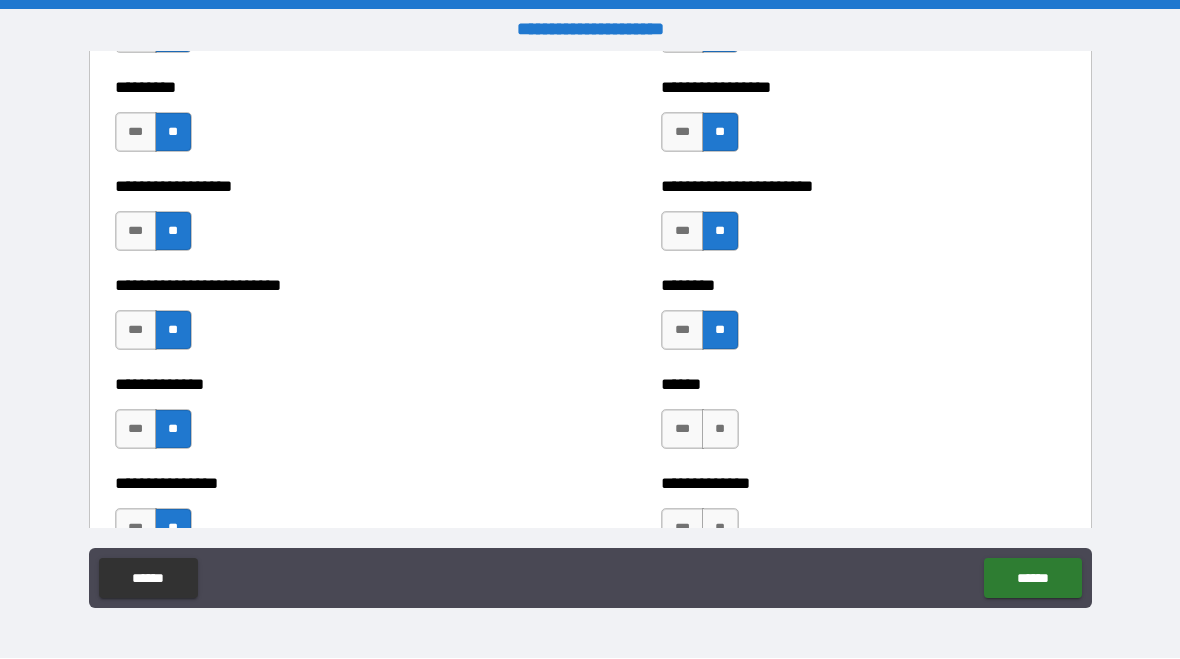 click on "**" at bounding box center (720, 430) 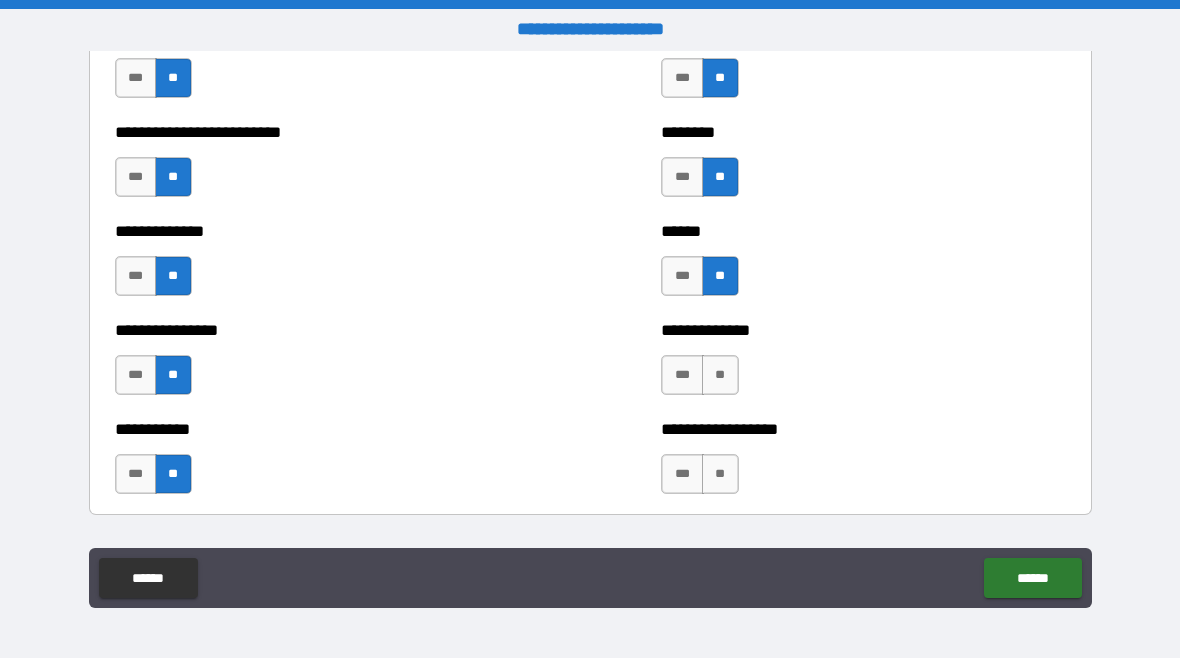 scroll, scrollTop: 6316, scrollLeft: 0, axis: vertical 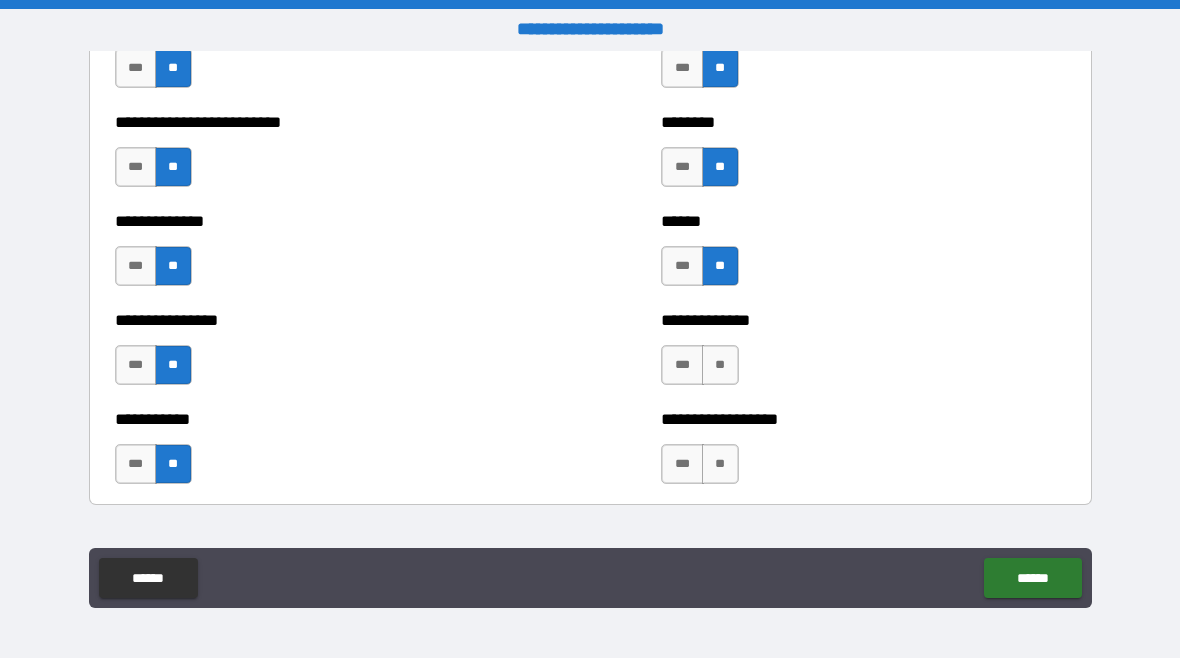 click on "**" at bounding box center [720, 366] 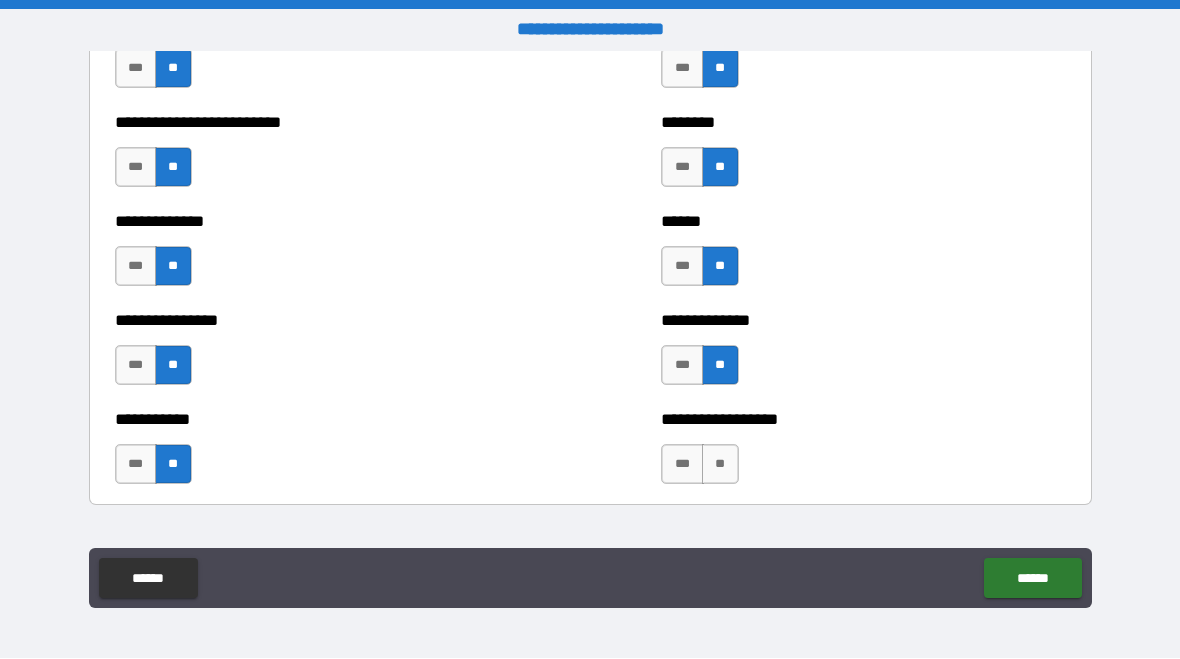 click on "**" at bounding box center [720, 465] 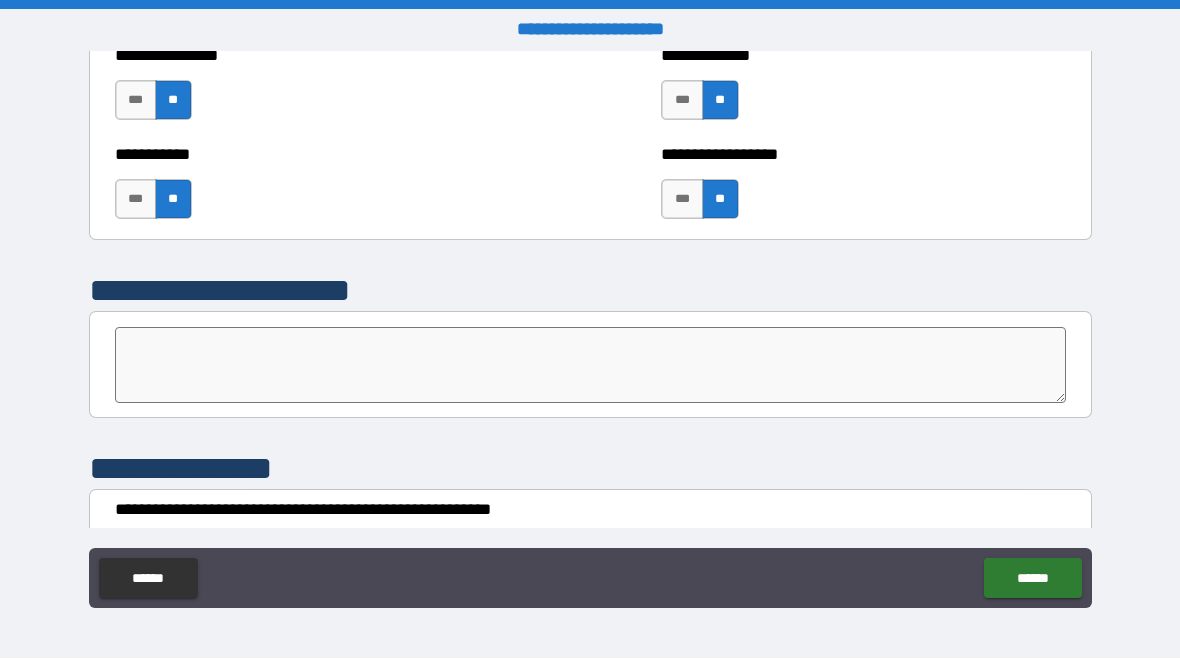 scroll, scrollTop: 6585, scrollLeft: 0, axis: vertical 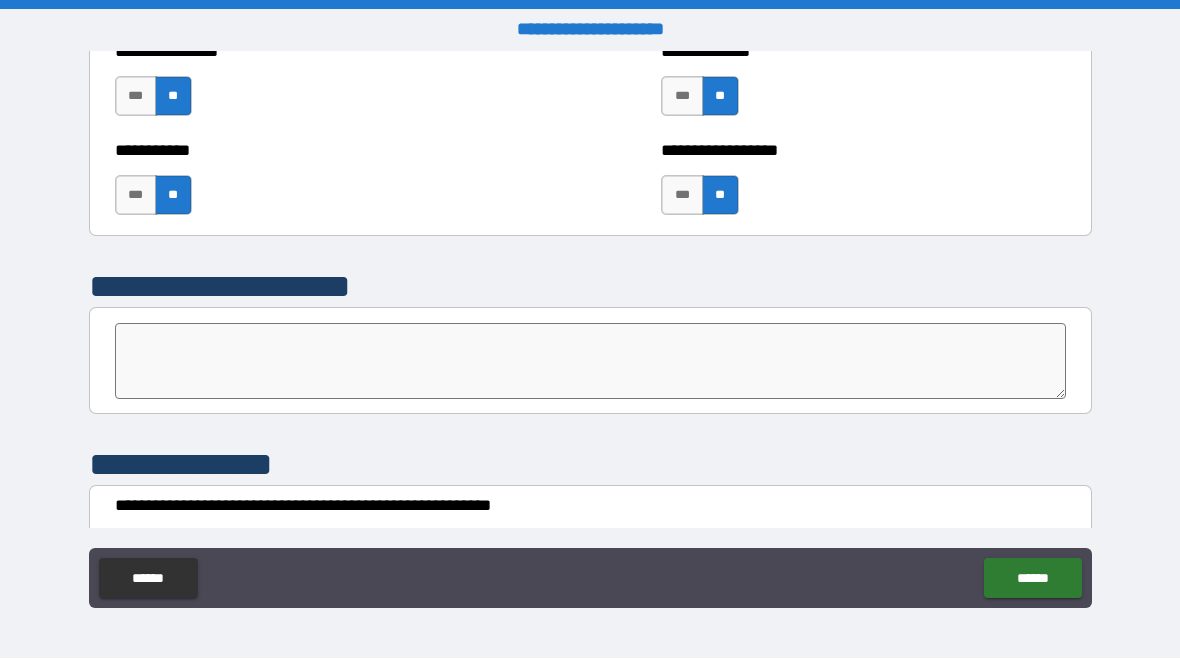 click at bounding box center (591, 362) 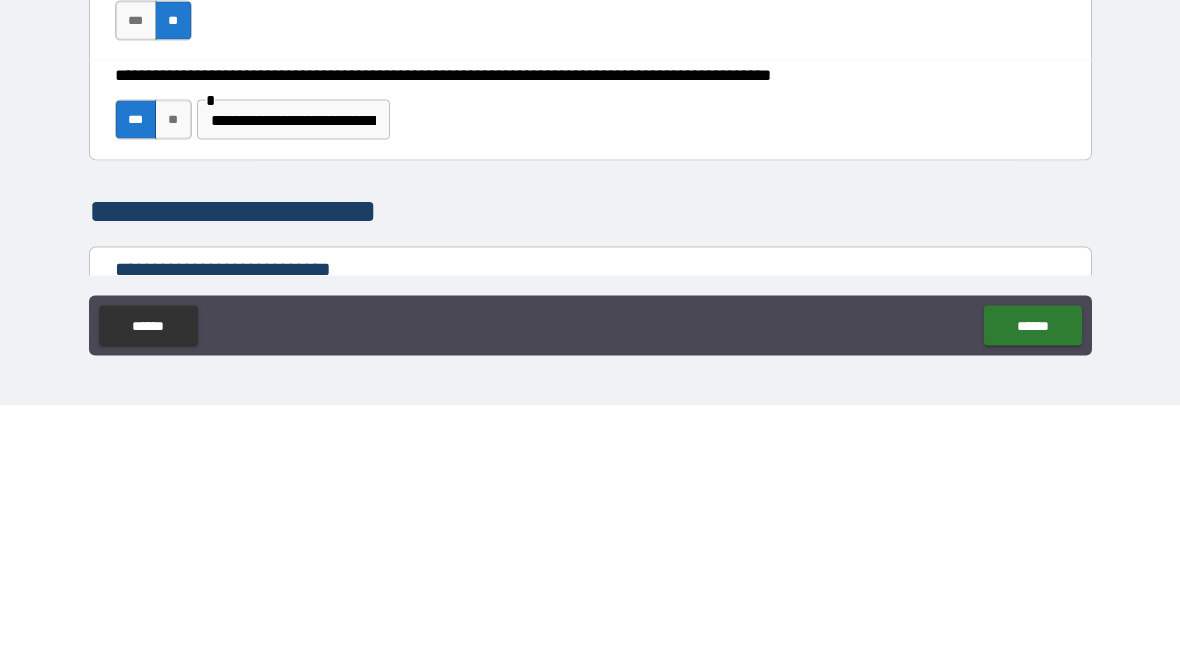 scroll, scrollTop: 1626, scrollLeft: 0, axis: vertical 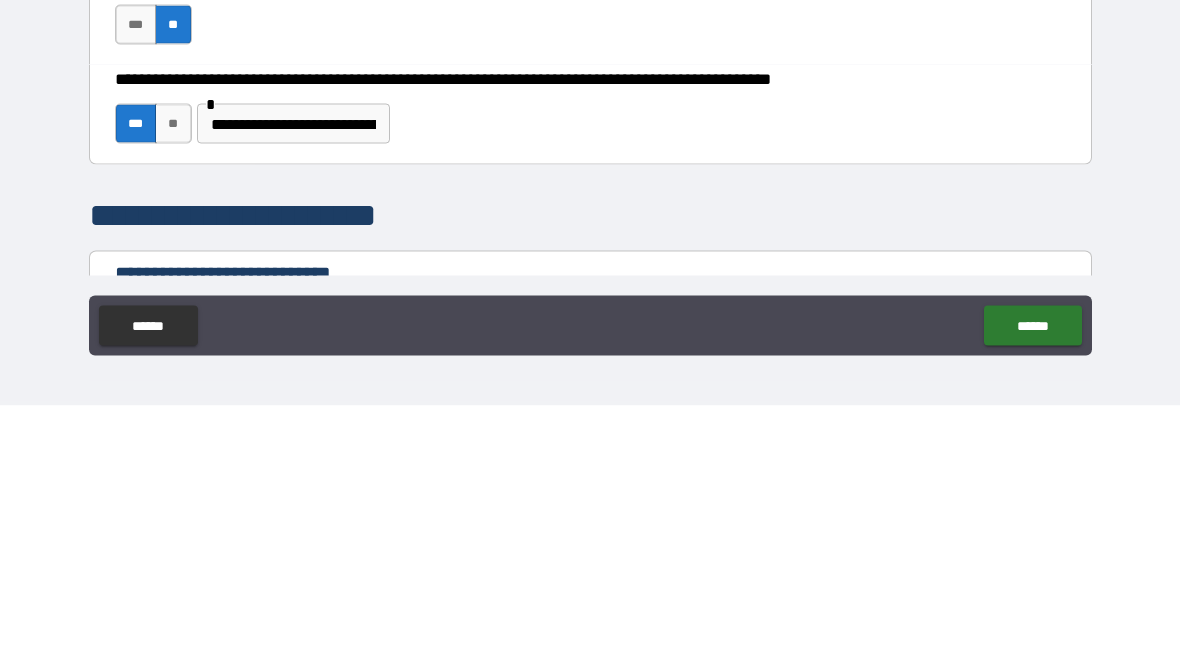 click on "**********" at bounding box center (293, 377) 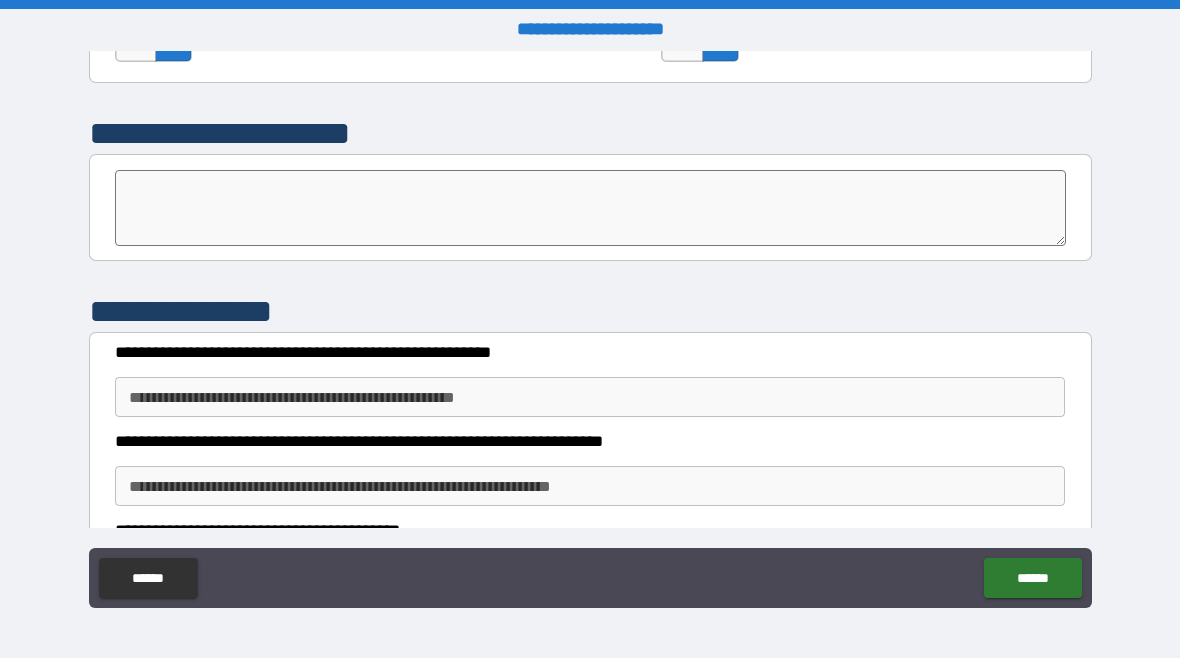 scroll, scrollTop: 6733, scrollLeft: 0, axis: vertical 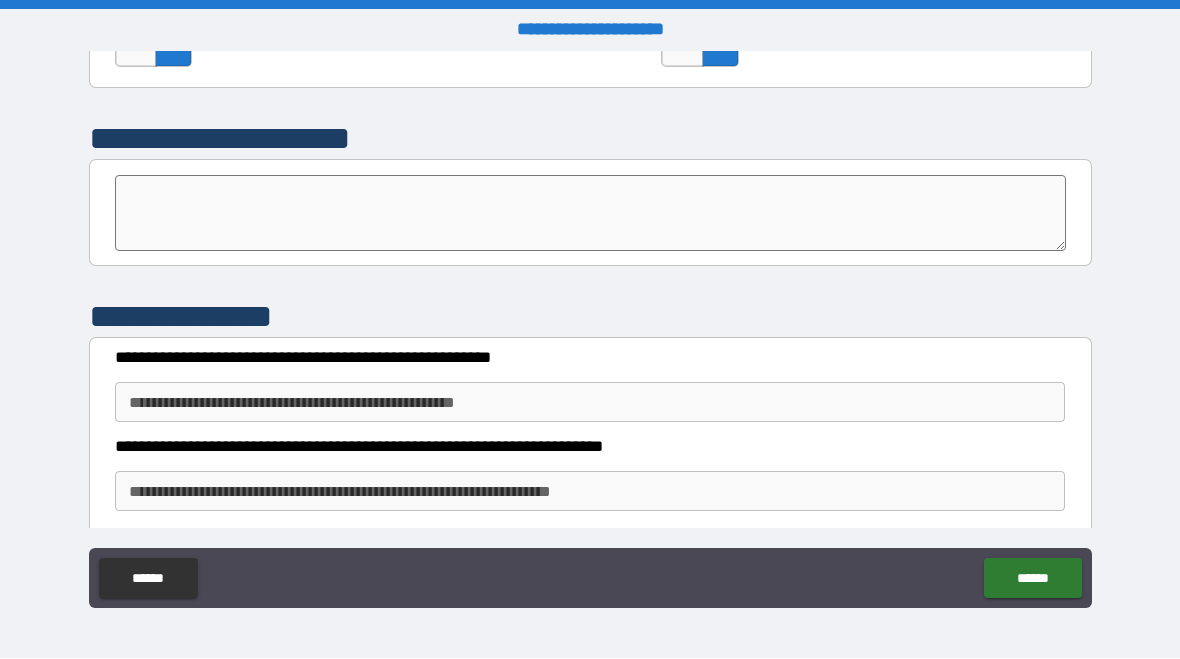 type on "**********" 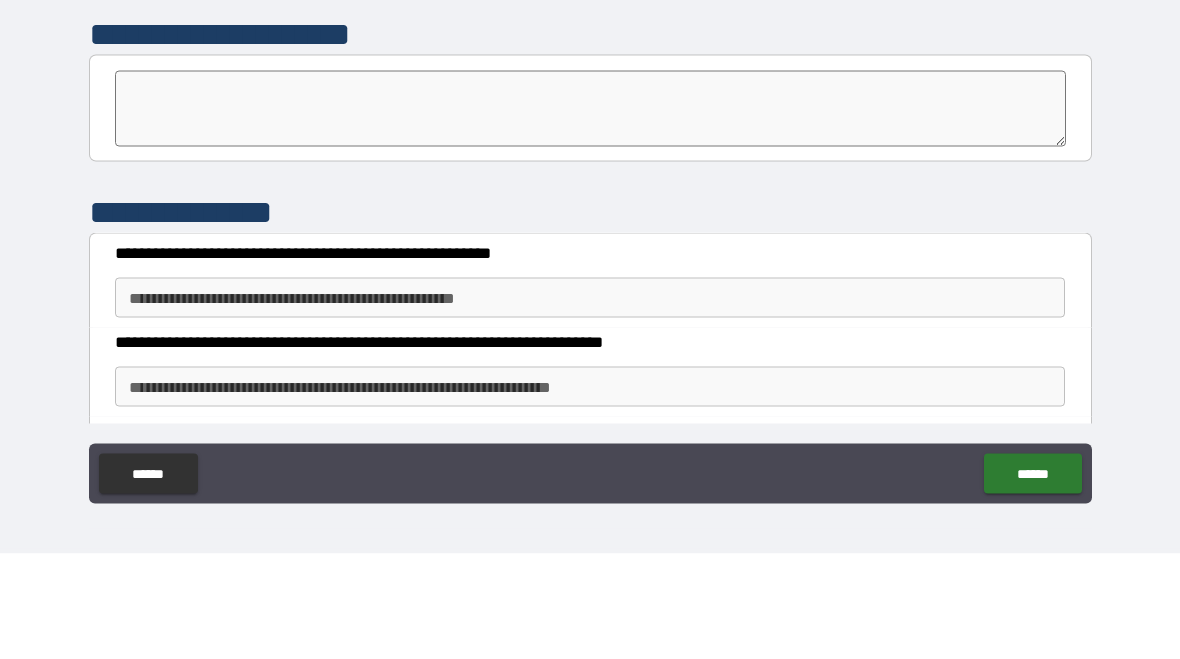 type on "*" 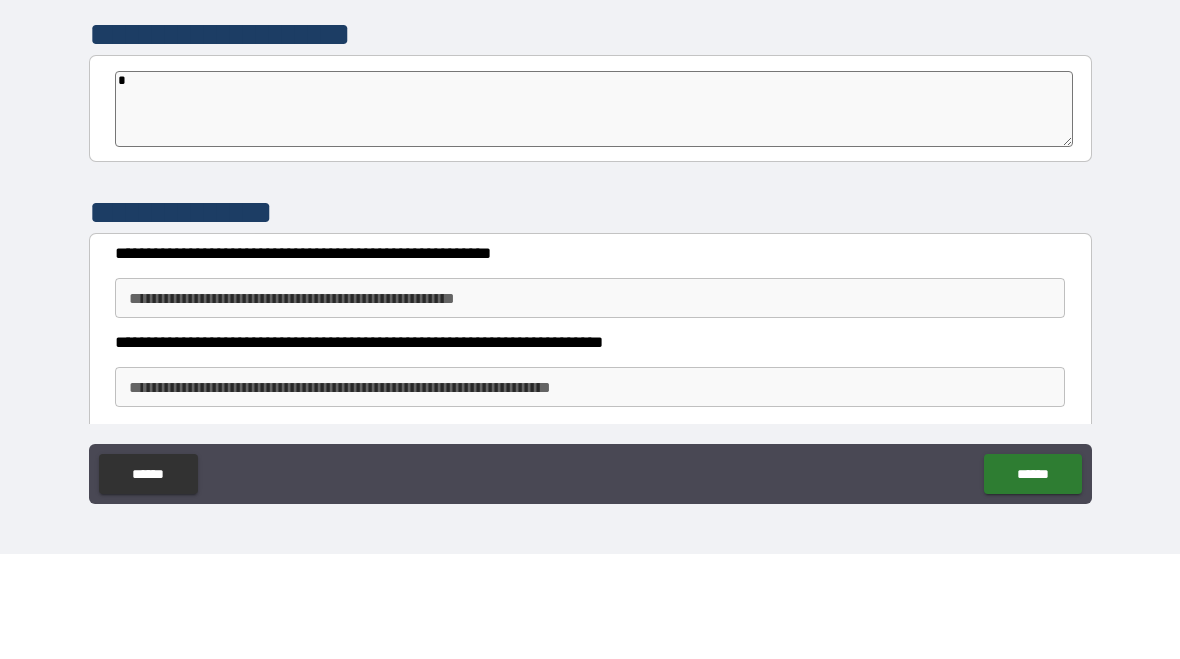 type on "*" 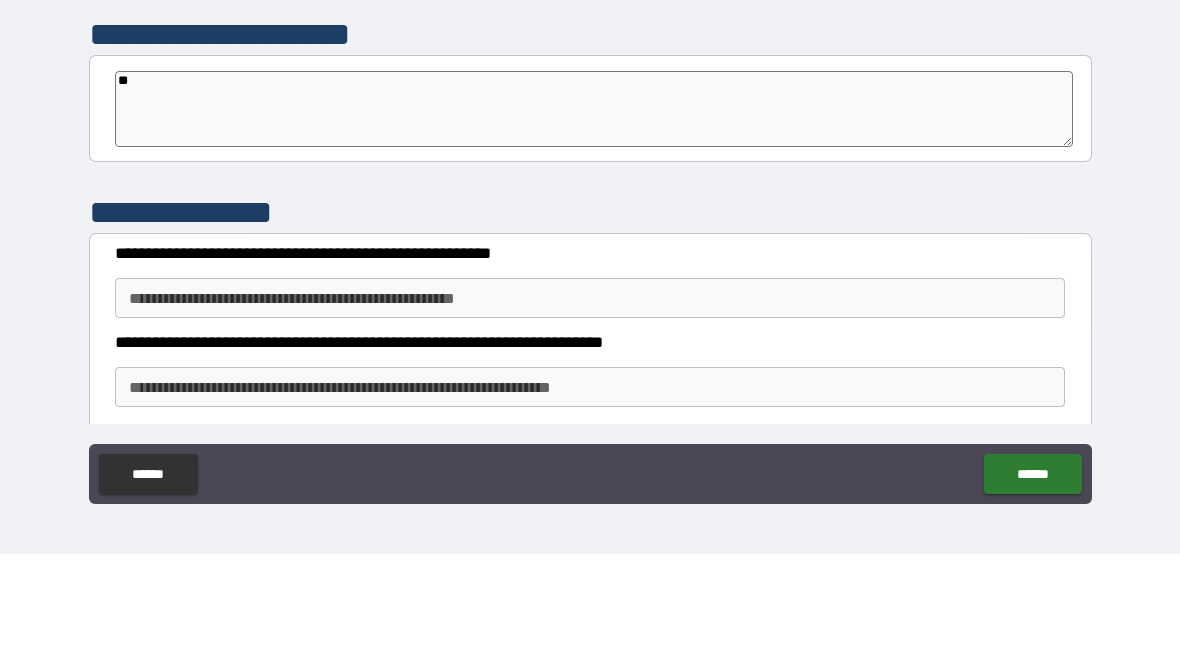 type on "*" 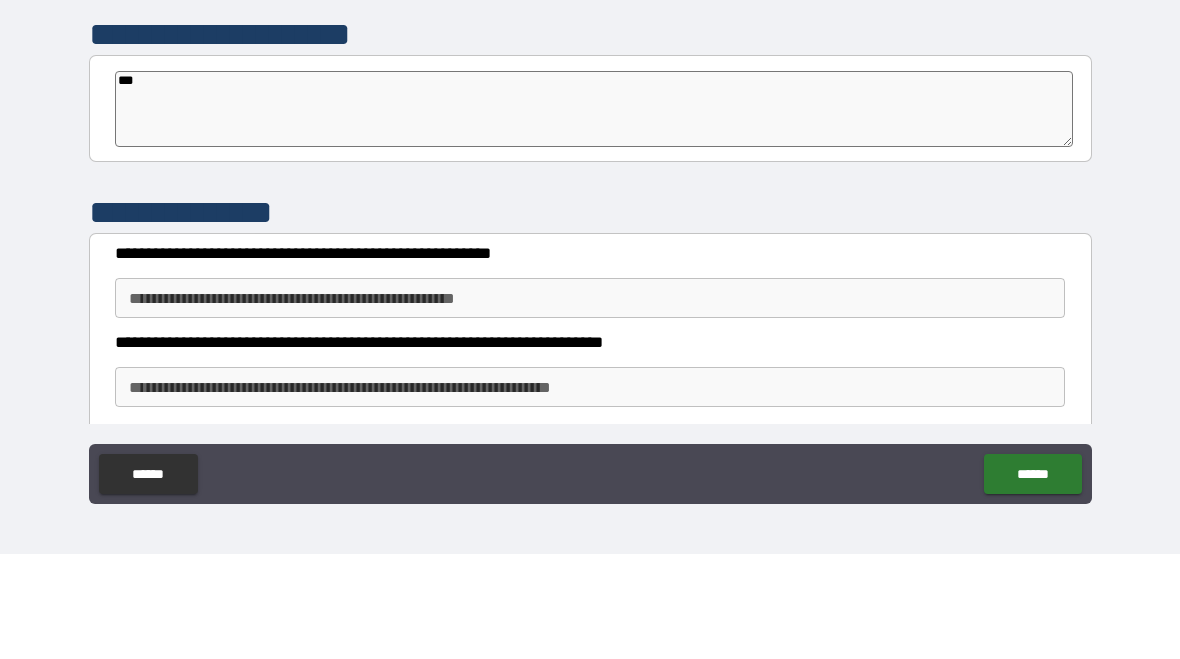 type on "*" 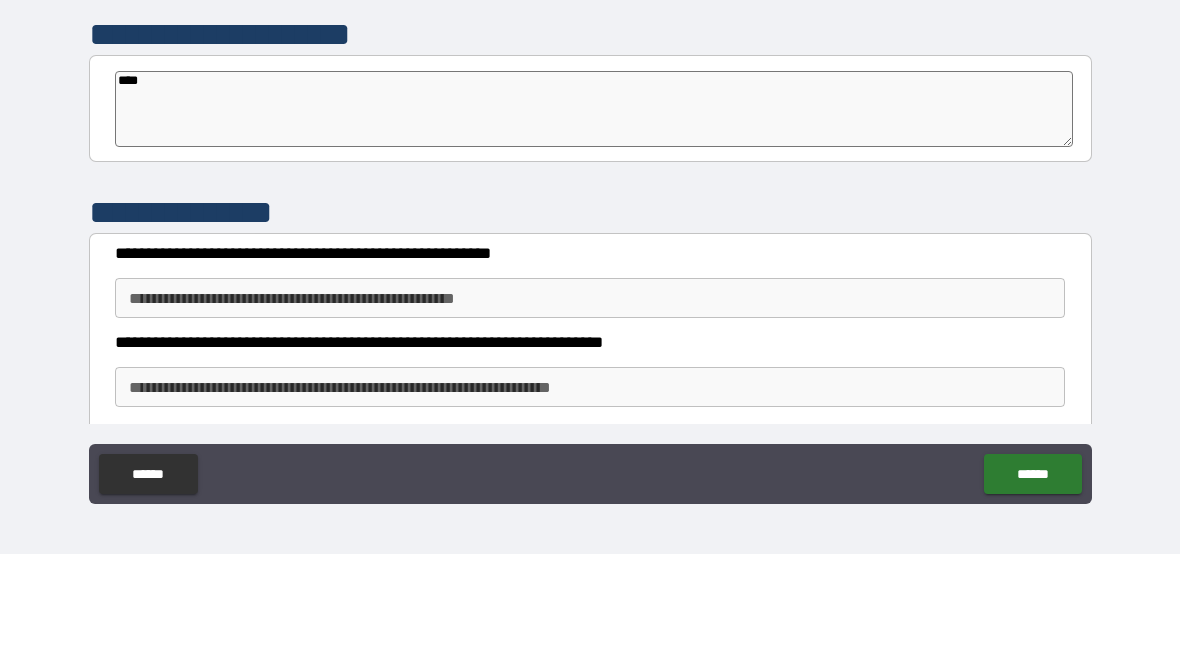 type on "*" 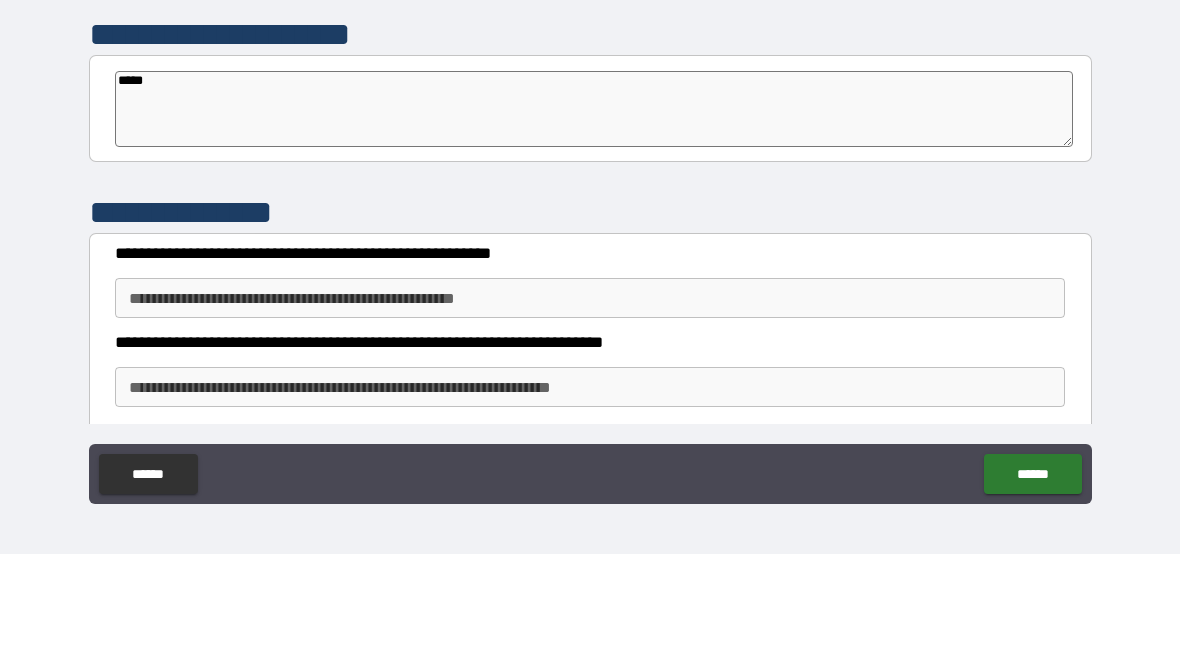 type on "******" 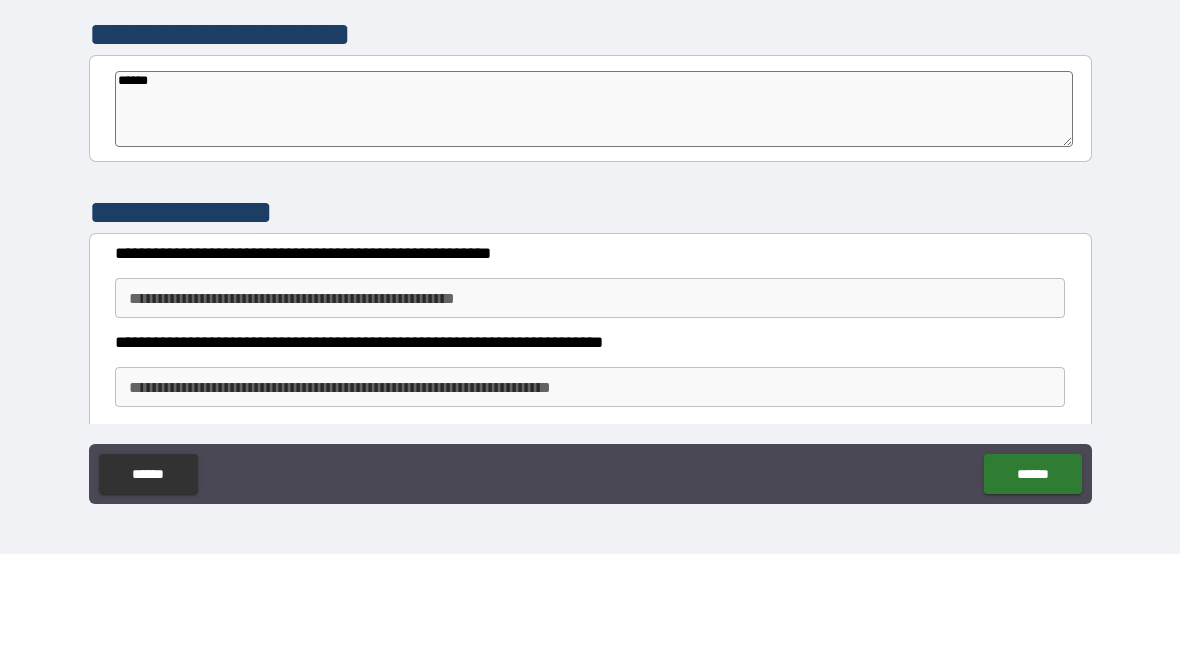 type on "*" 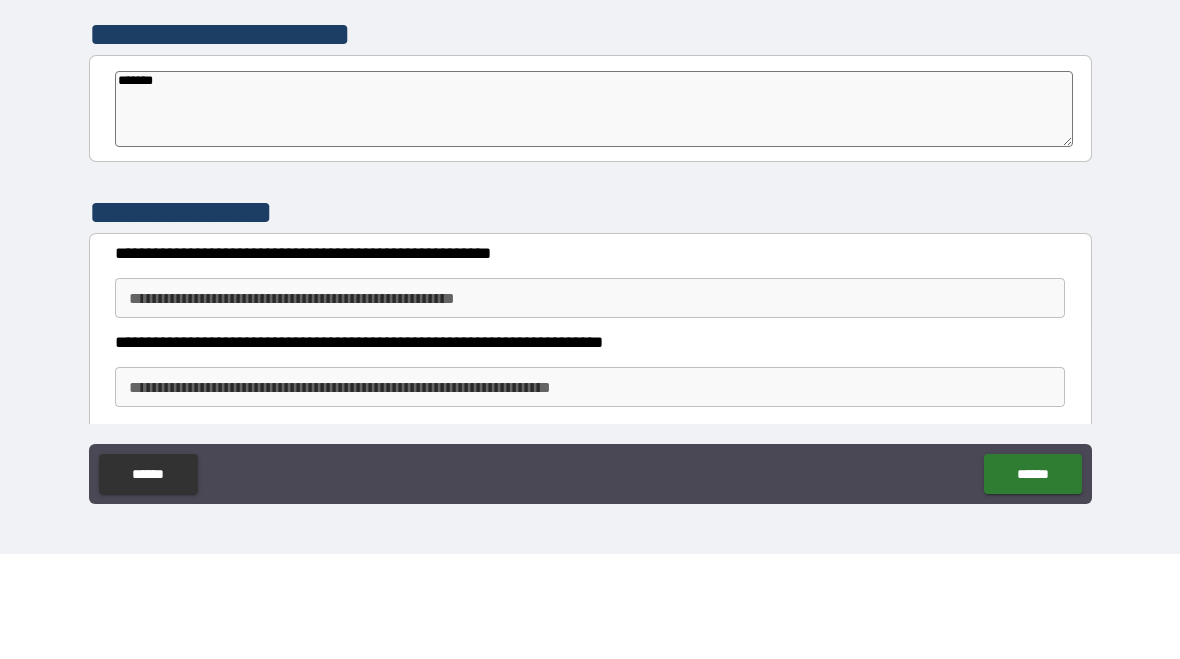 type on "*" 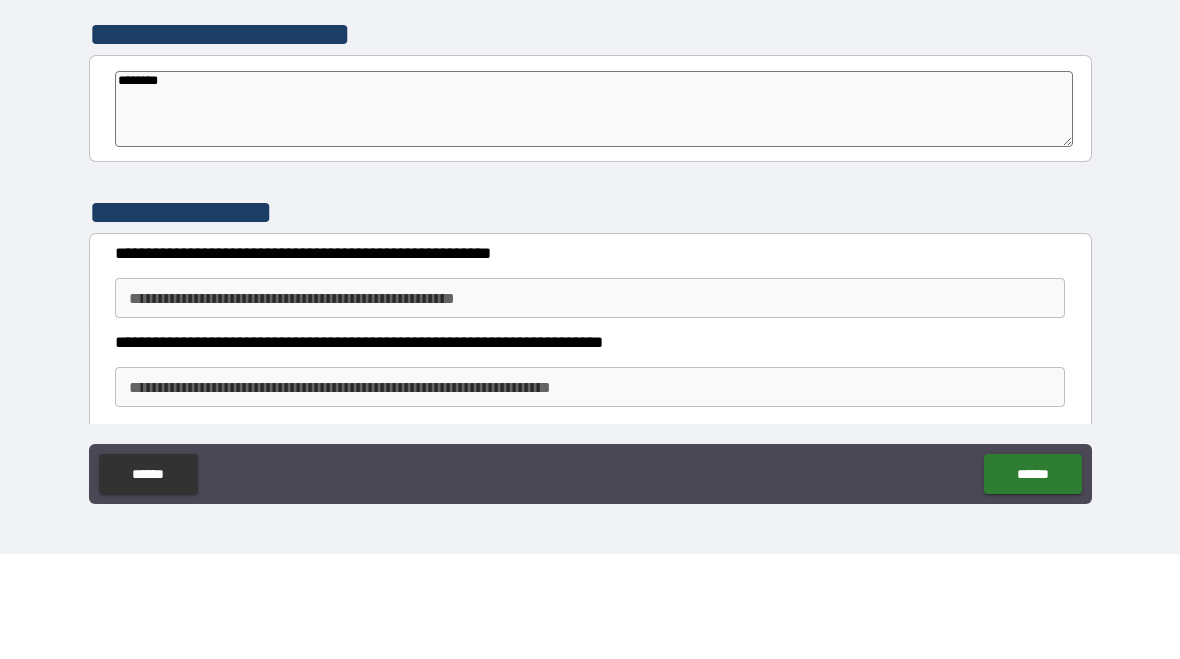 type on "*********" 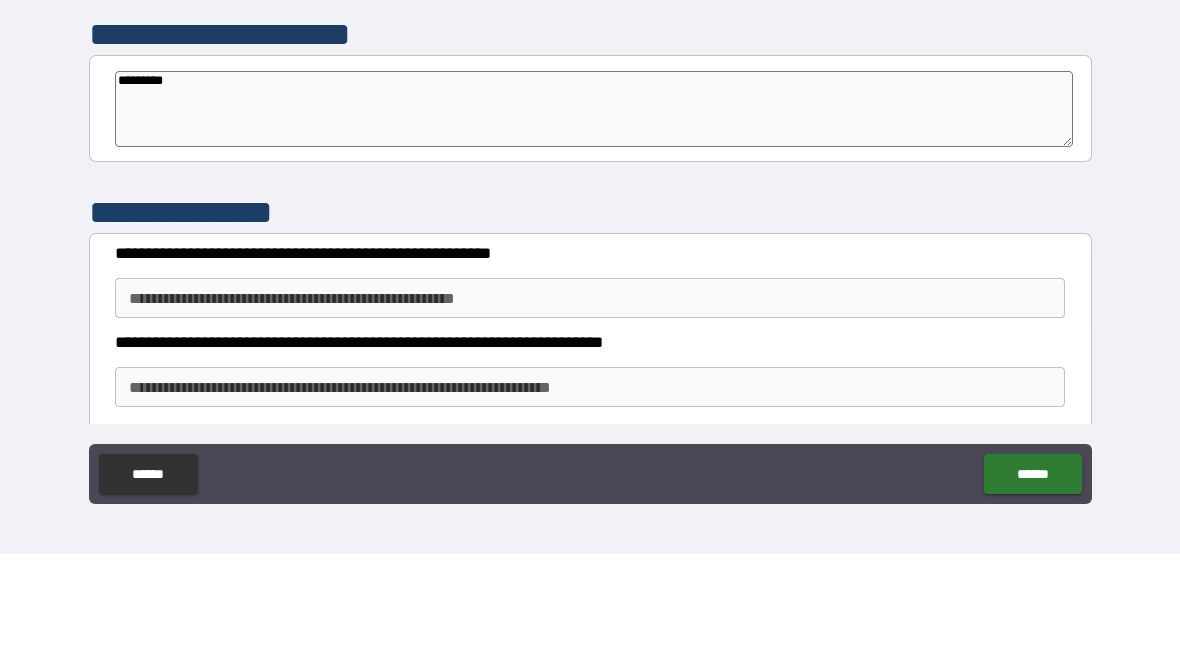 type on "**********" 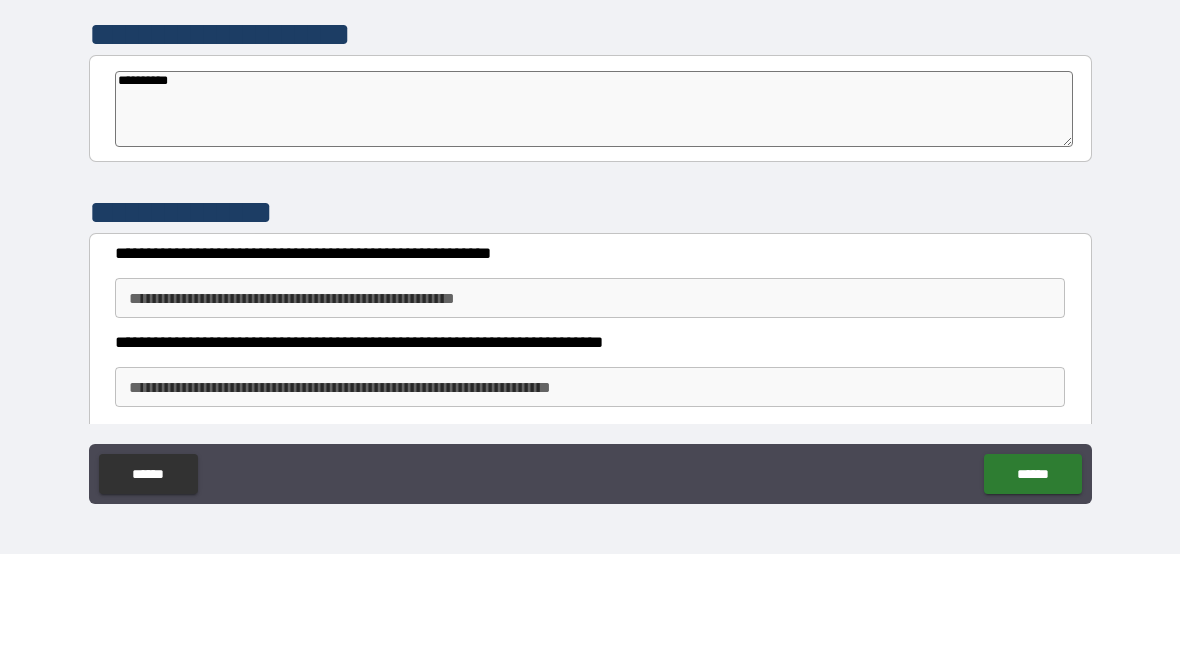 type on "*" 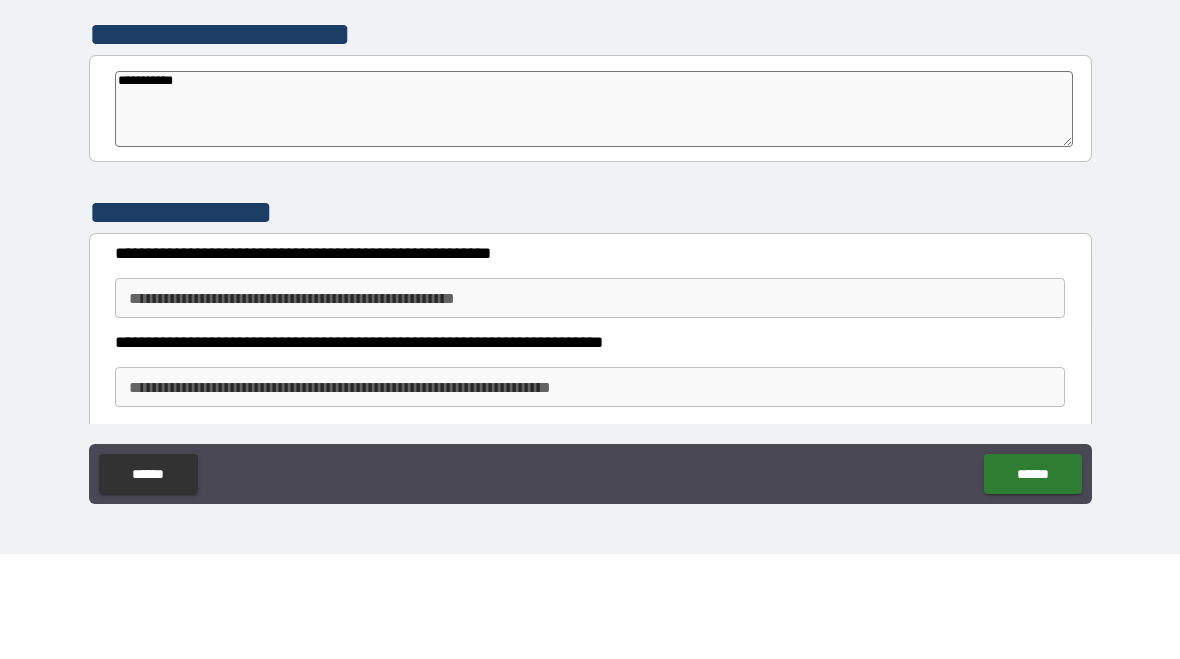 type on "*" 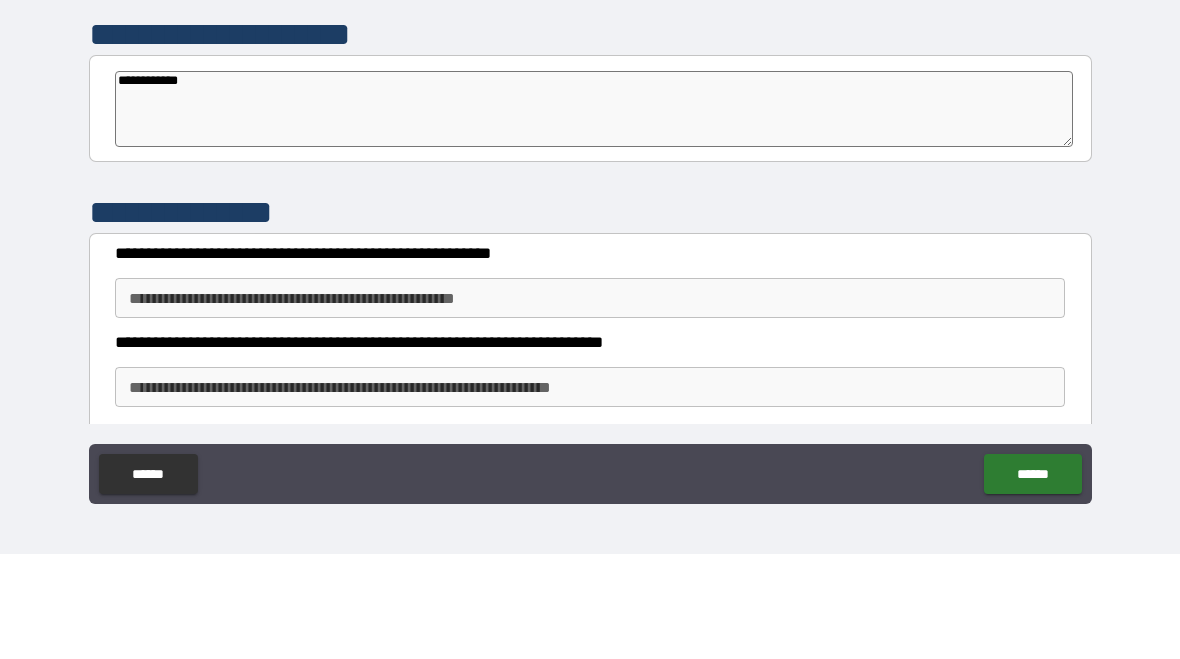 type on "*" 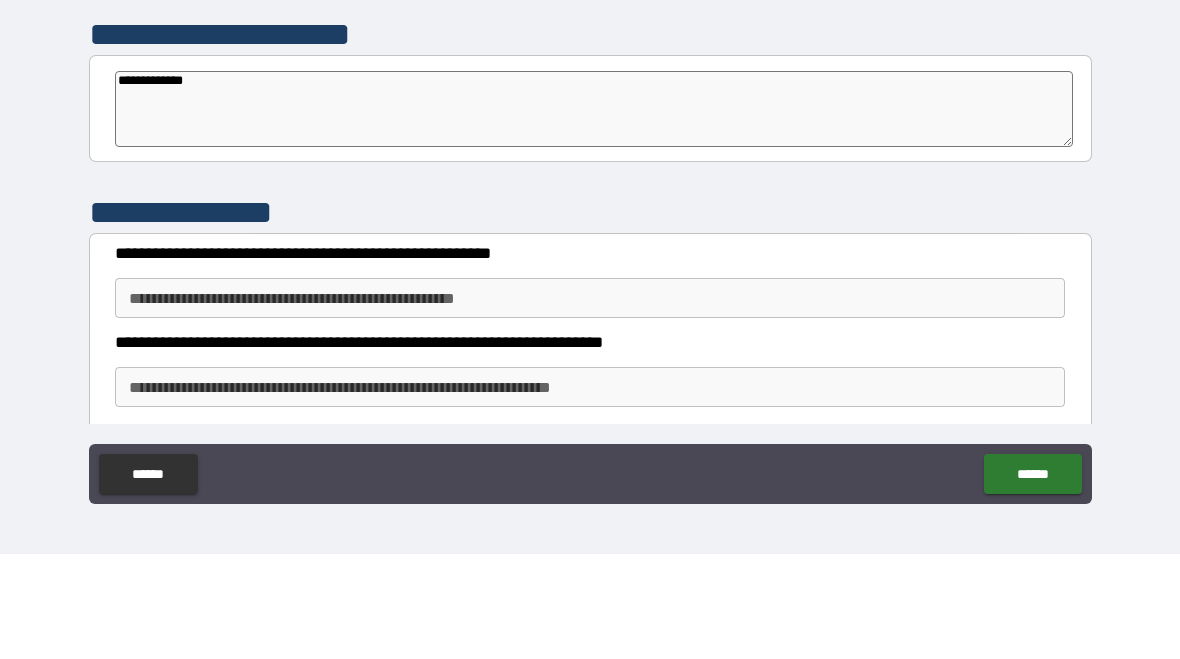 type on "*" 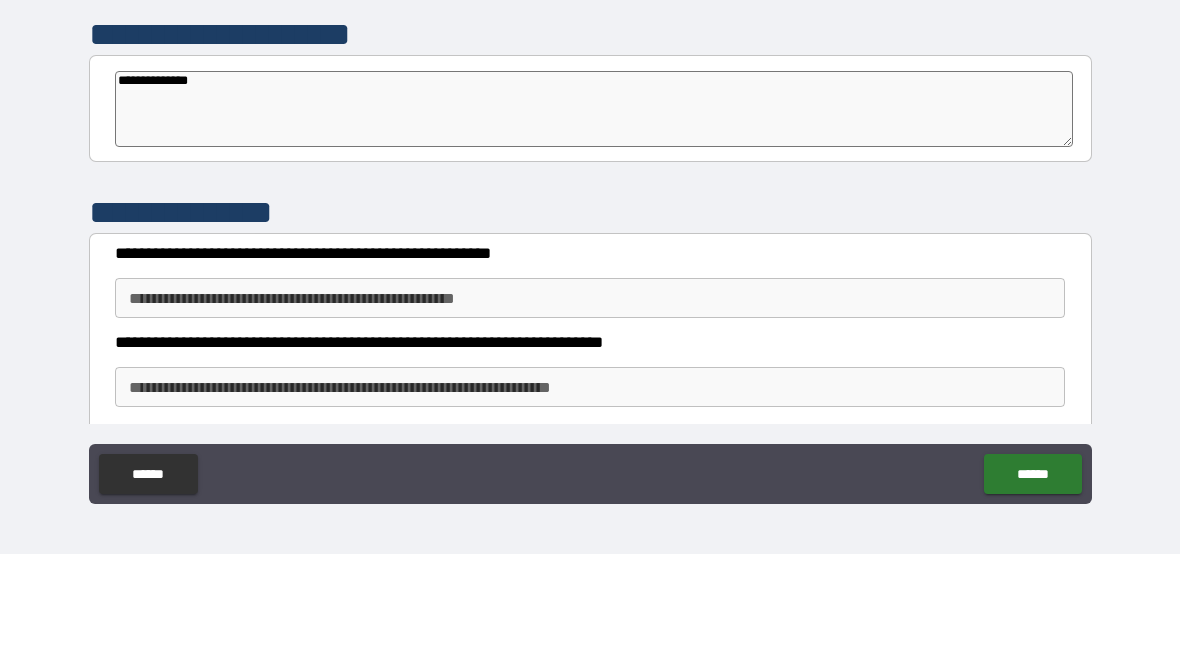 type on "*" 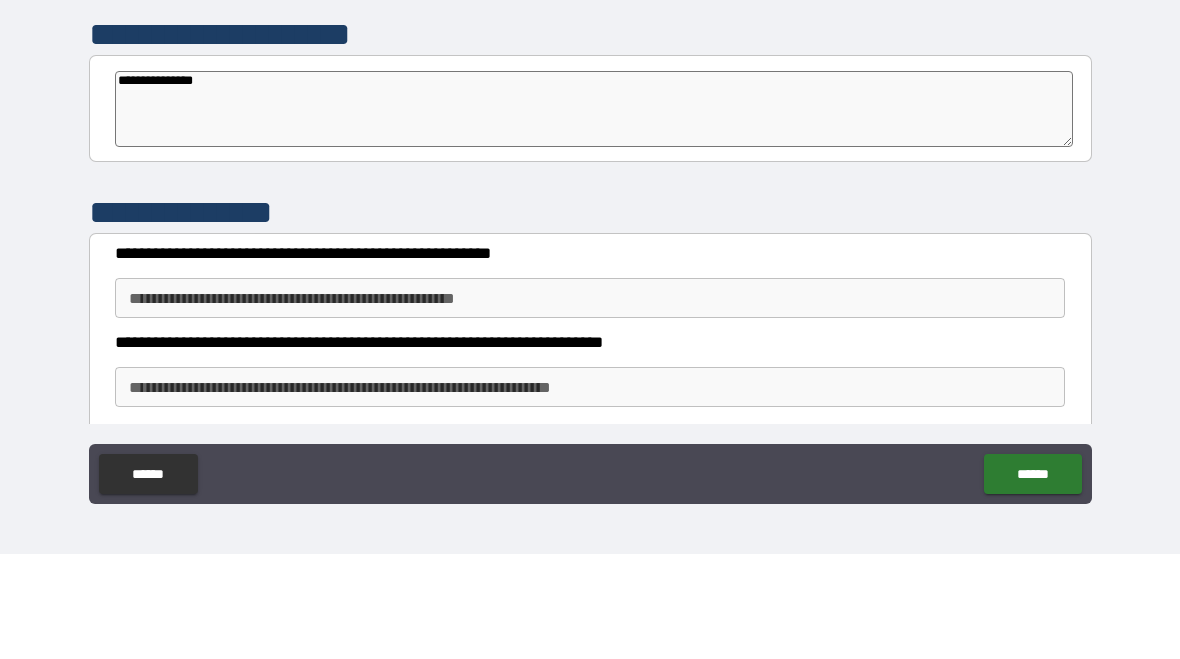 type on "*" 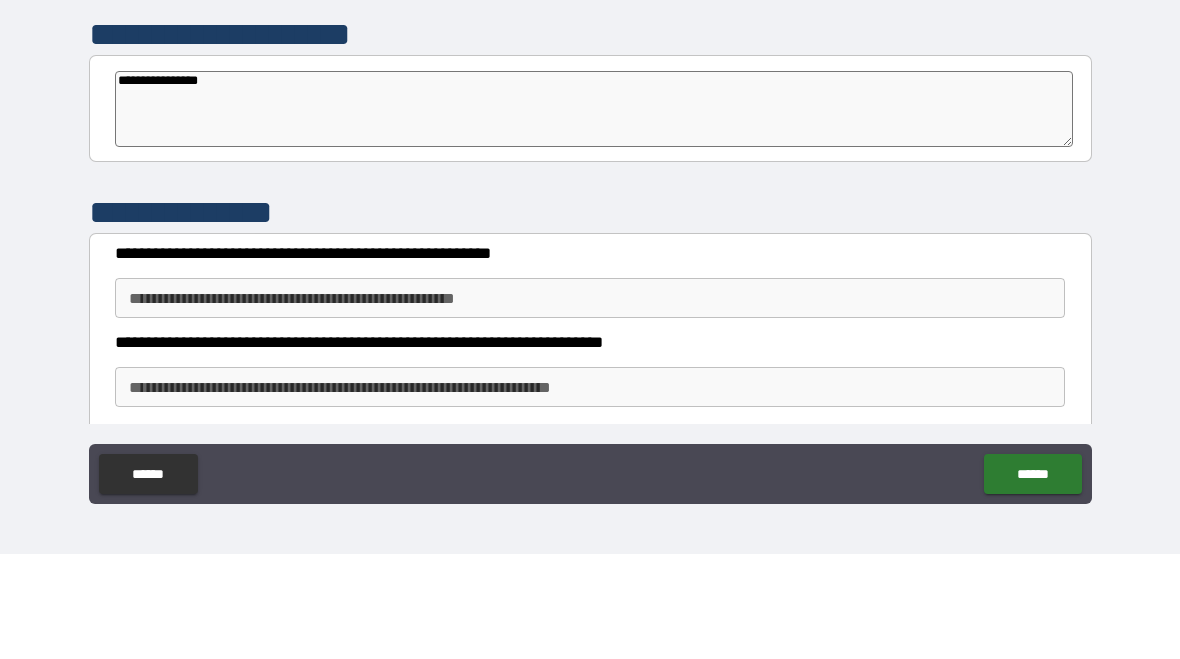 type on "*" 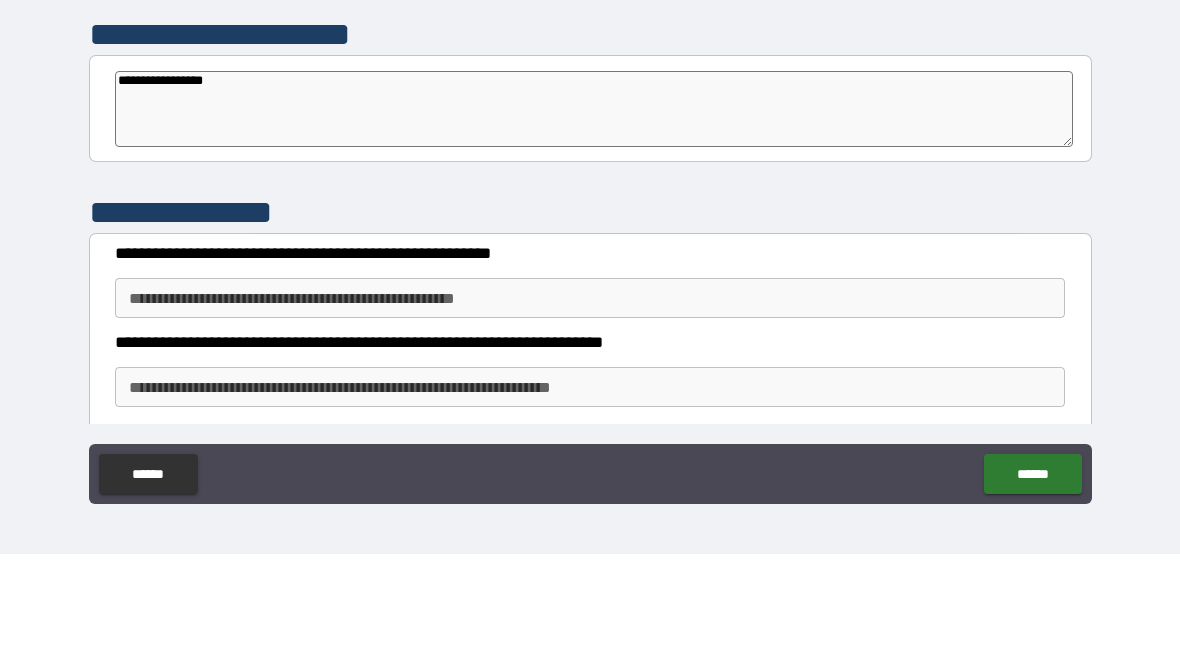type on "*" 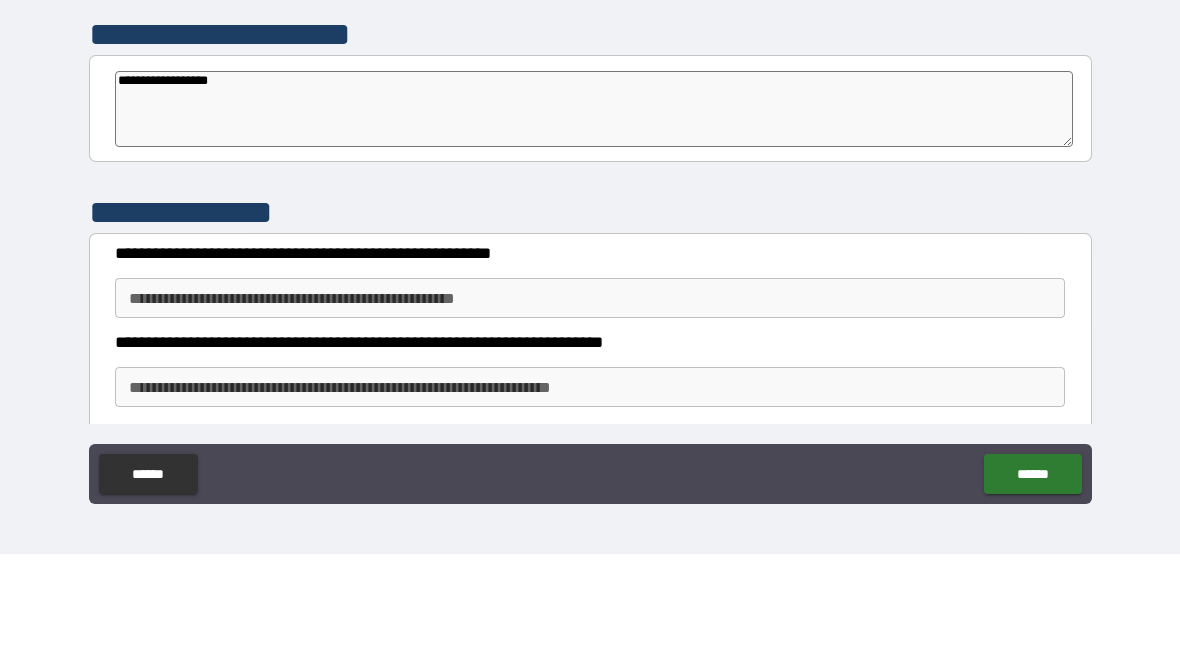 type on "*" 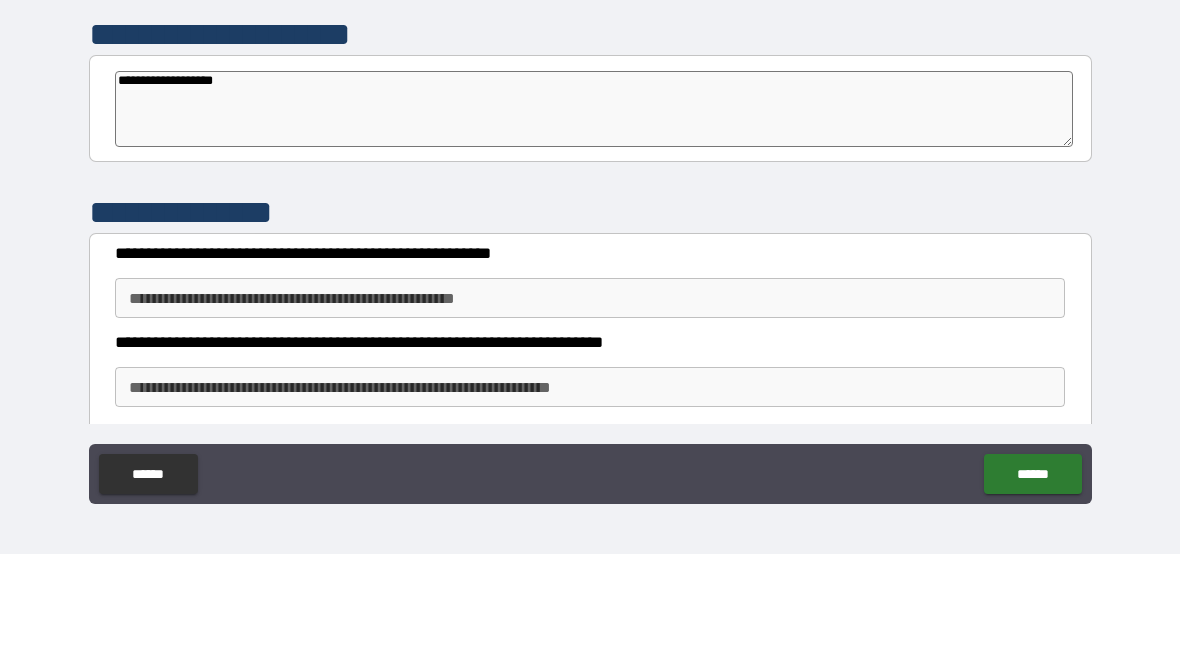 type on "*" 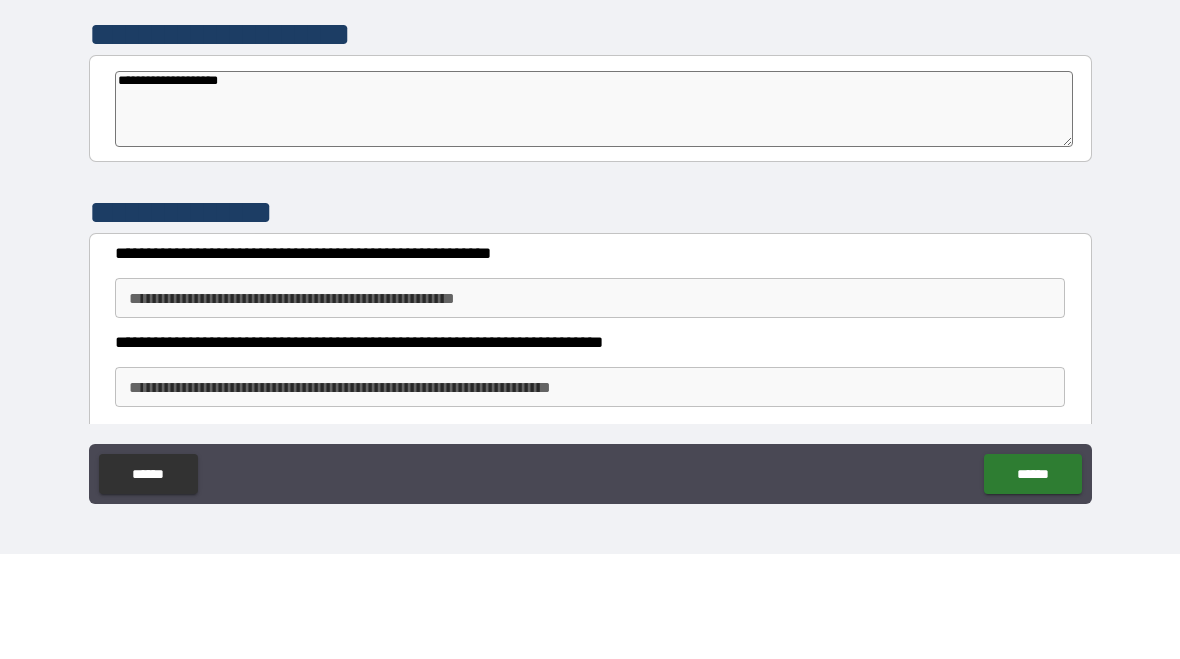 type on "*" 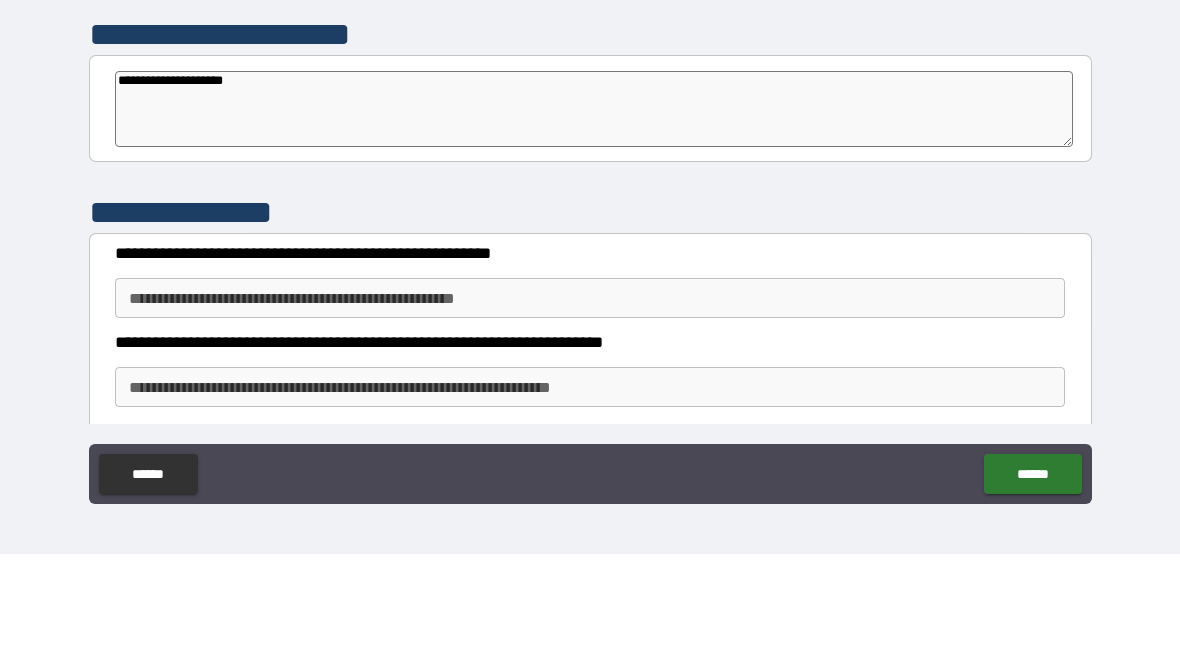 type on "*" 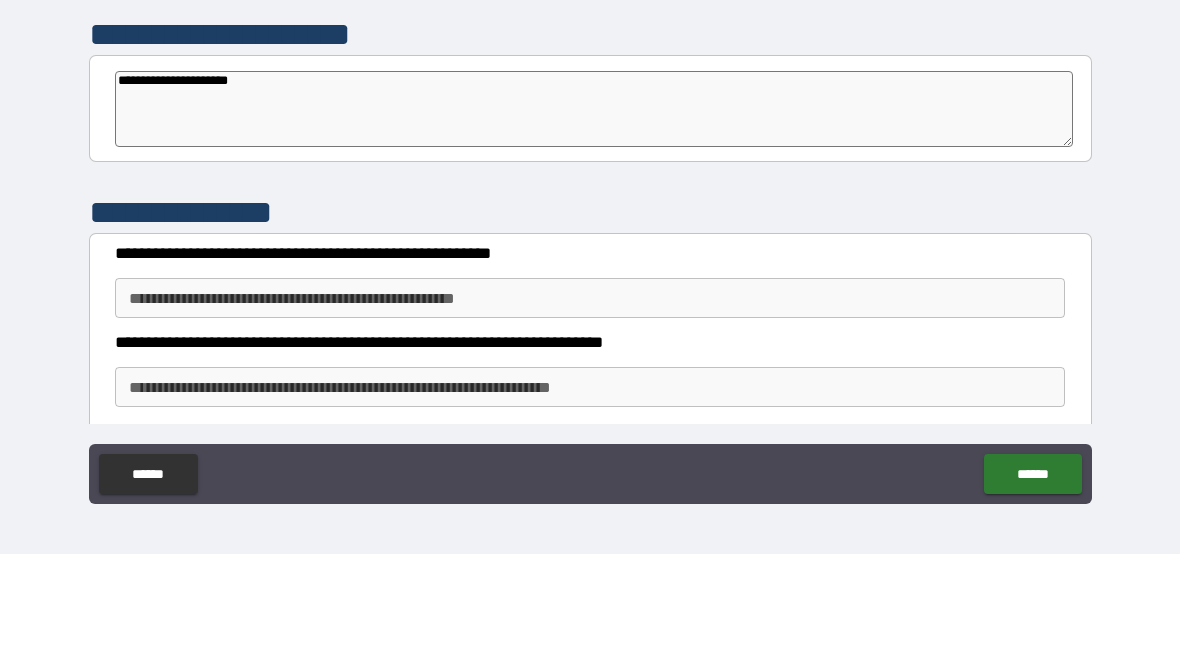 type on "*" 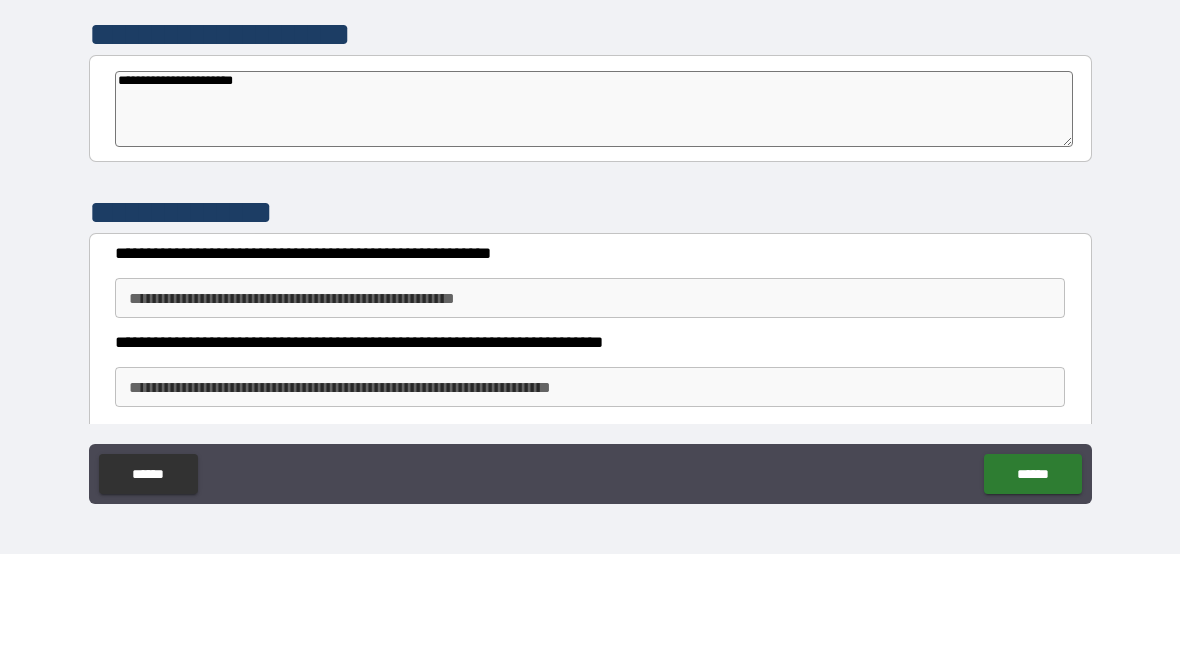 type on "*" 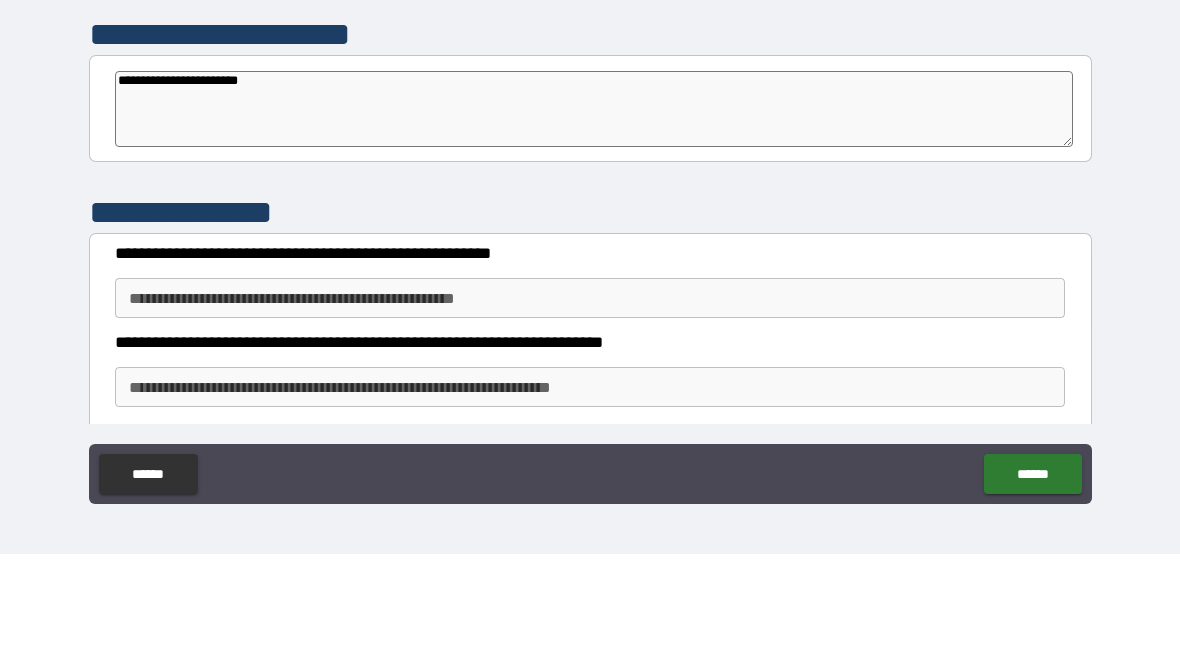type on "*" 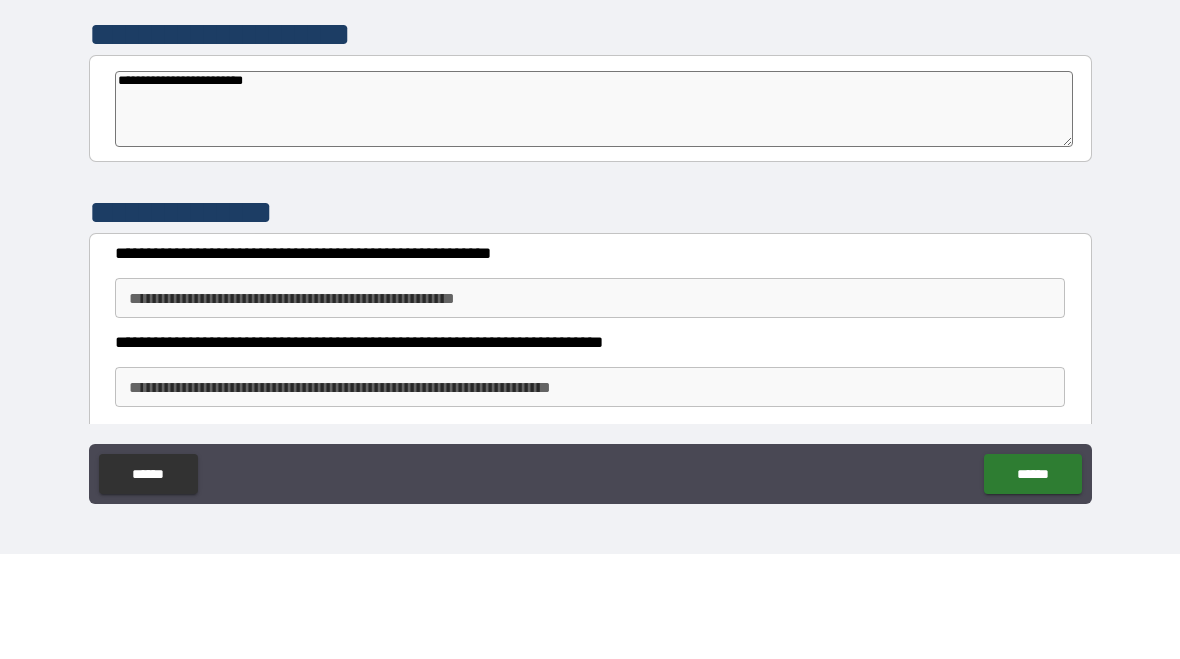 type on "*" 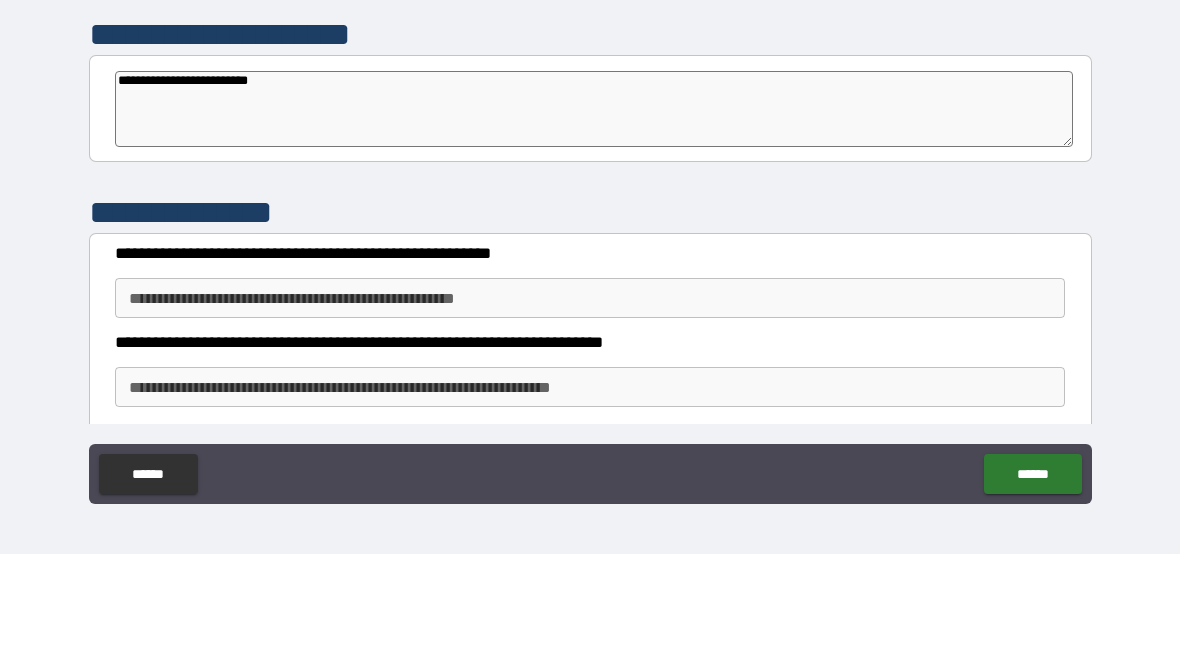 type on "*" 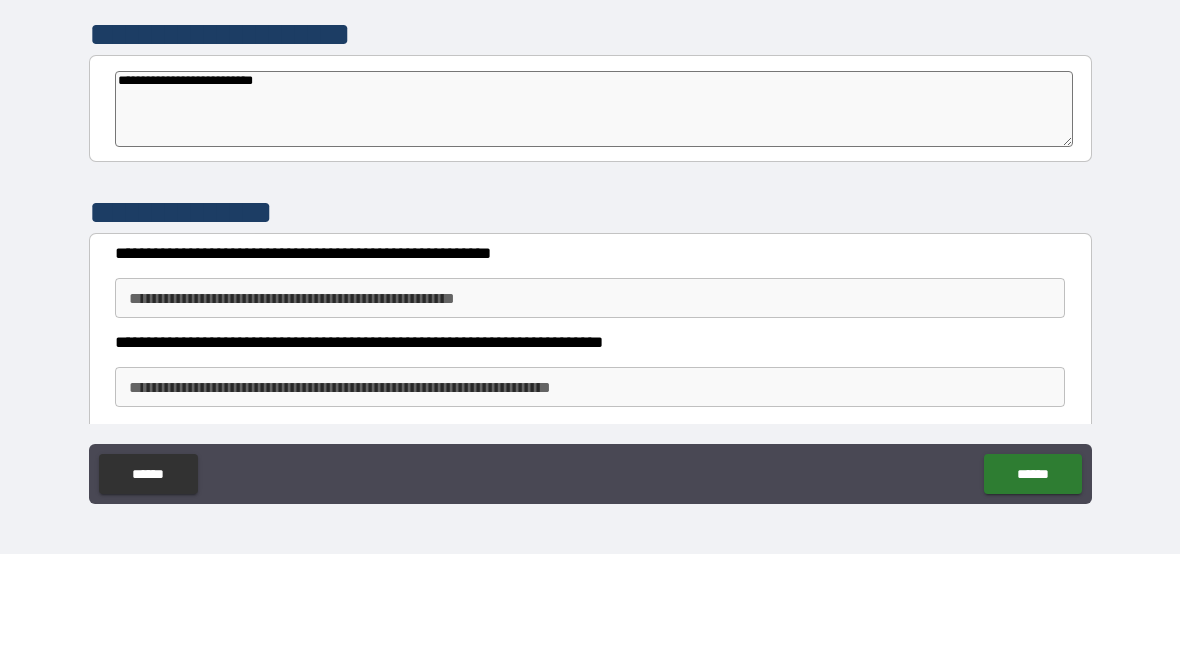 type on "*" 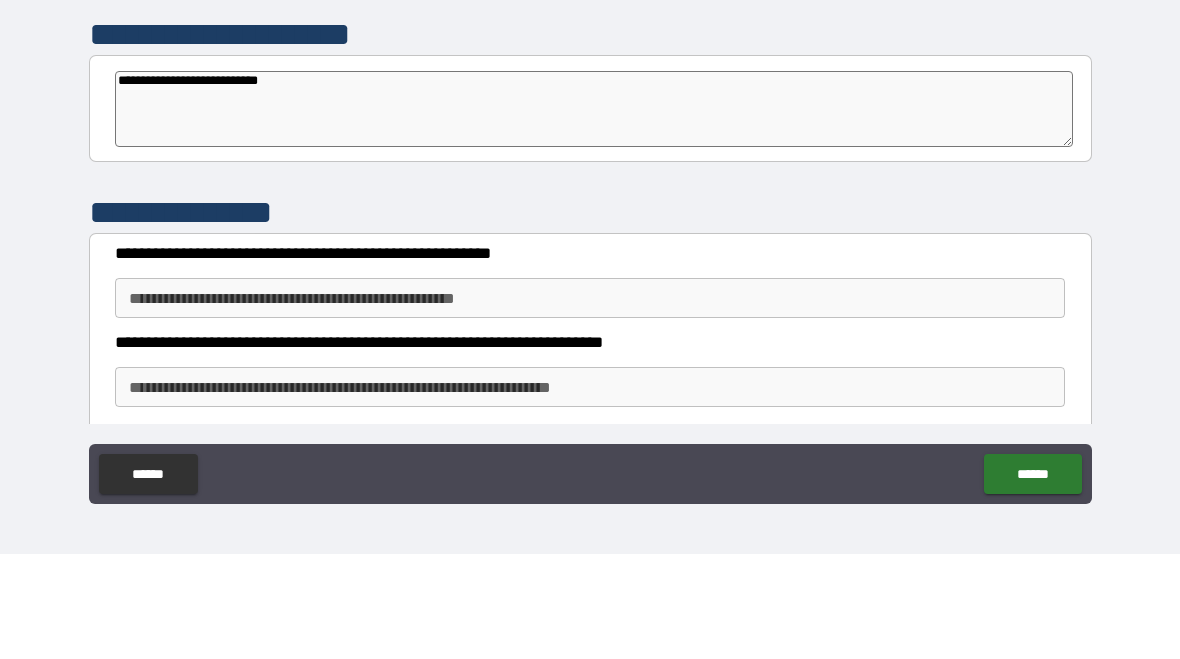 type on "*" 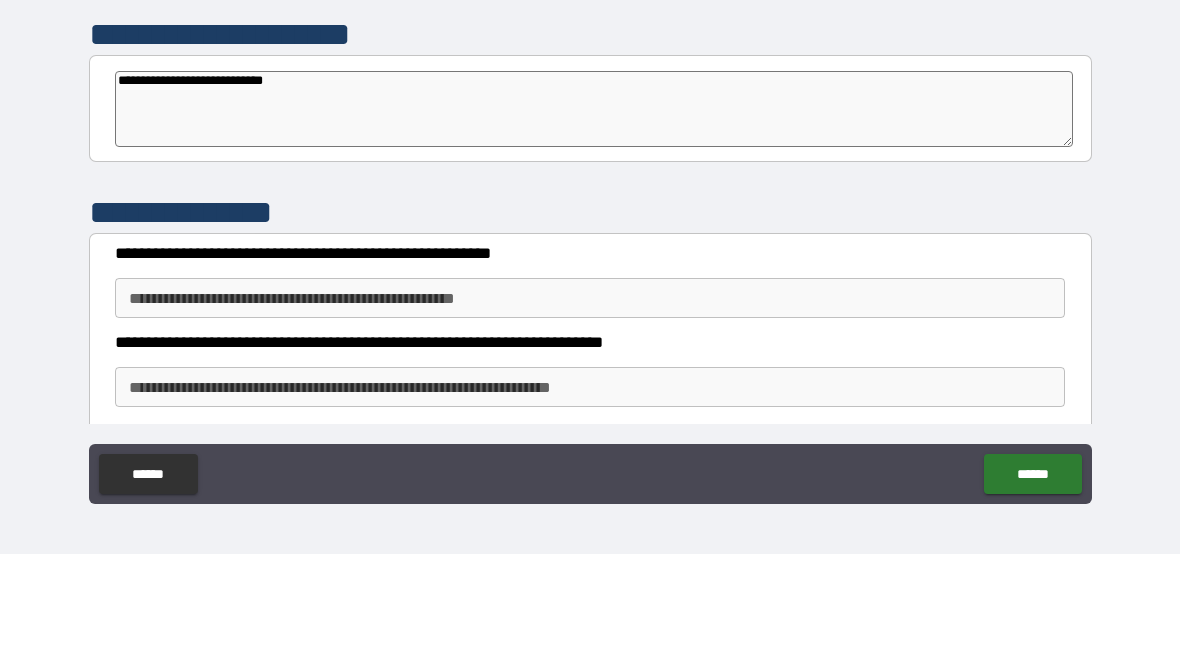 type on "*" 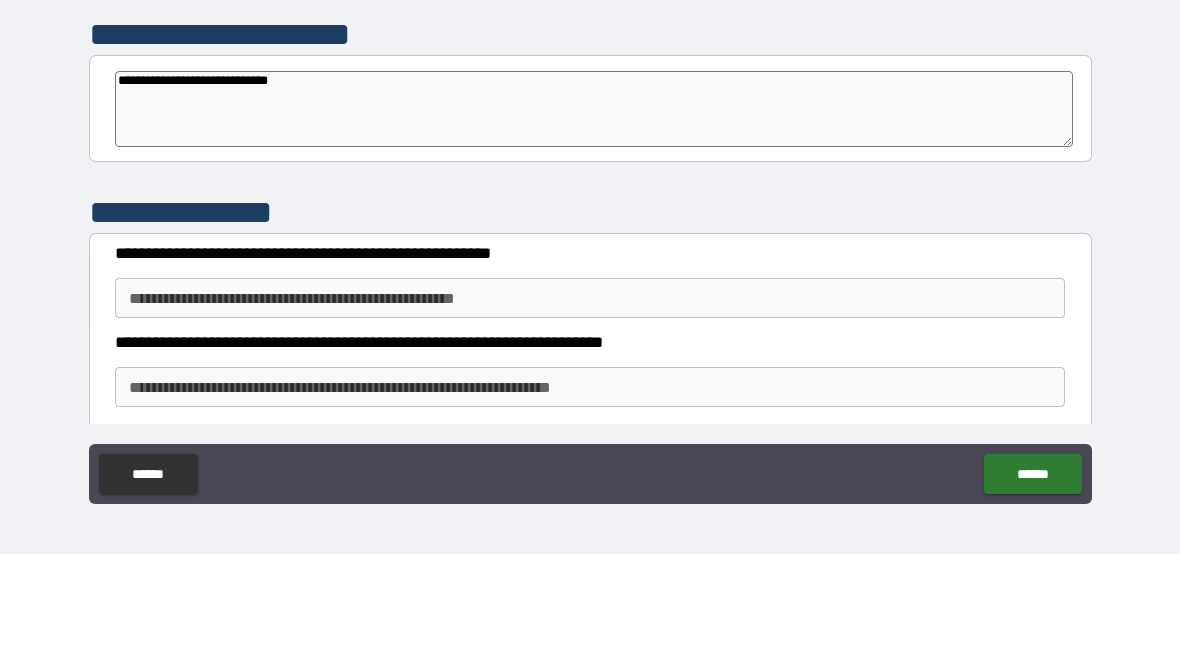 type on "*" 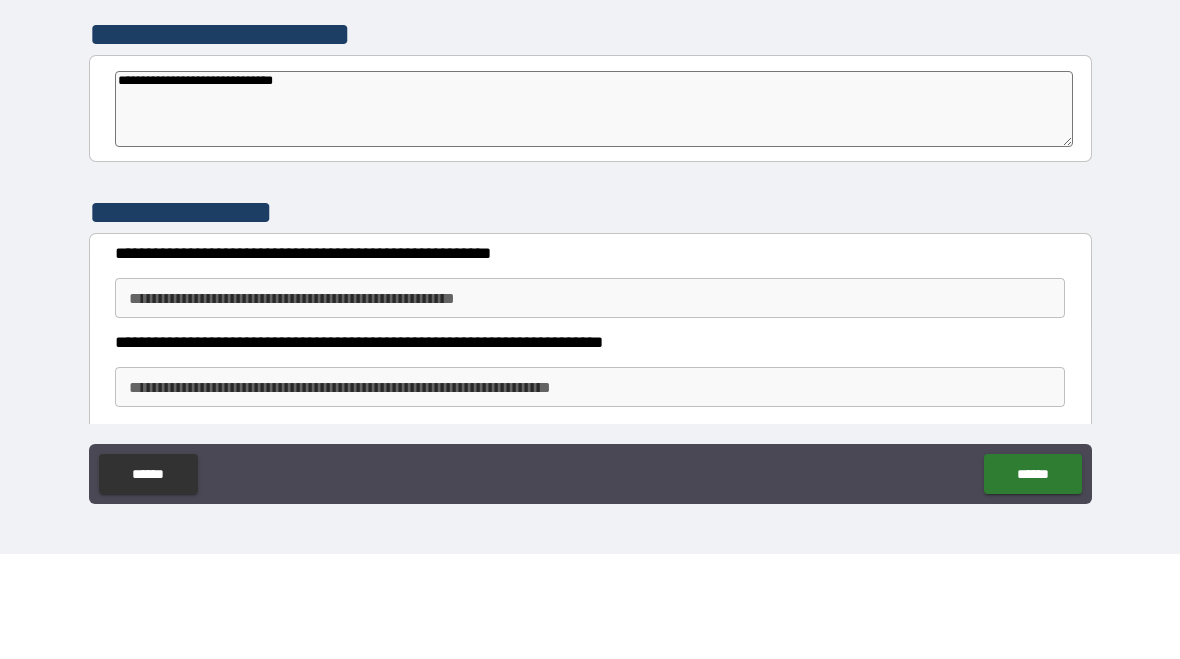 type on "*" 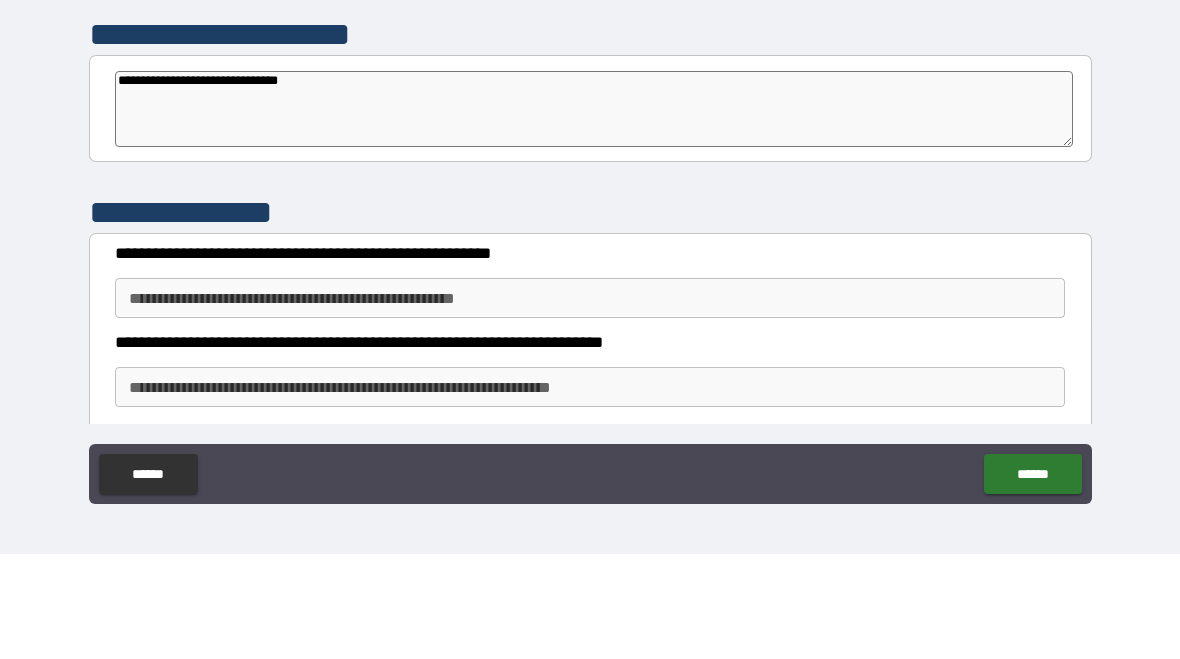 type on "*" 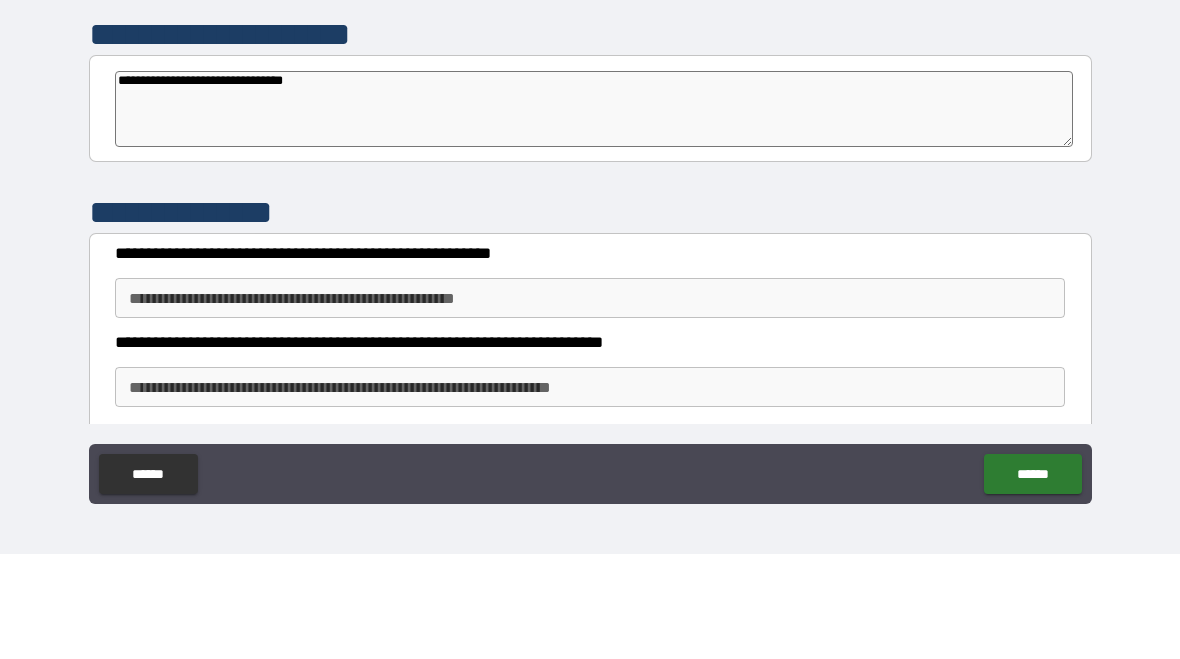 type on "*" 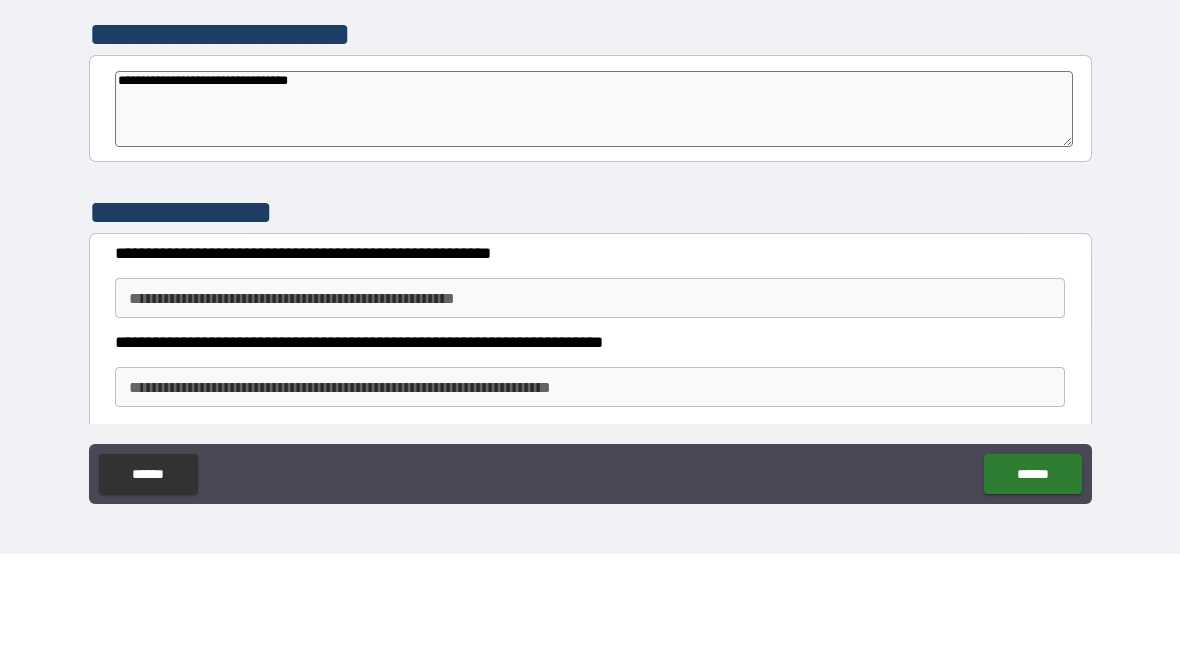 type on "*" 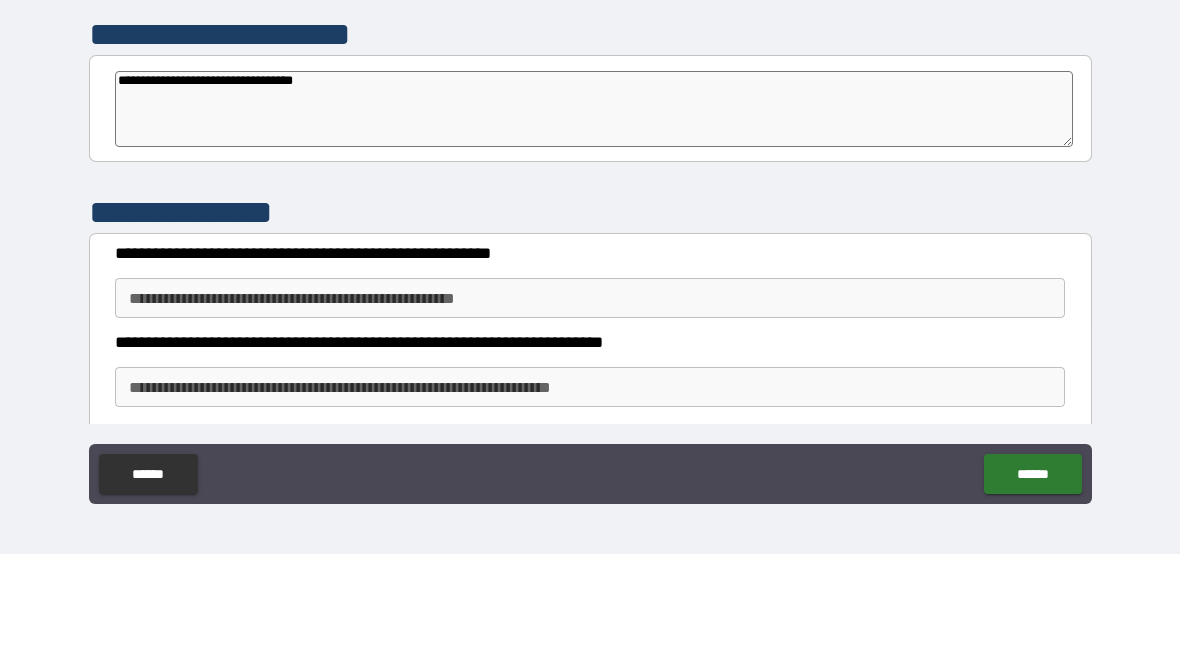 type on "*" 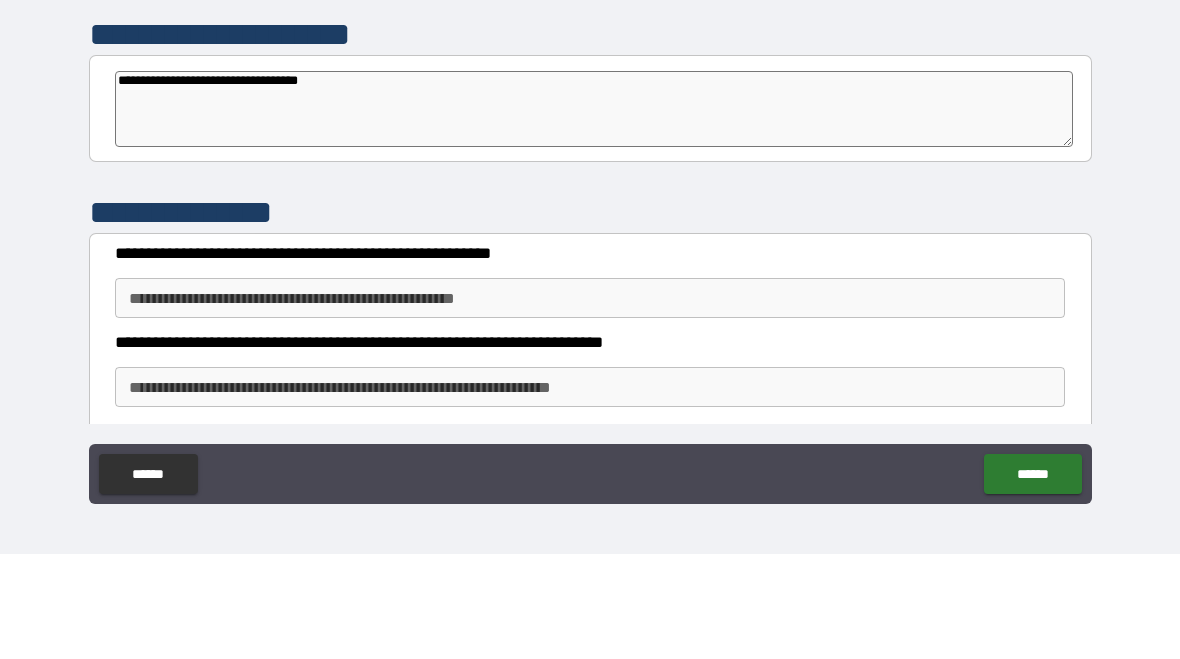 type on "*" 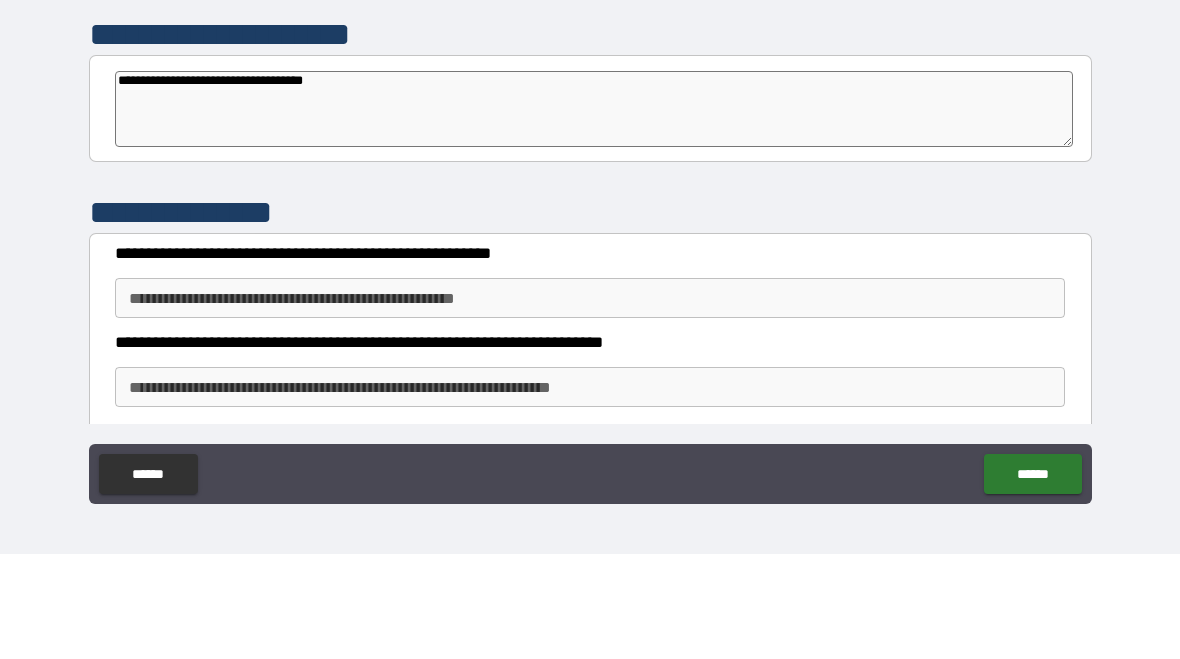 type on "*" 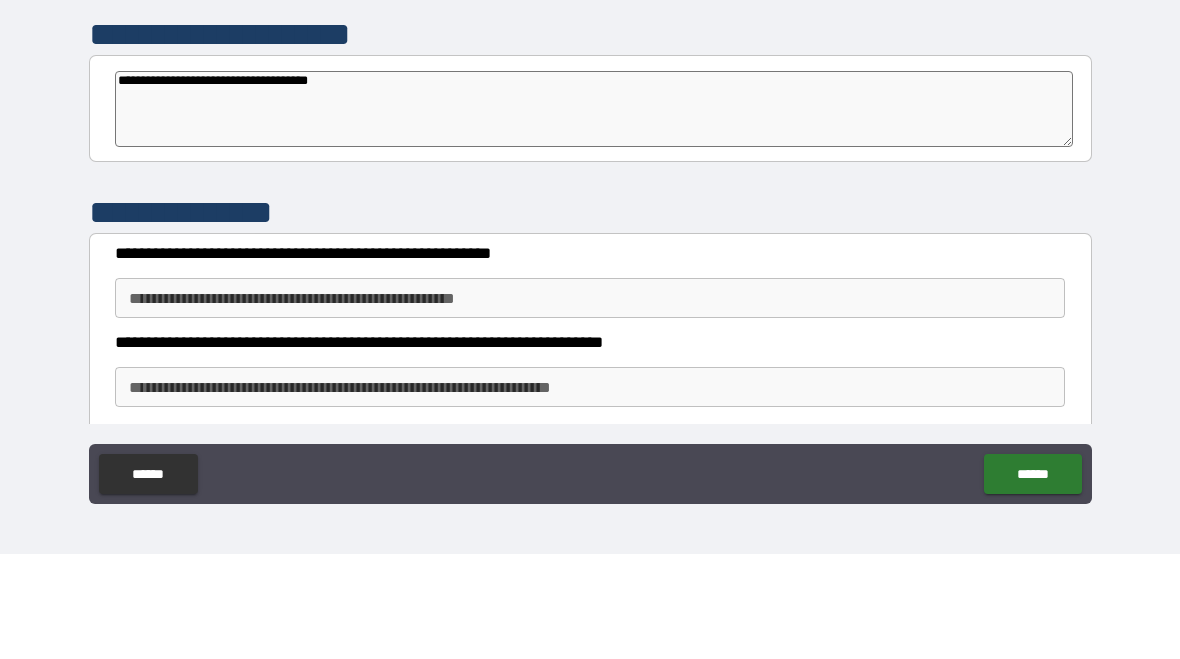 type on "*" 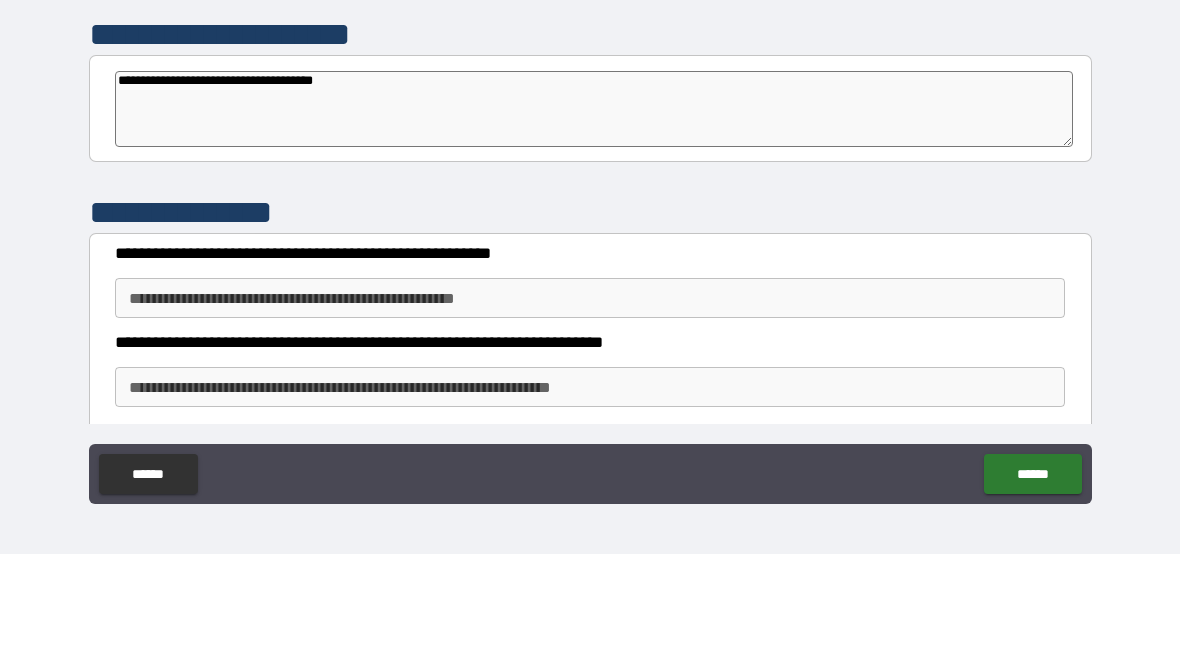type on "*" 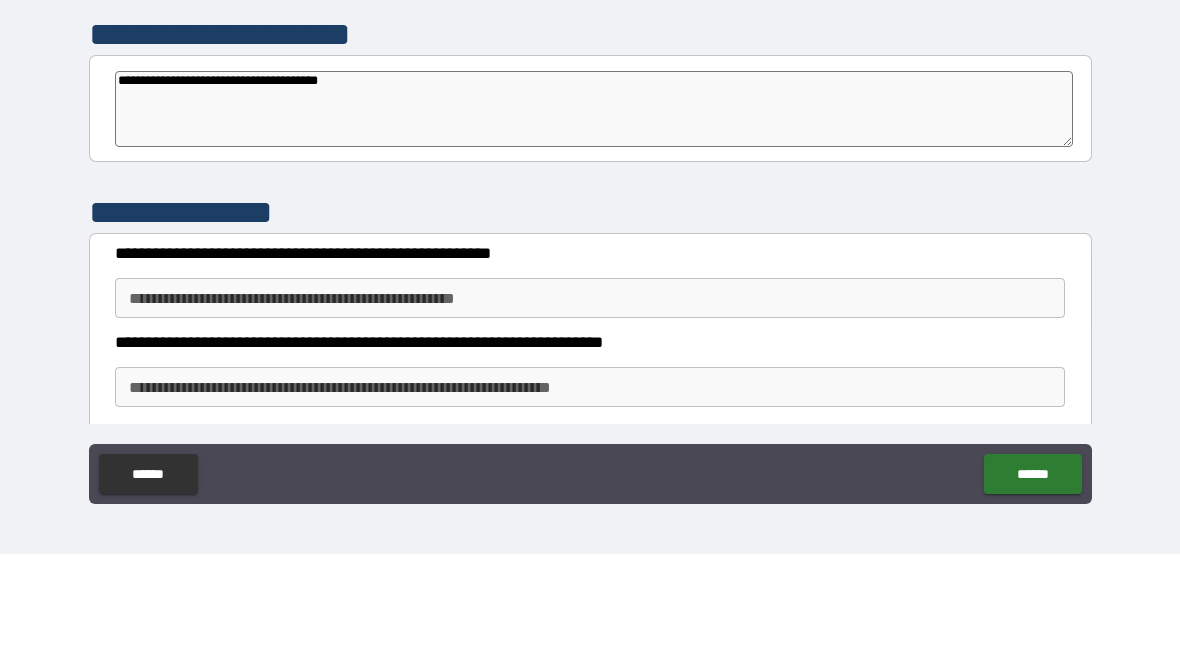 type on "**********" 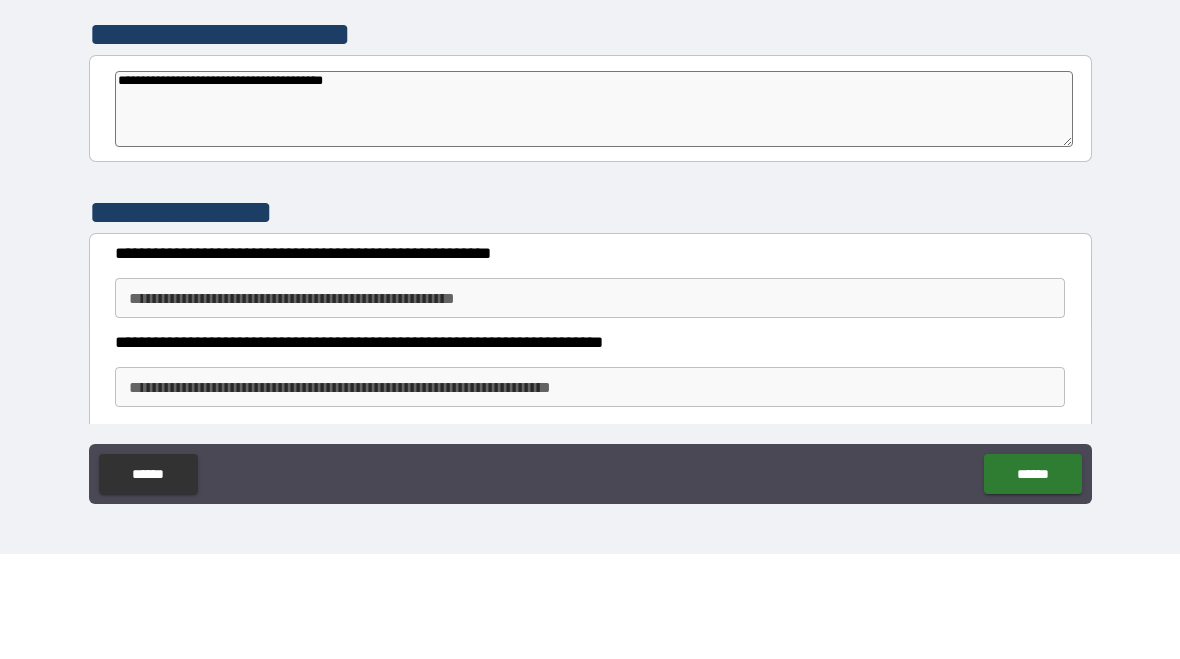 type on "*" 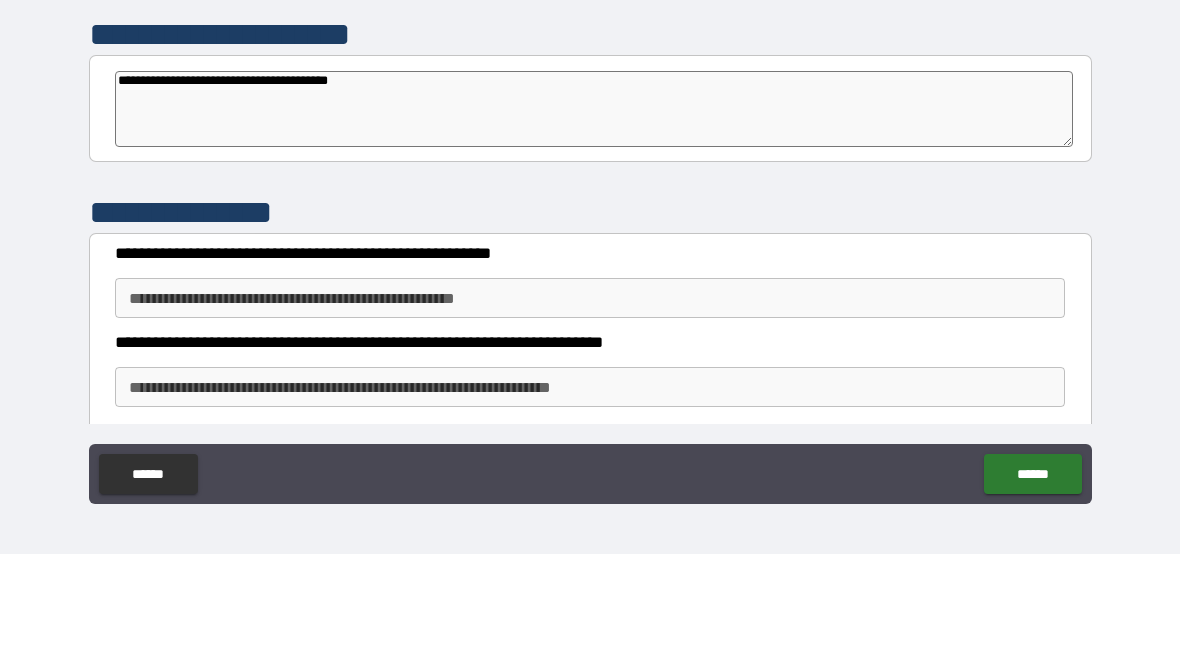 type on "*" 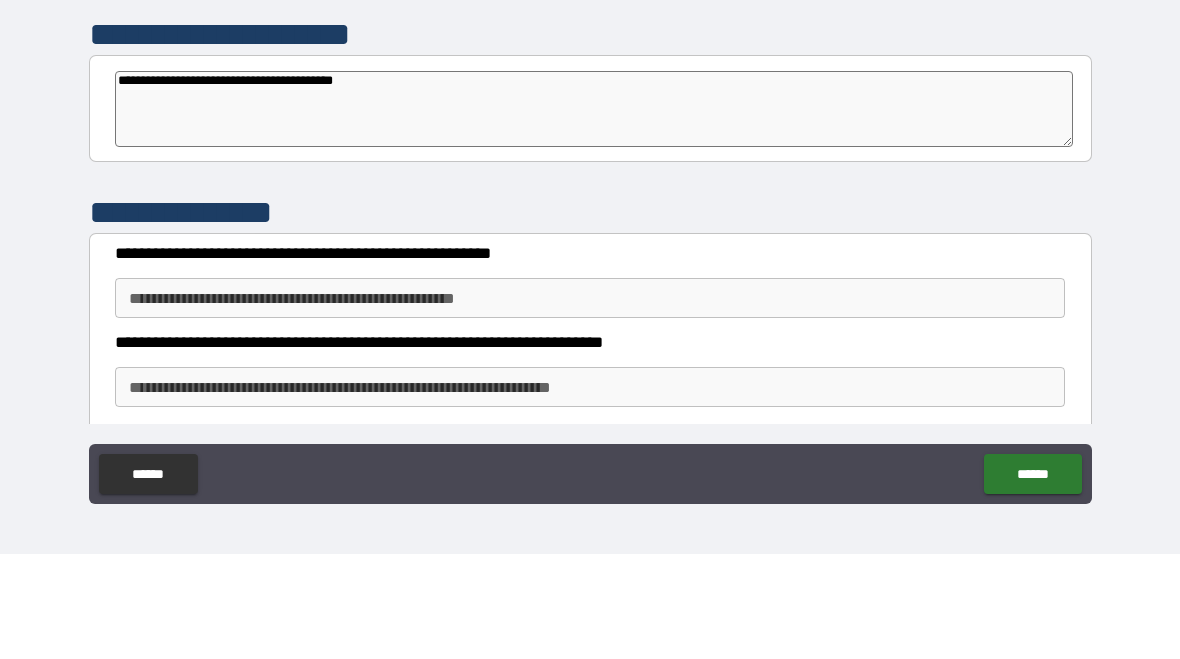 type on "*" 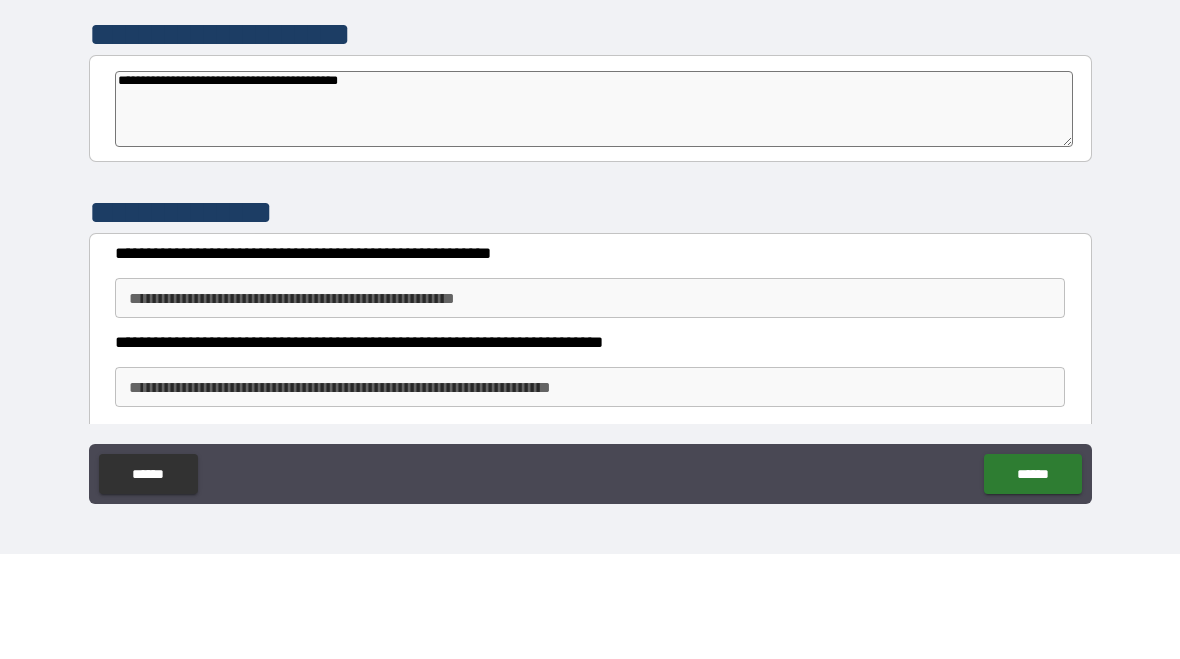 type on "*" 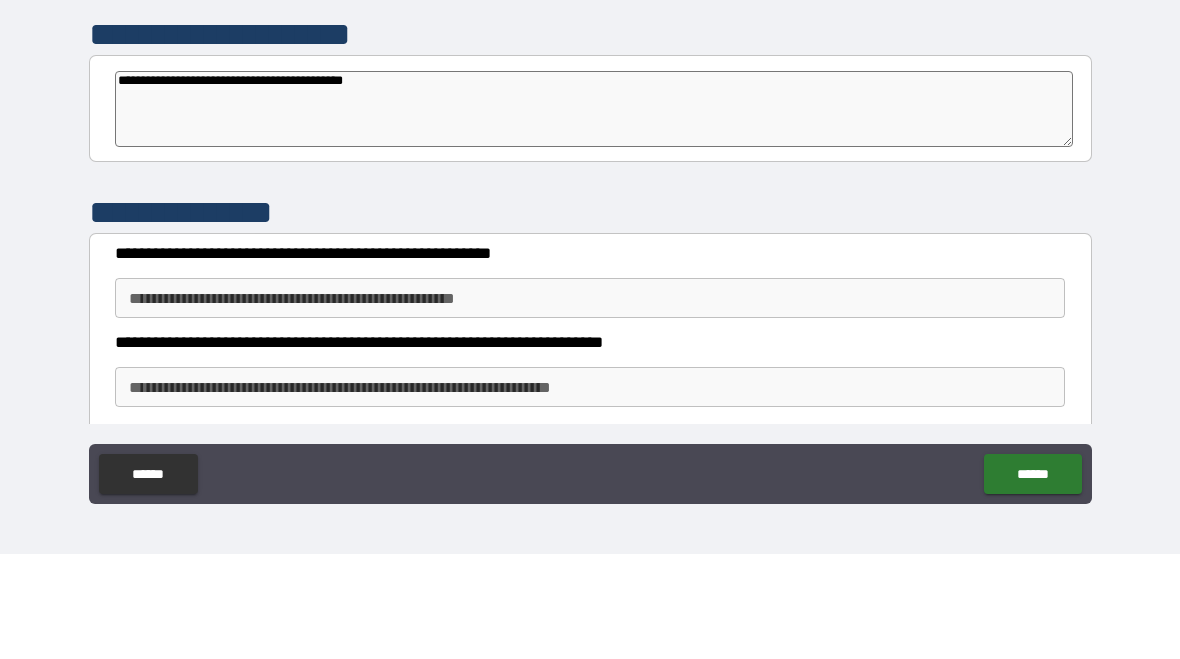 type on "*" 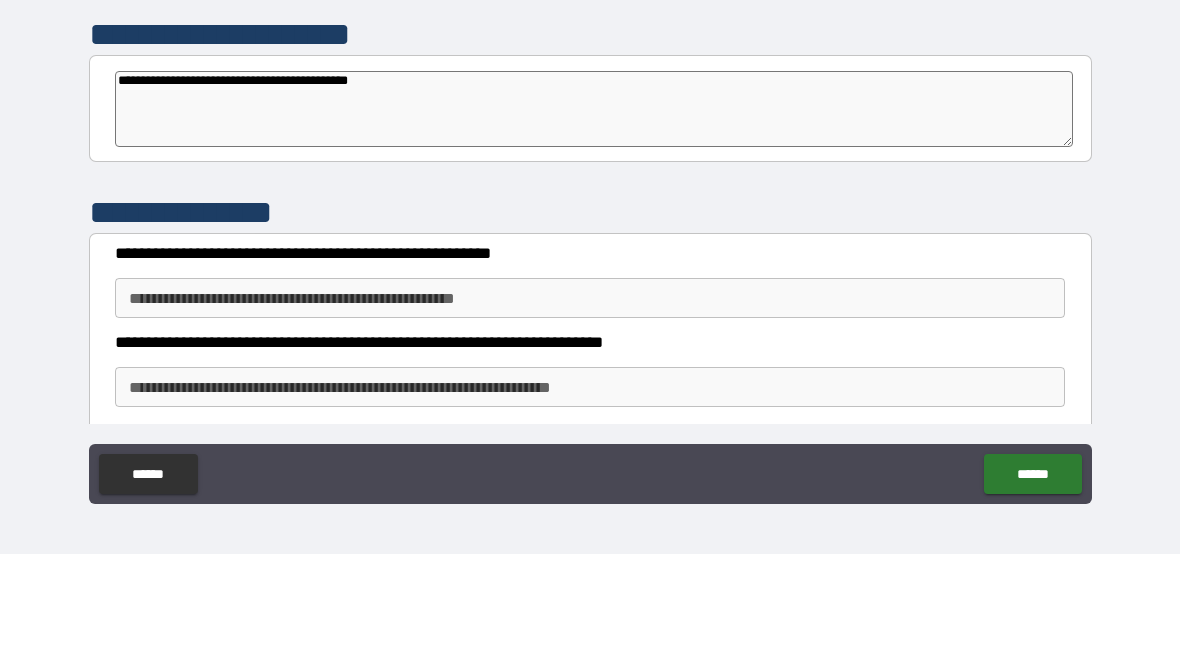 type on "*" 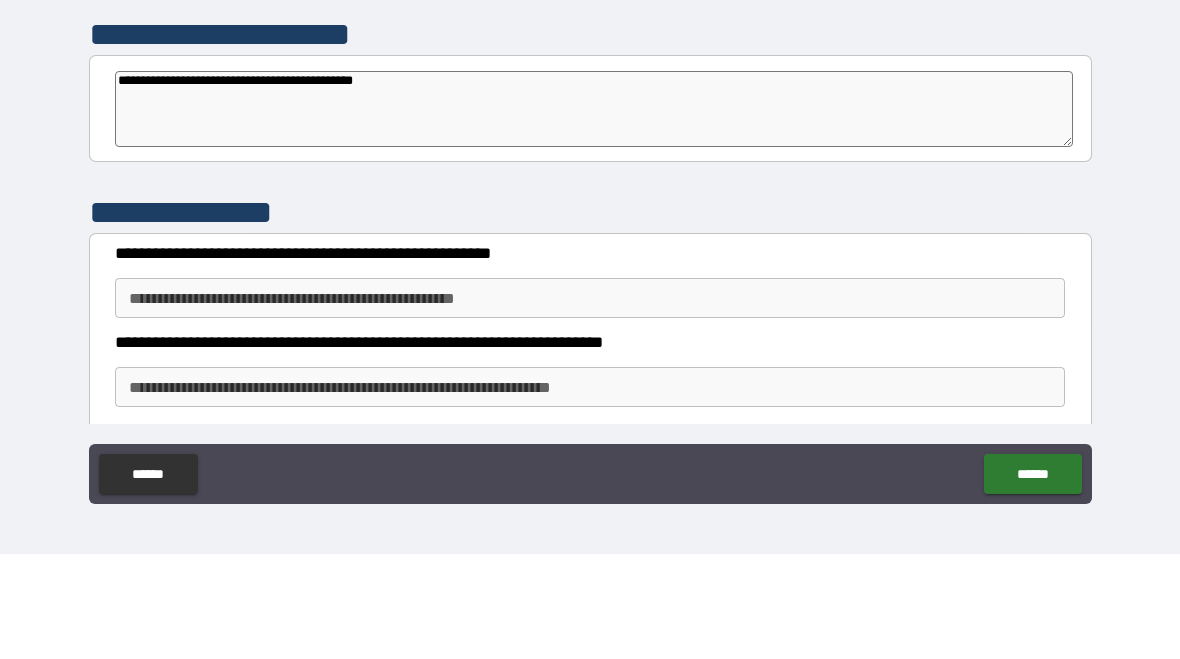 type on "*" 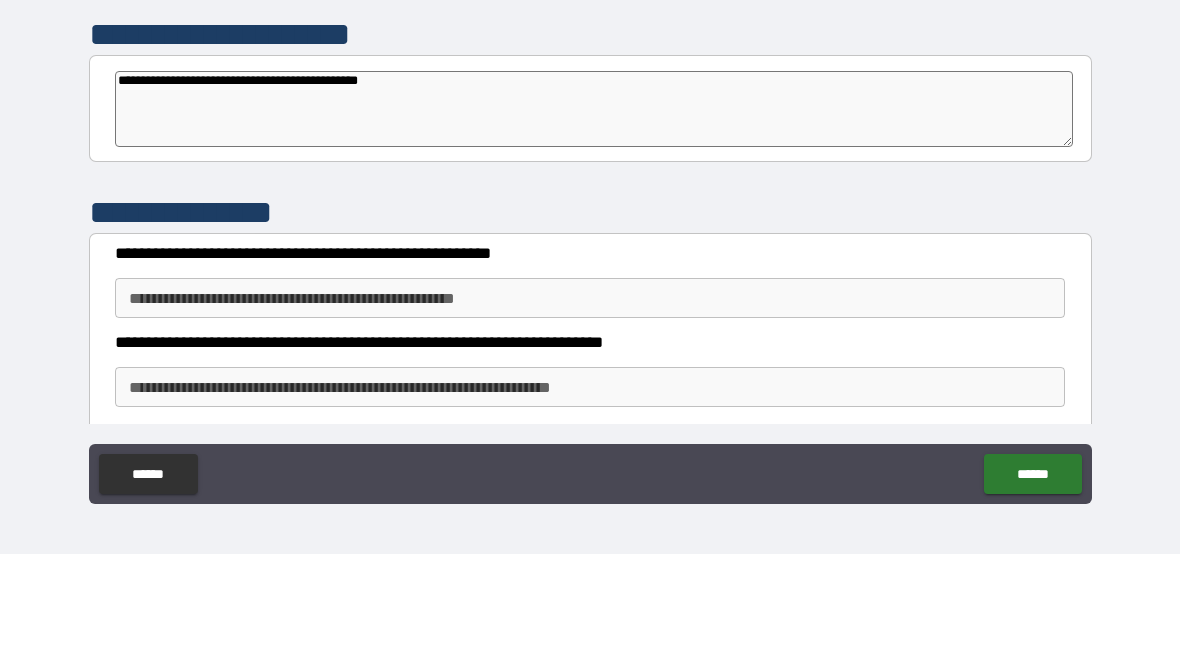 type on "*" 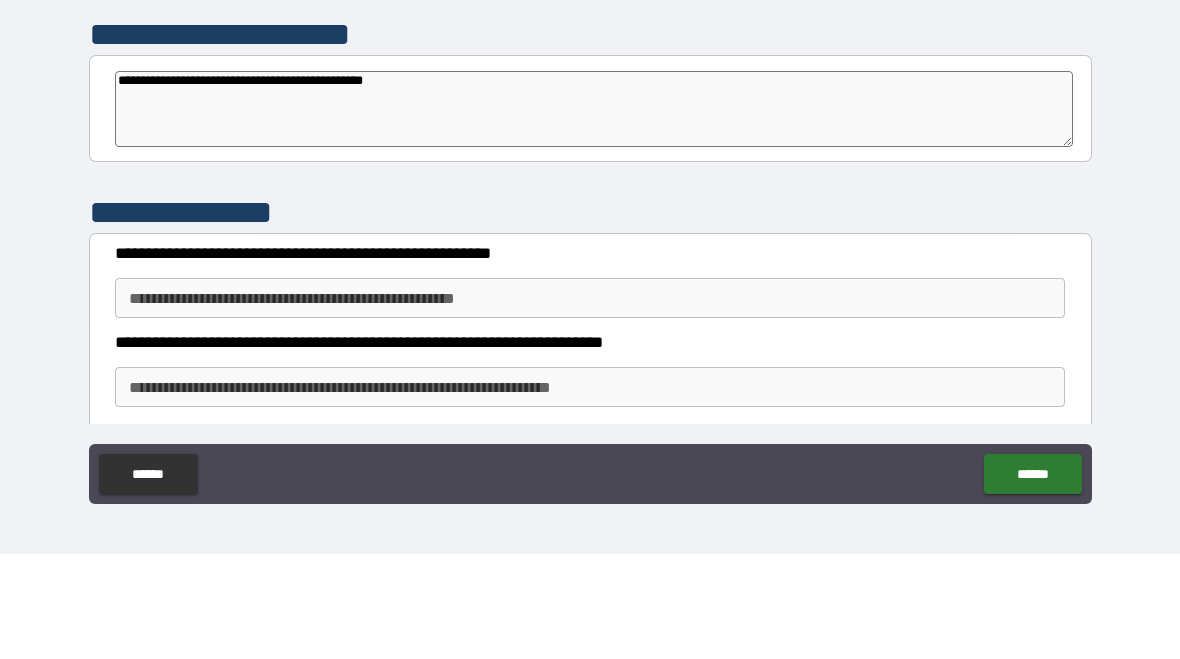 type on "*" 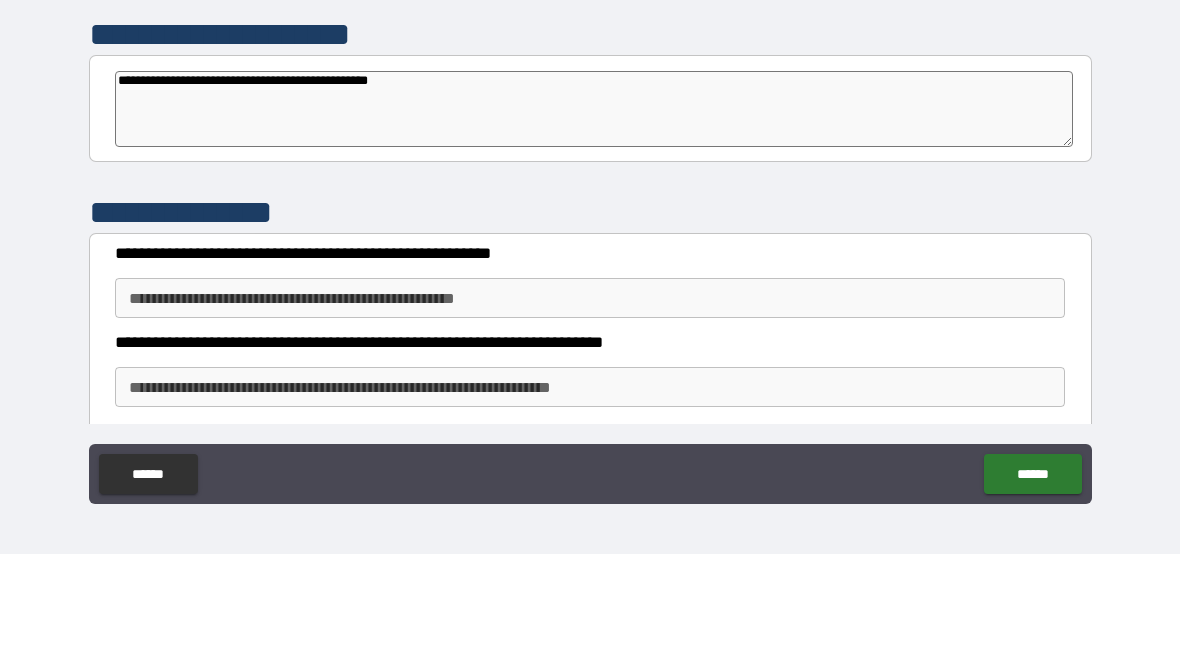 type on "*" 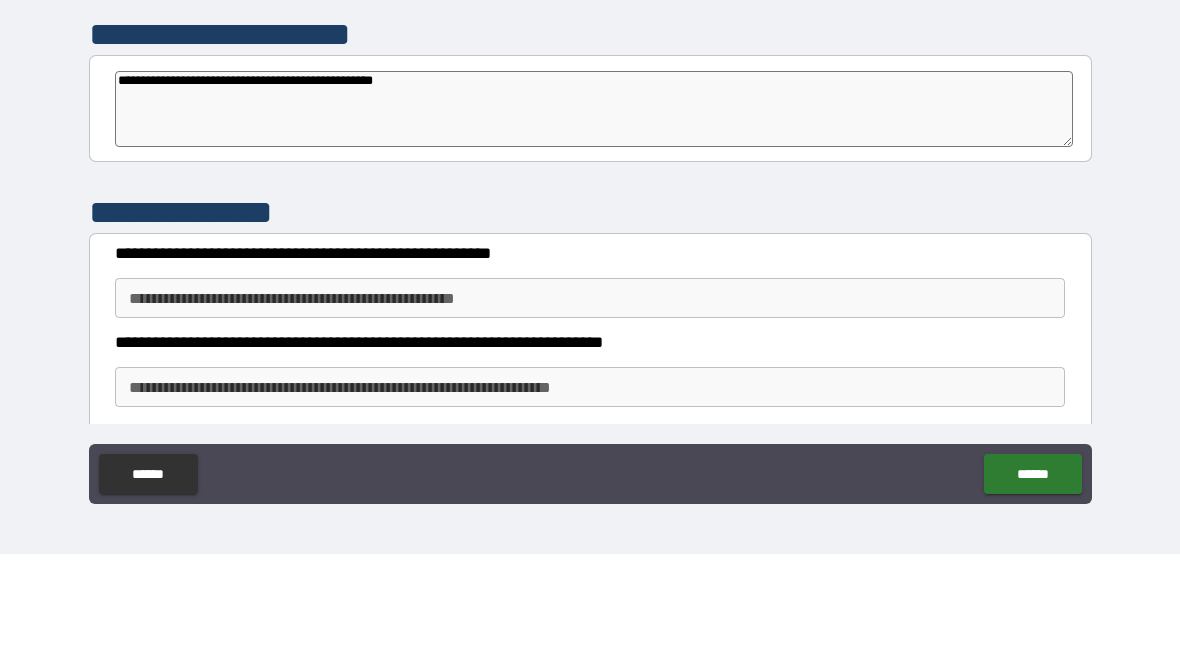 type on "*" 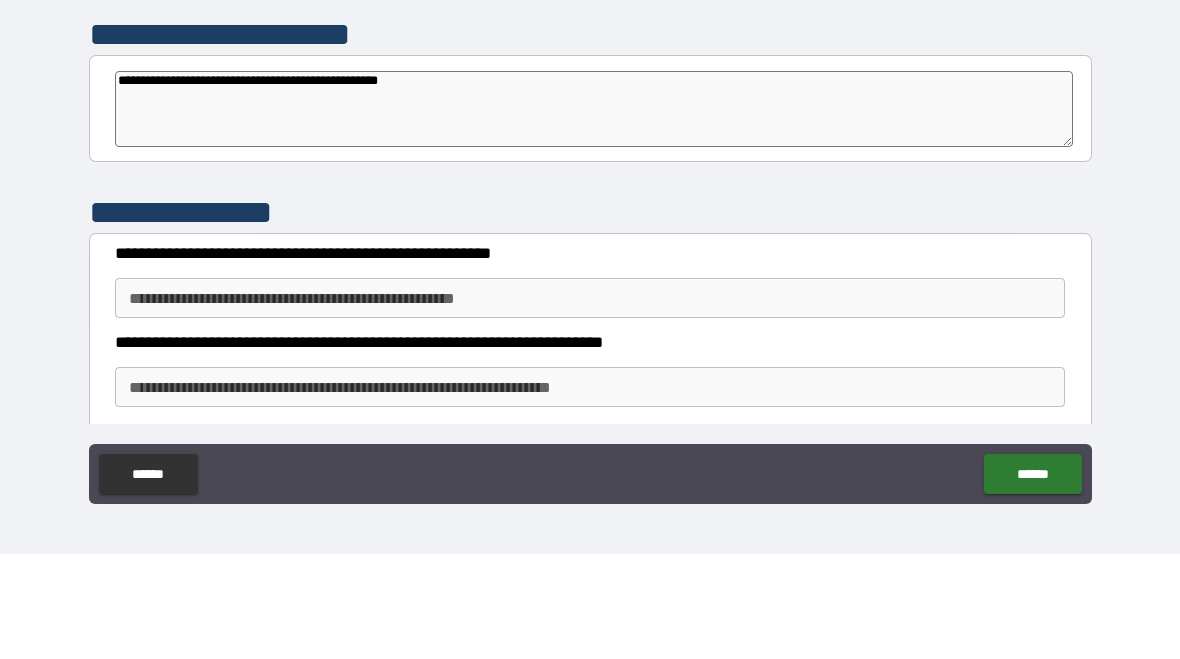 type on "*" 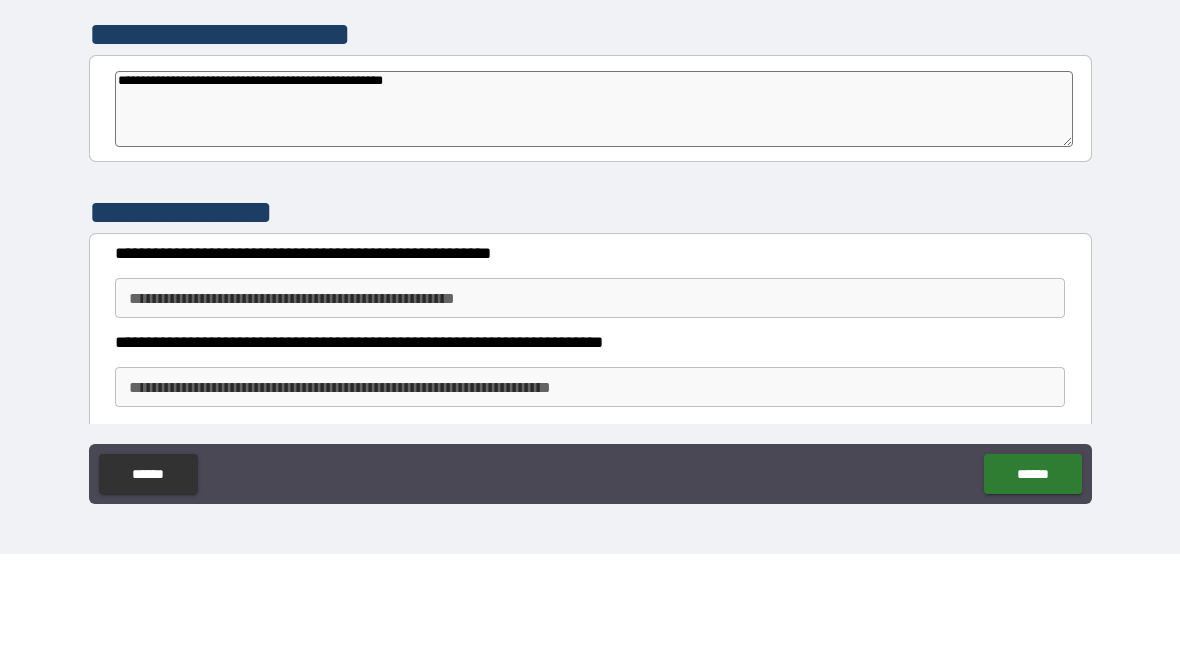 type on "*" 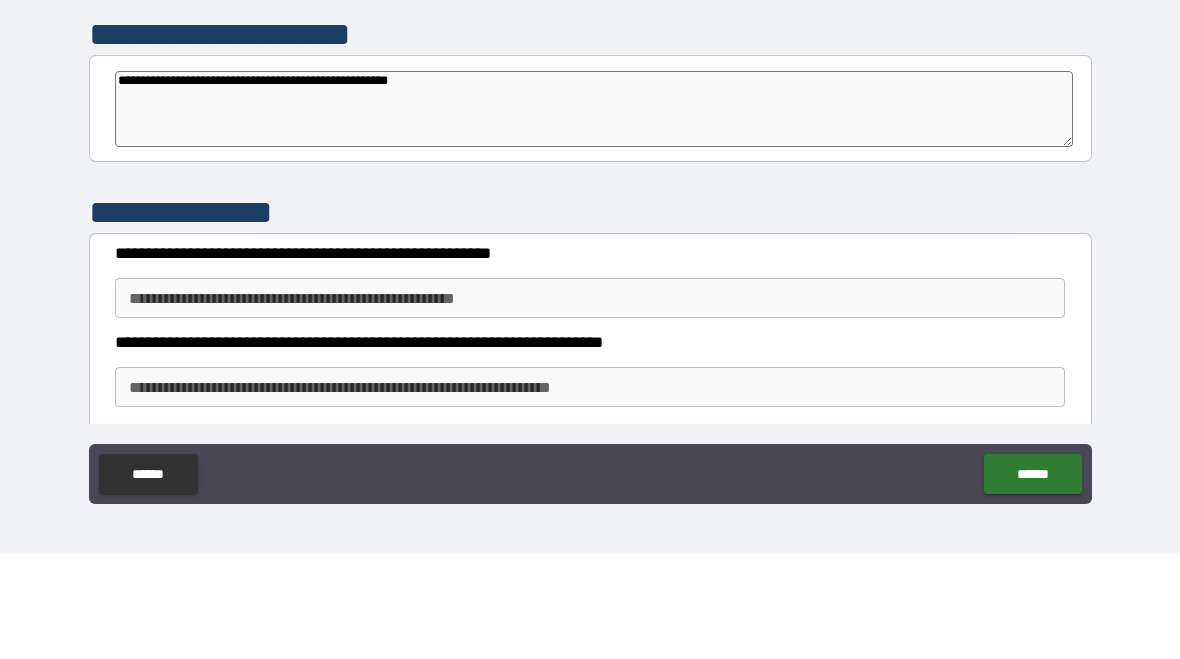 type on "*" 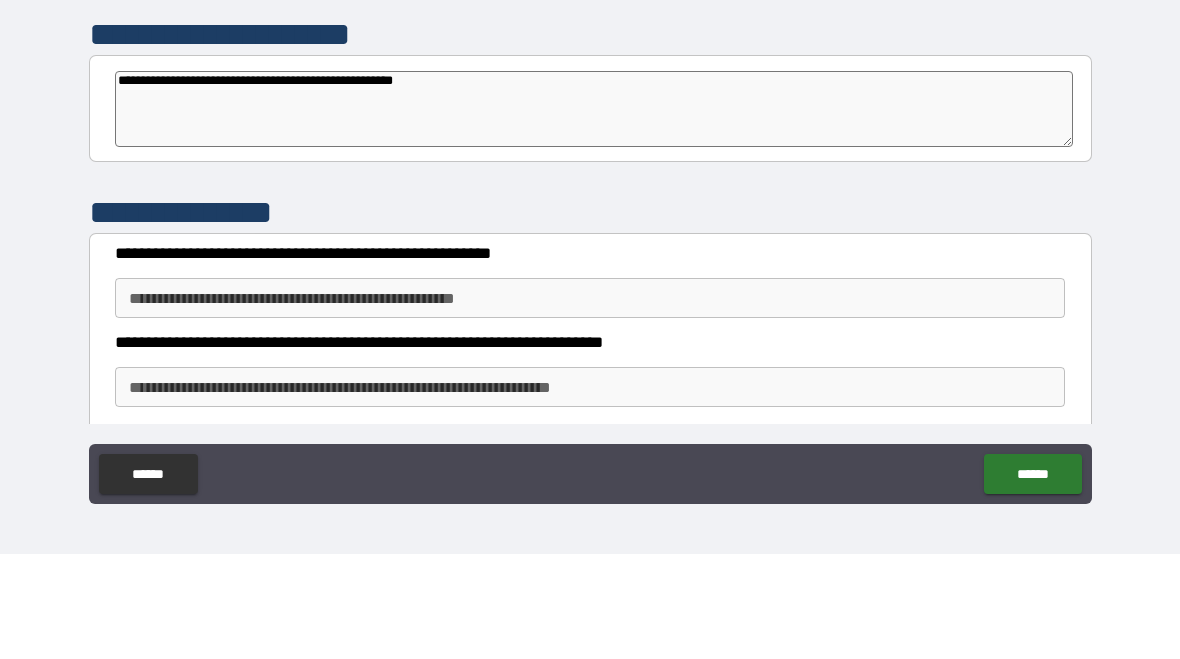 type on "*" 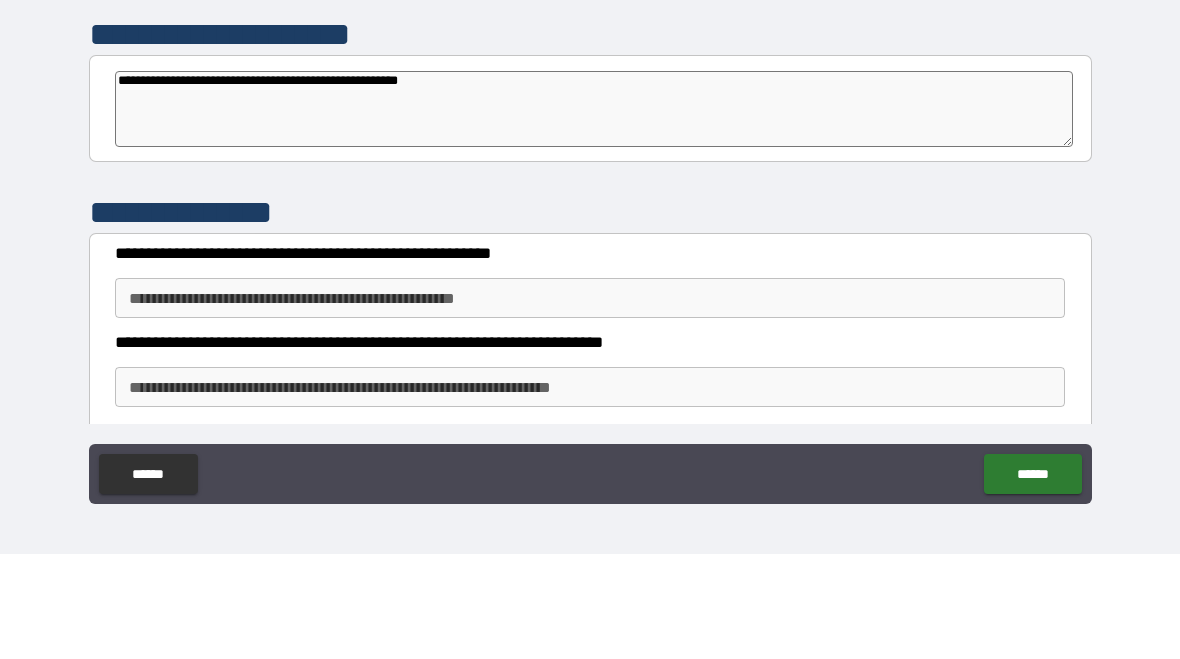 type on "*" 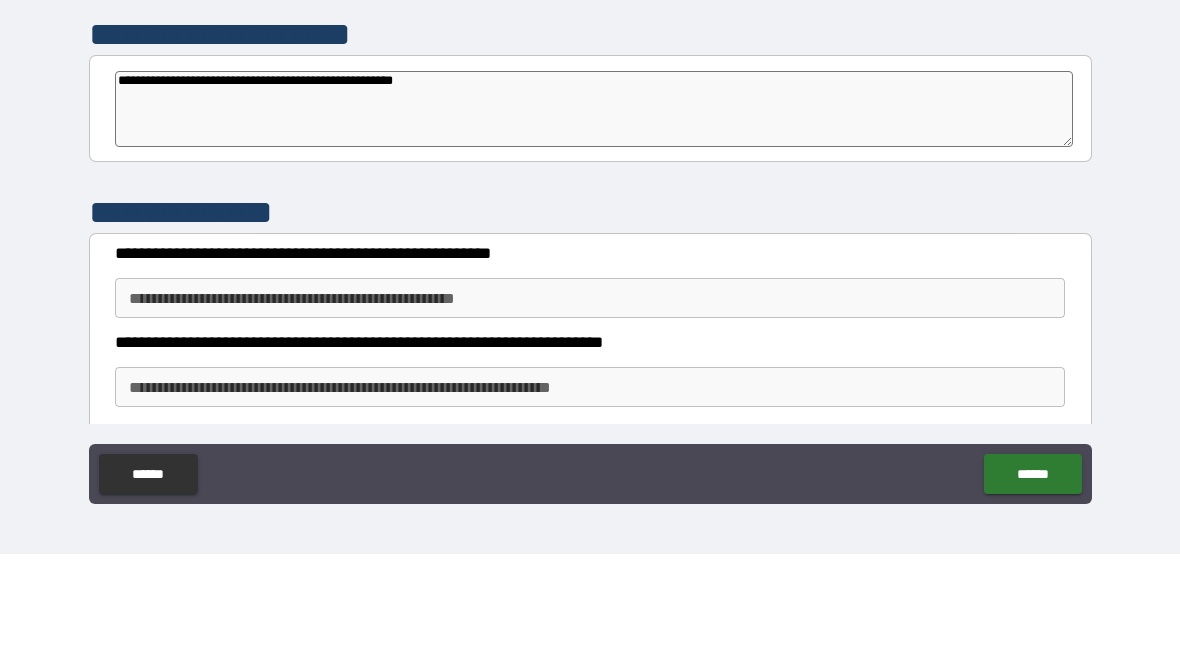 type on "*" 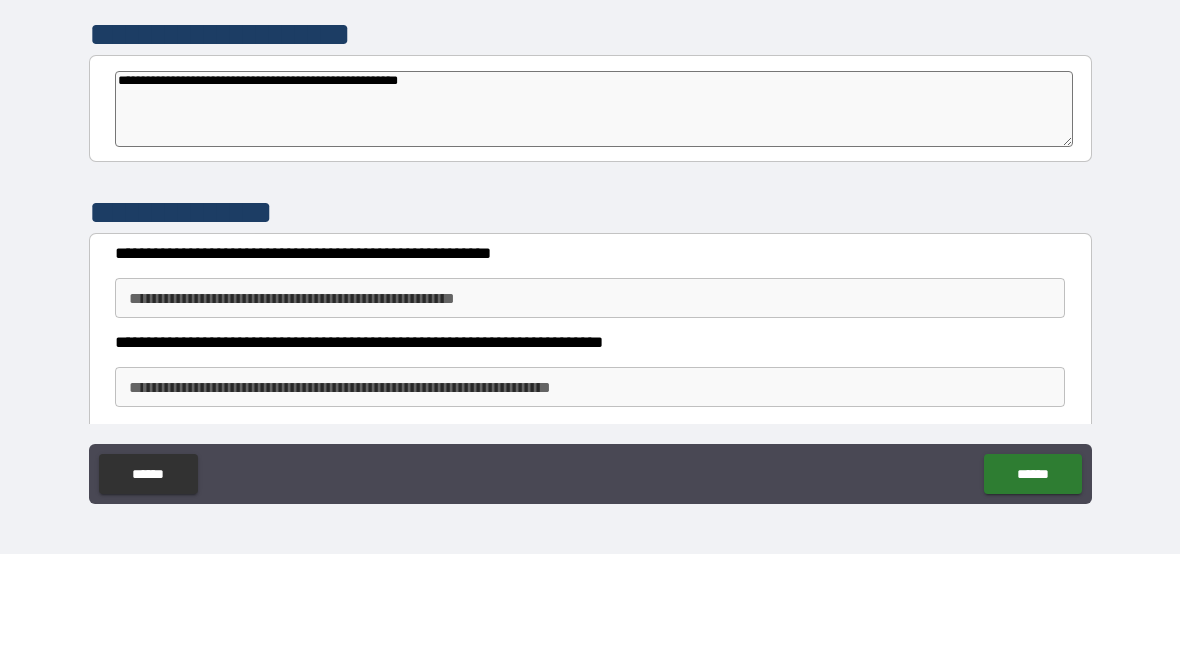 type on "*" 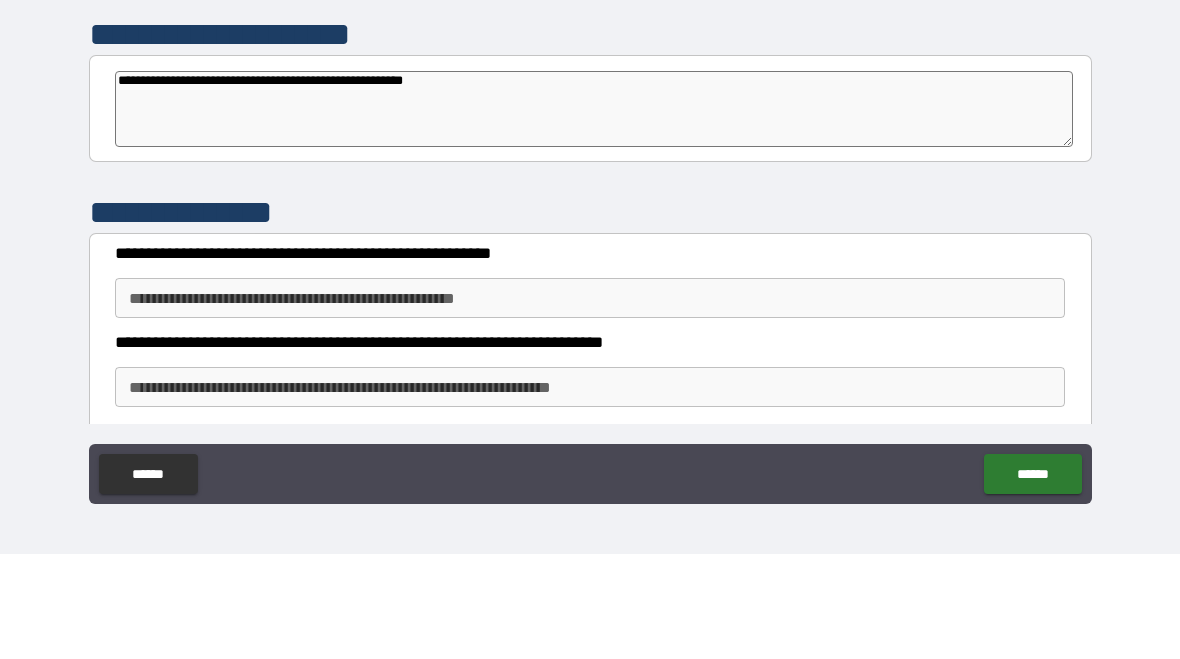 type on "*" 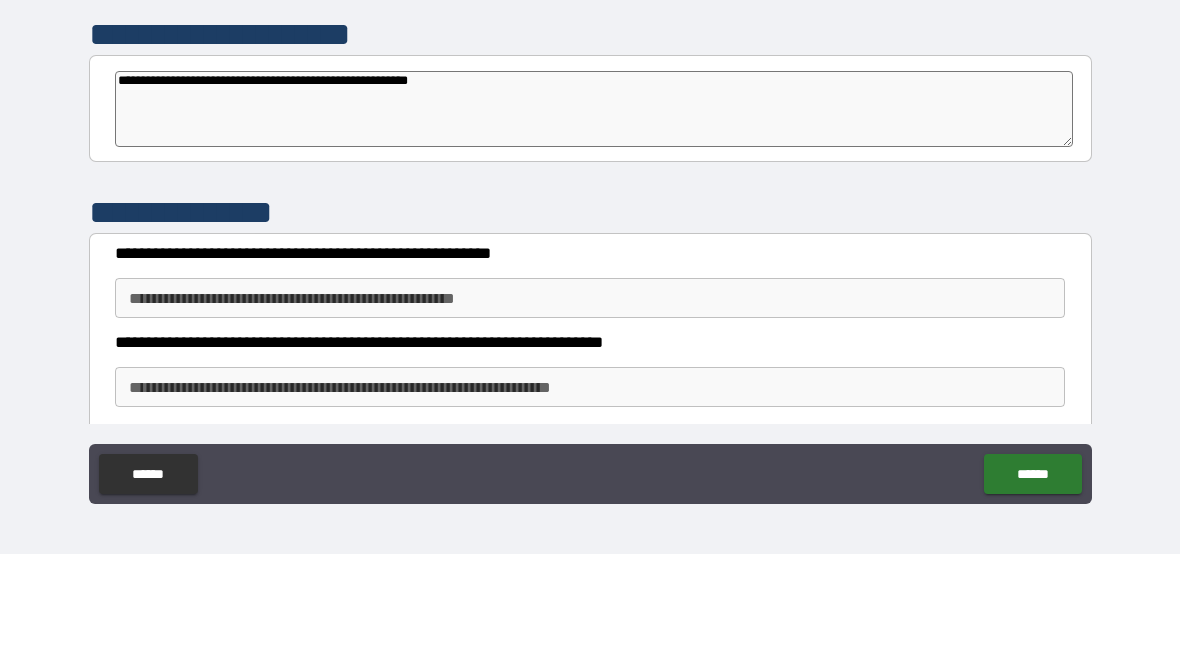 type on "*" 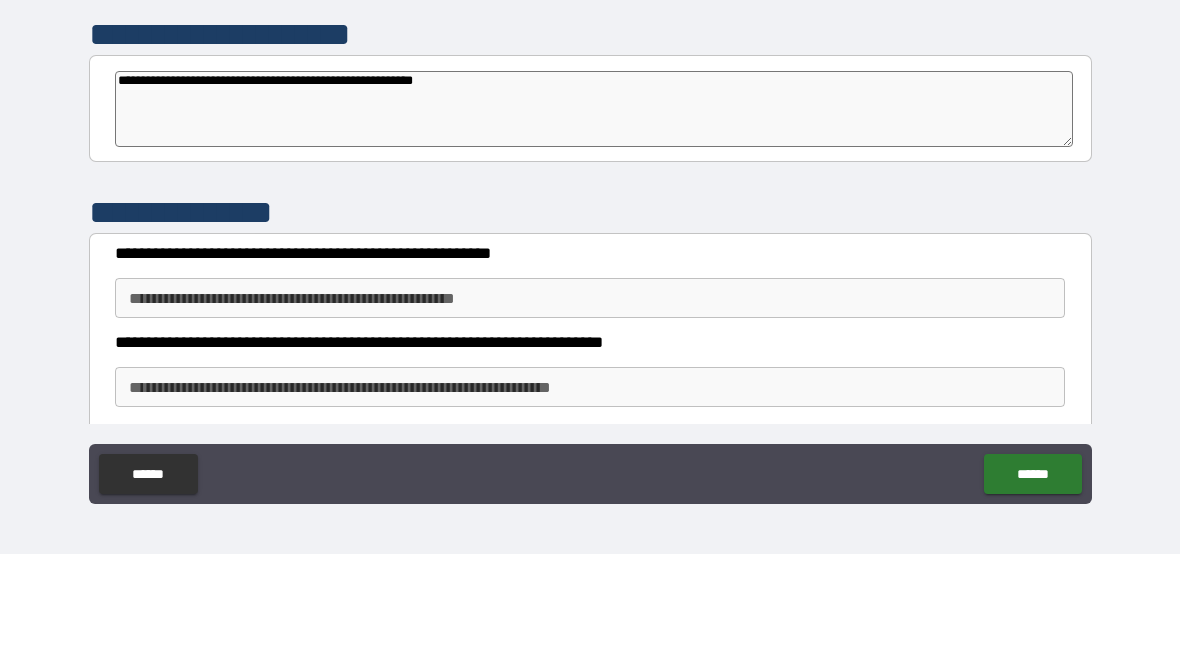 type on "*" 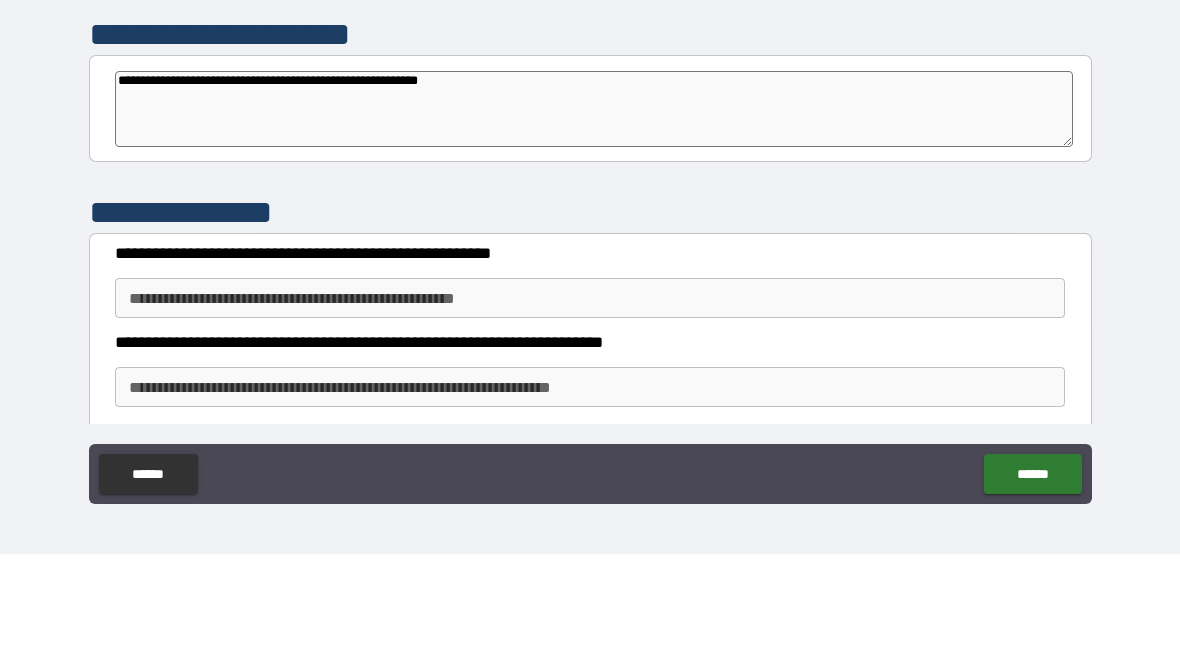 type on "*" 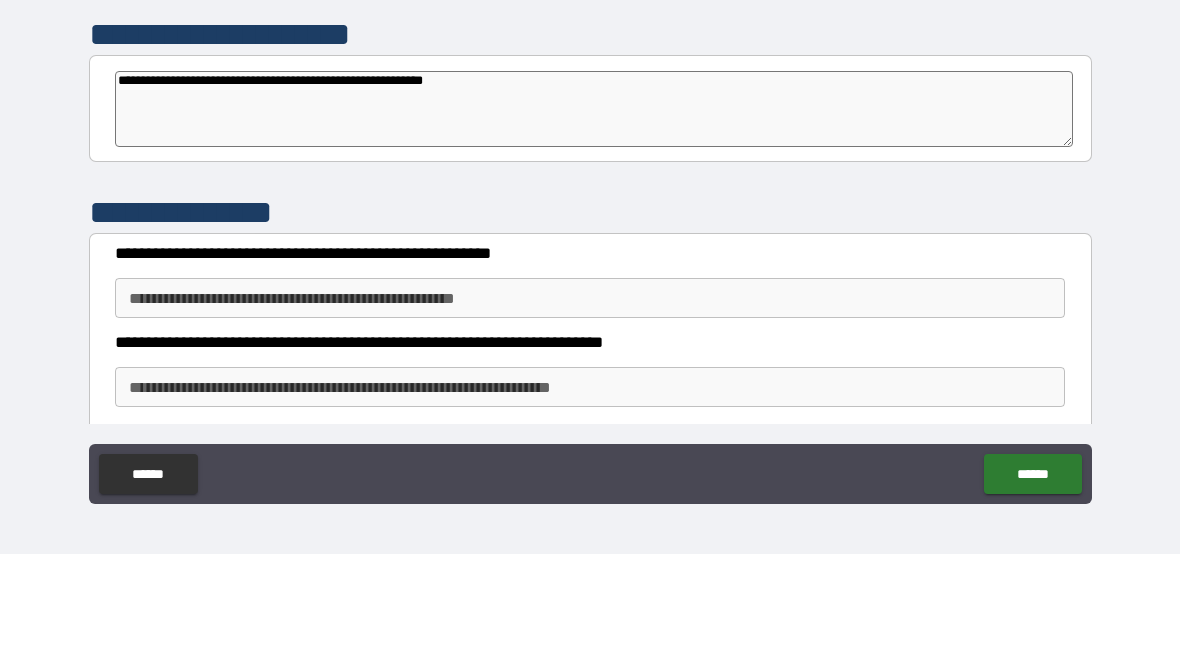 type on "*" 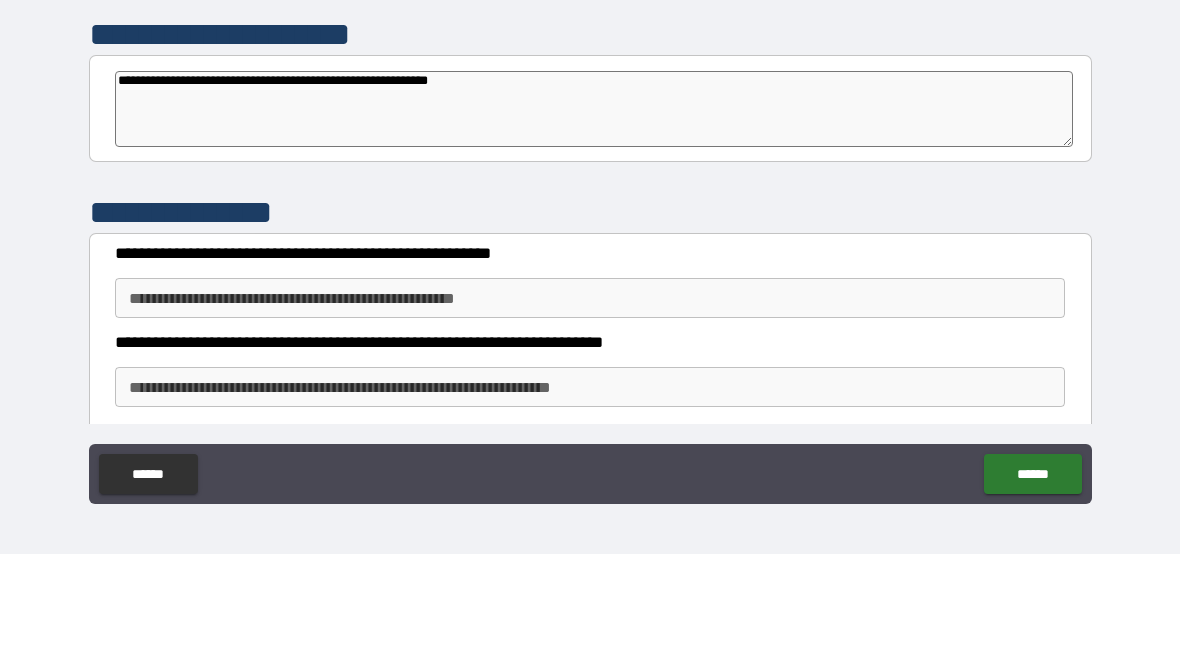 type on "*" 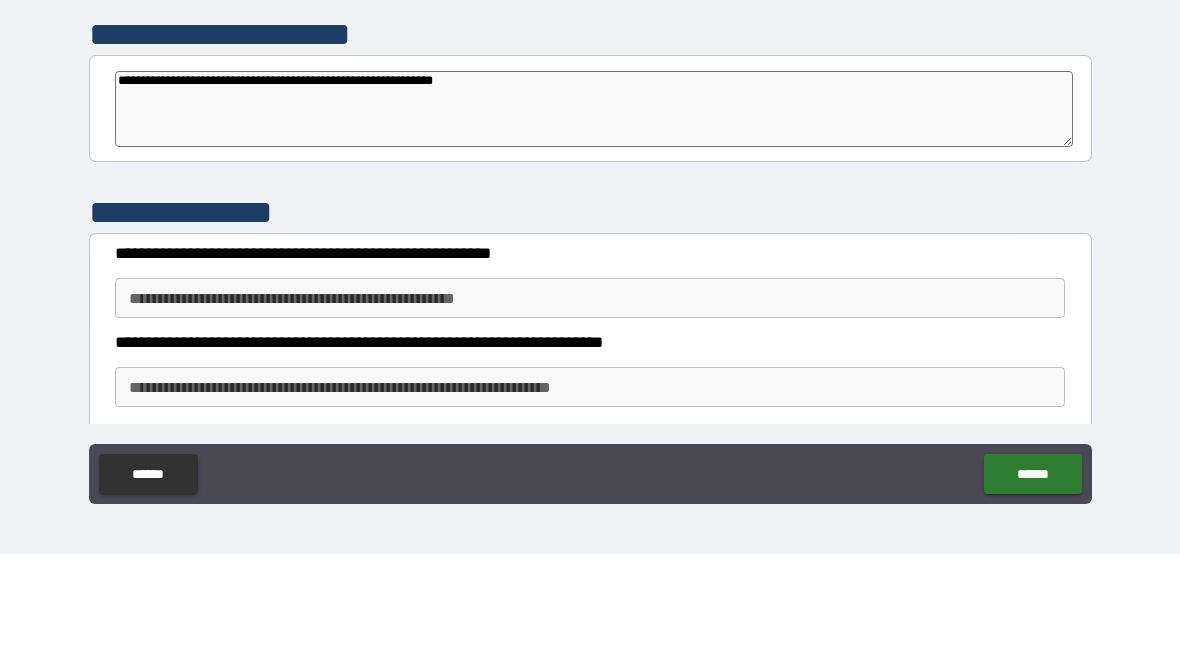 type on "*" 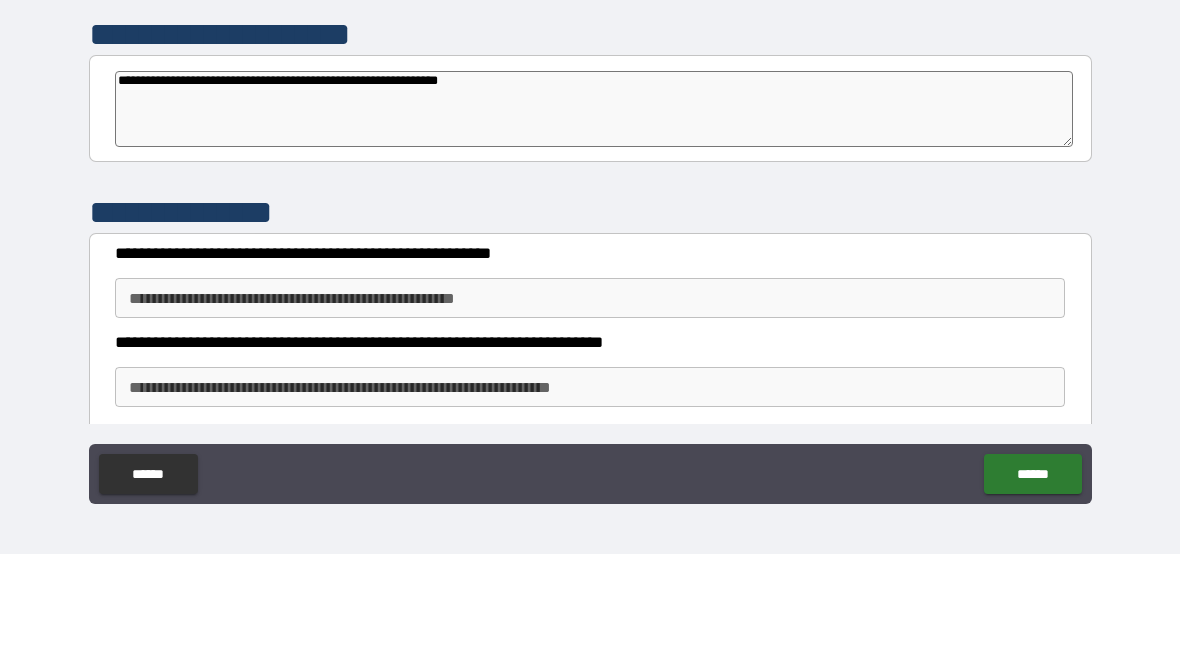 type on "*" 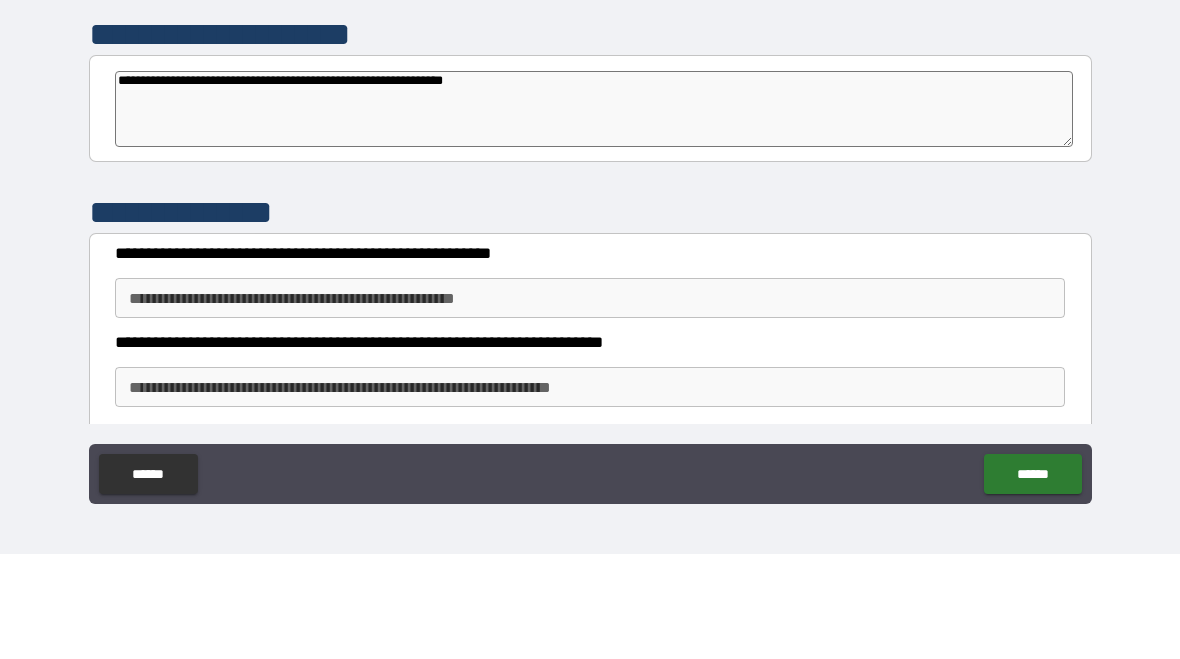 type on "*" 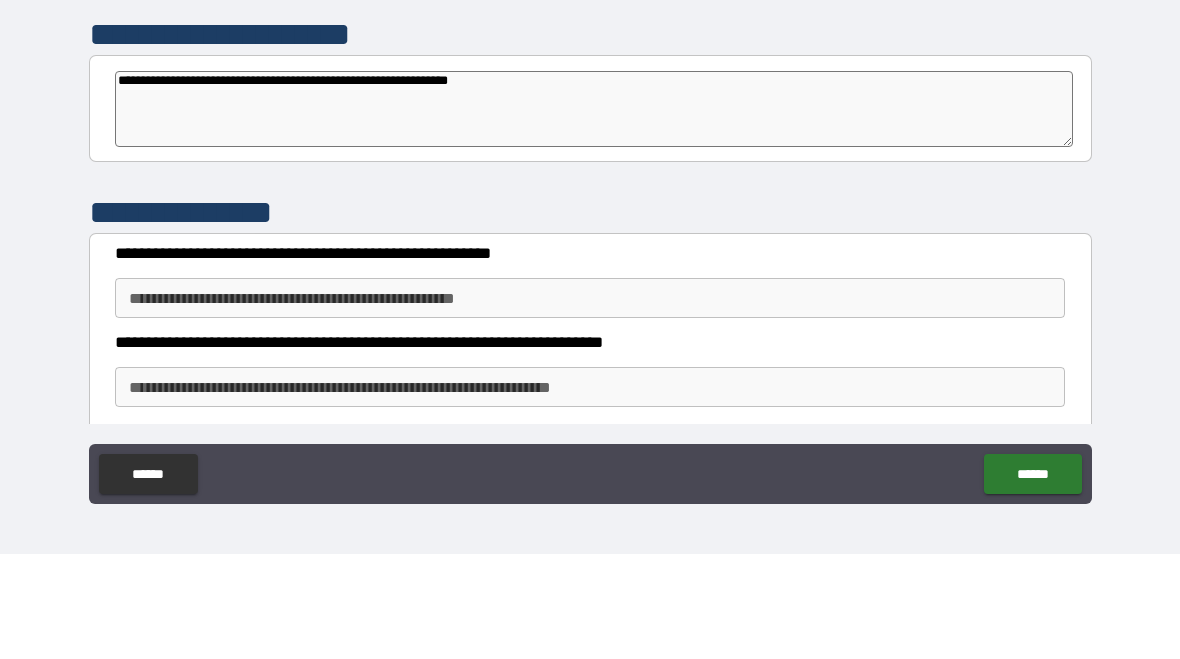 type on "*" 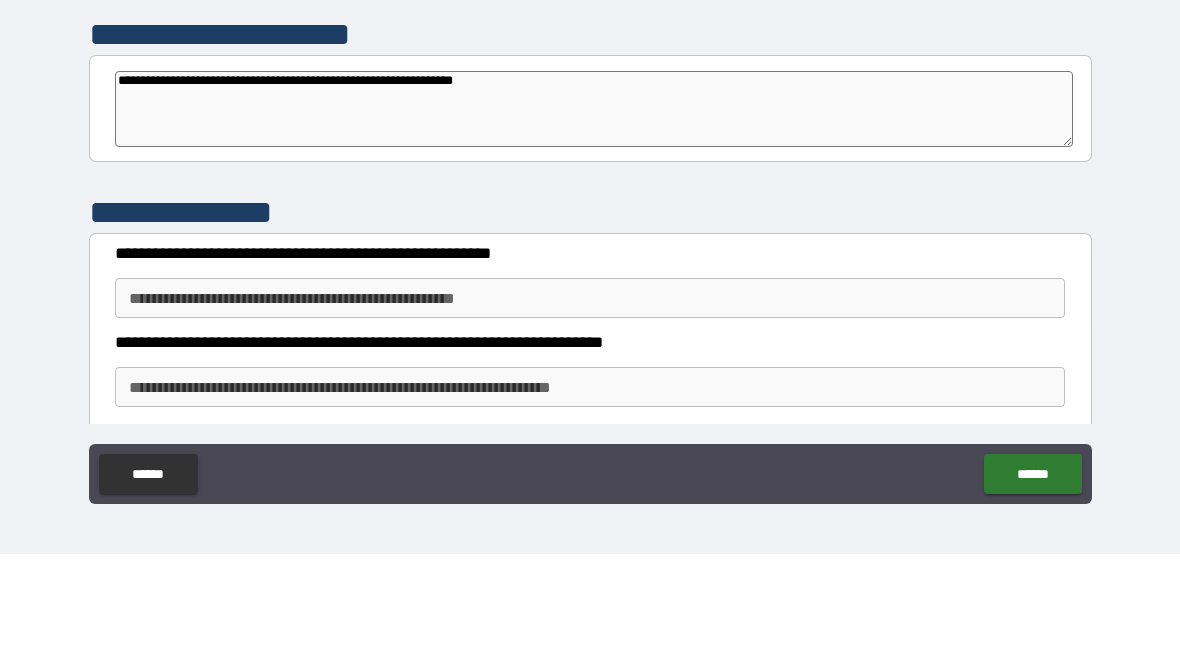 type on "*" 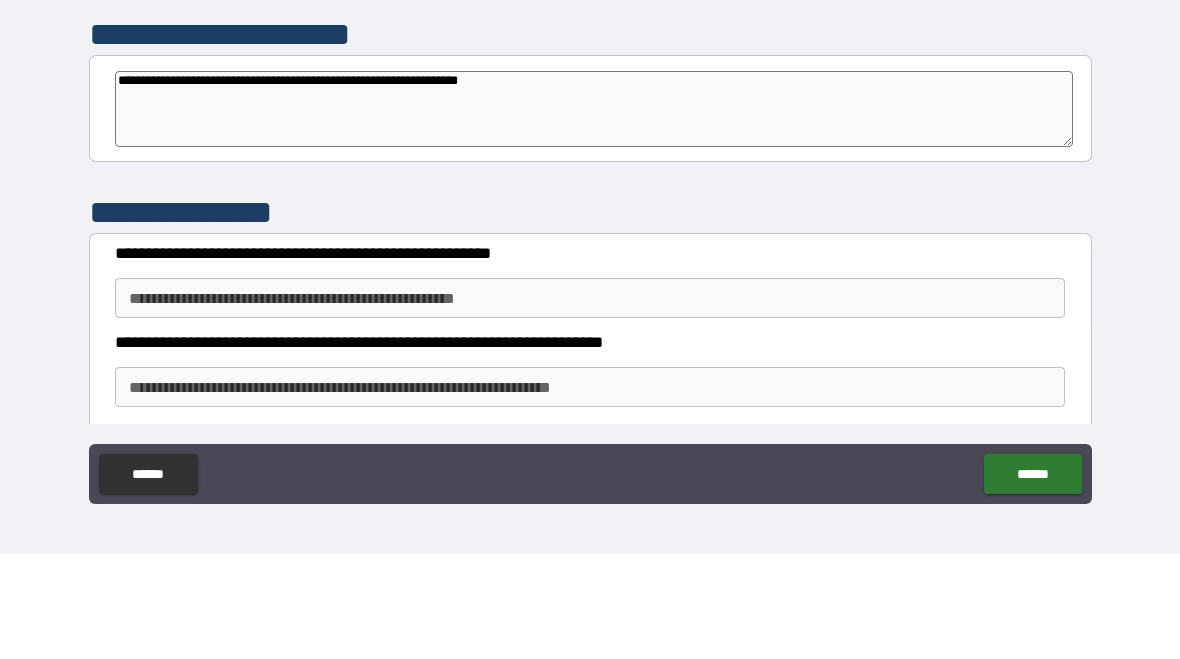 type on "*" 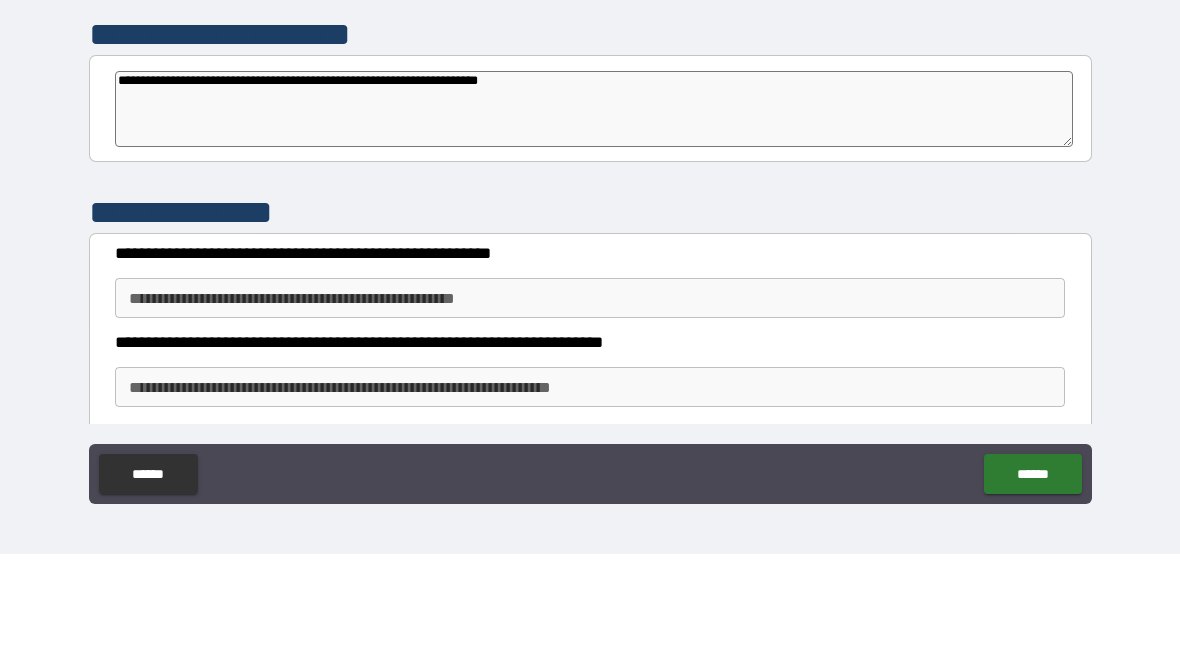 type on "**********" 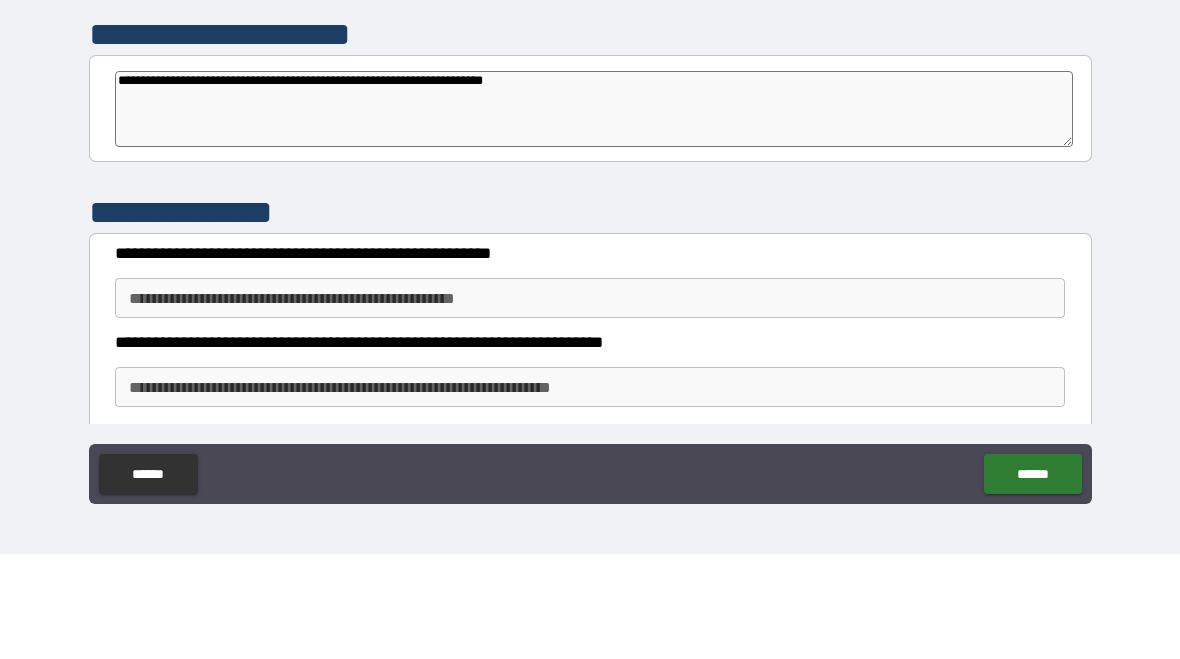 type on "*" 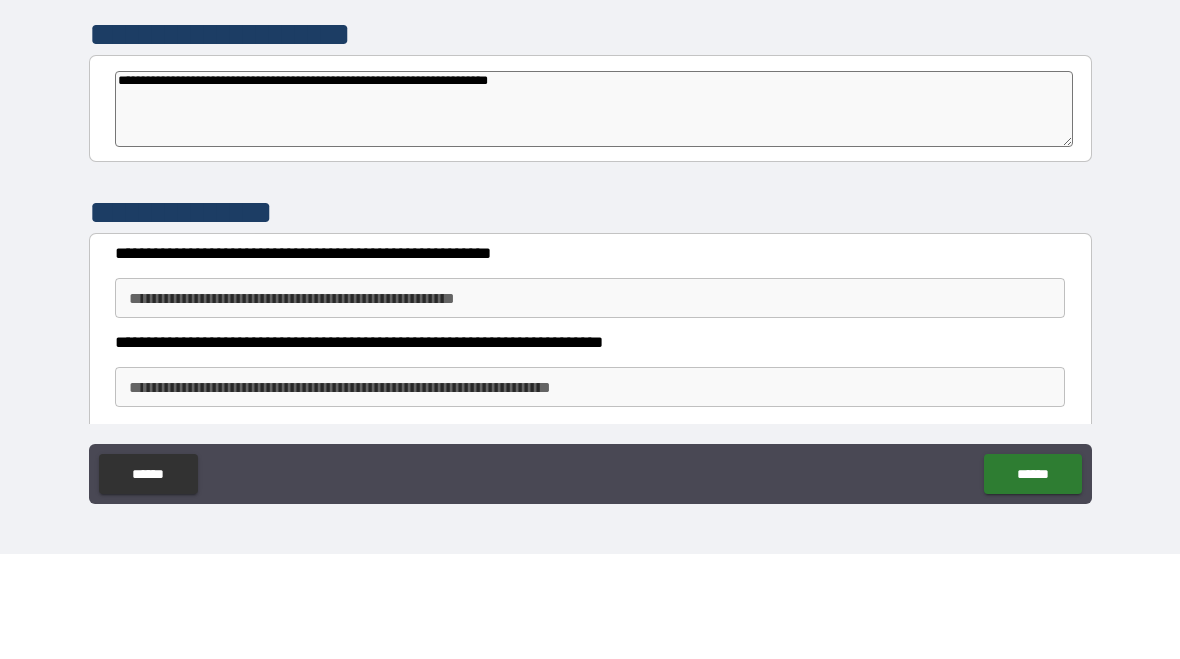 type on "*" 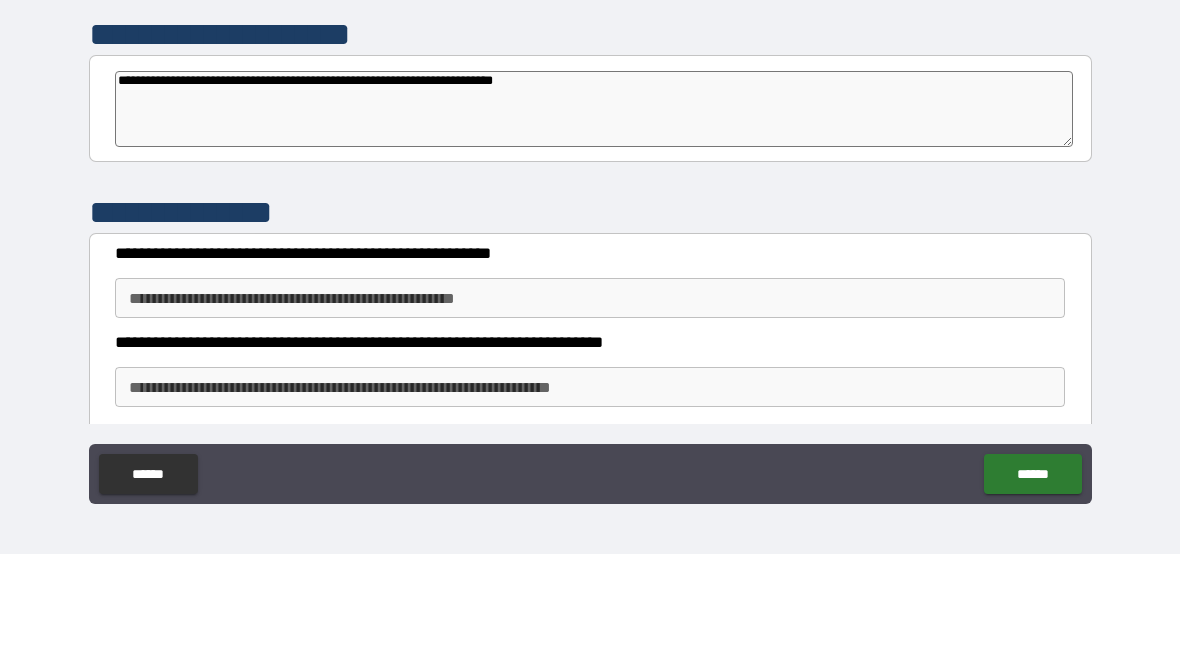 type on "*" 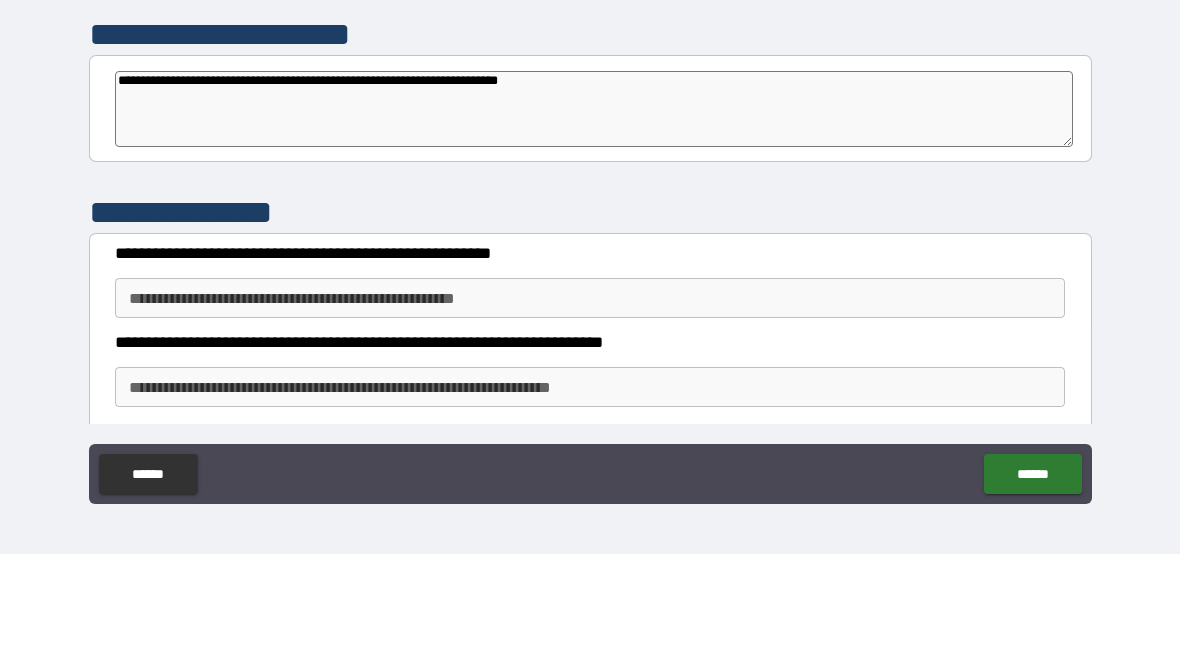 type on "*" 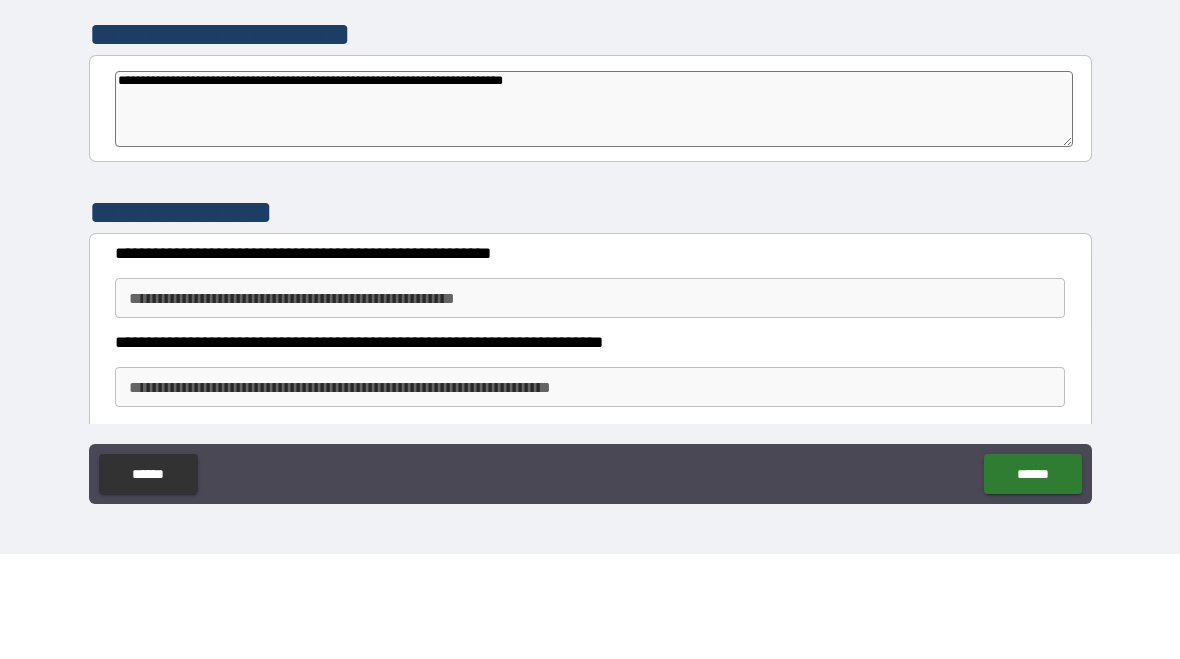 type on "*" 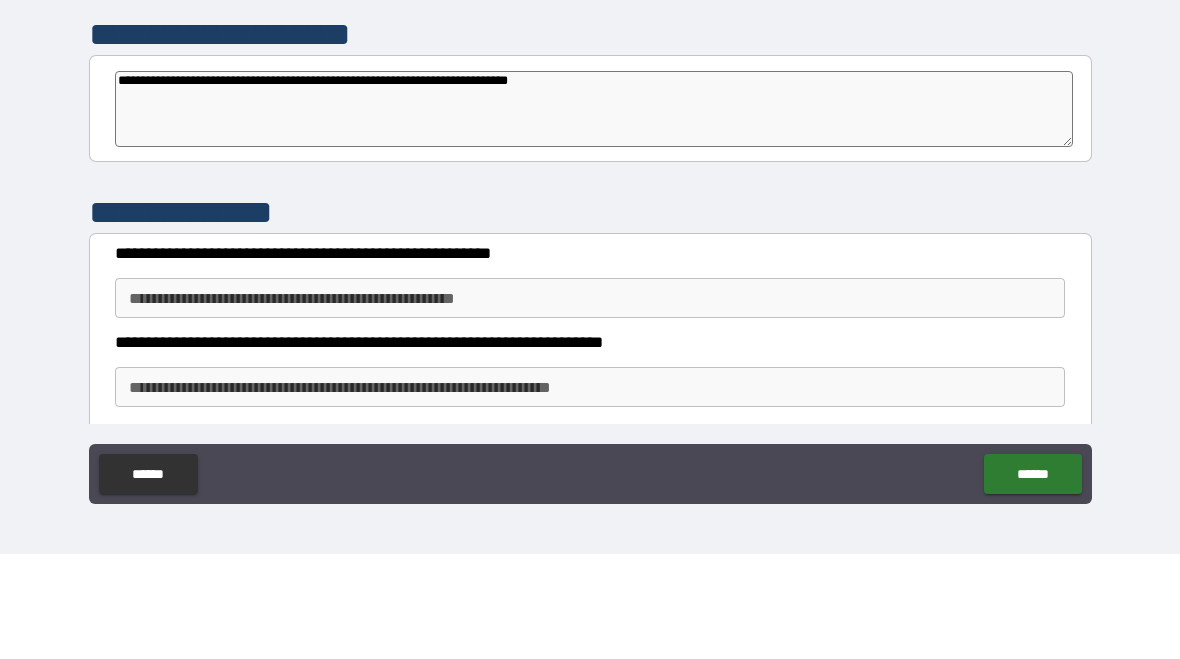 type on "*" 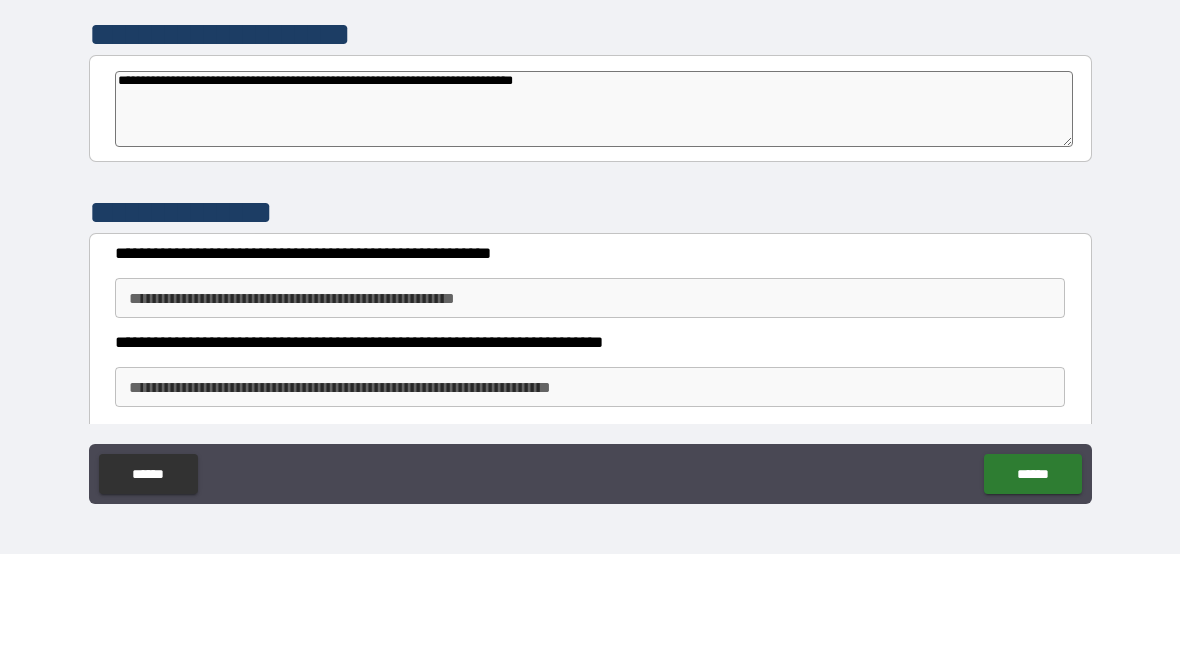 type on "*" 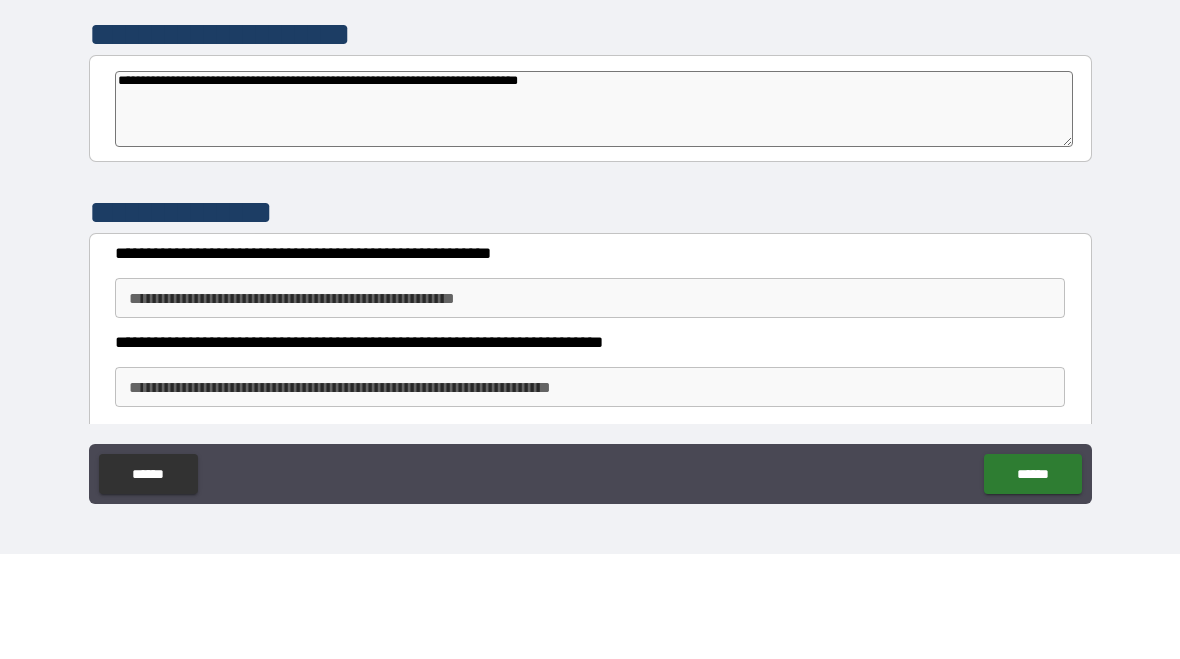 type on "*" 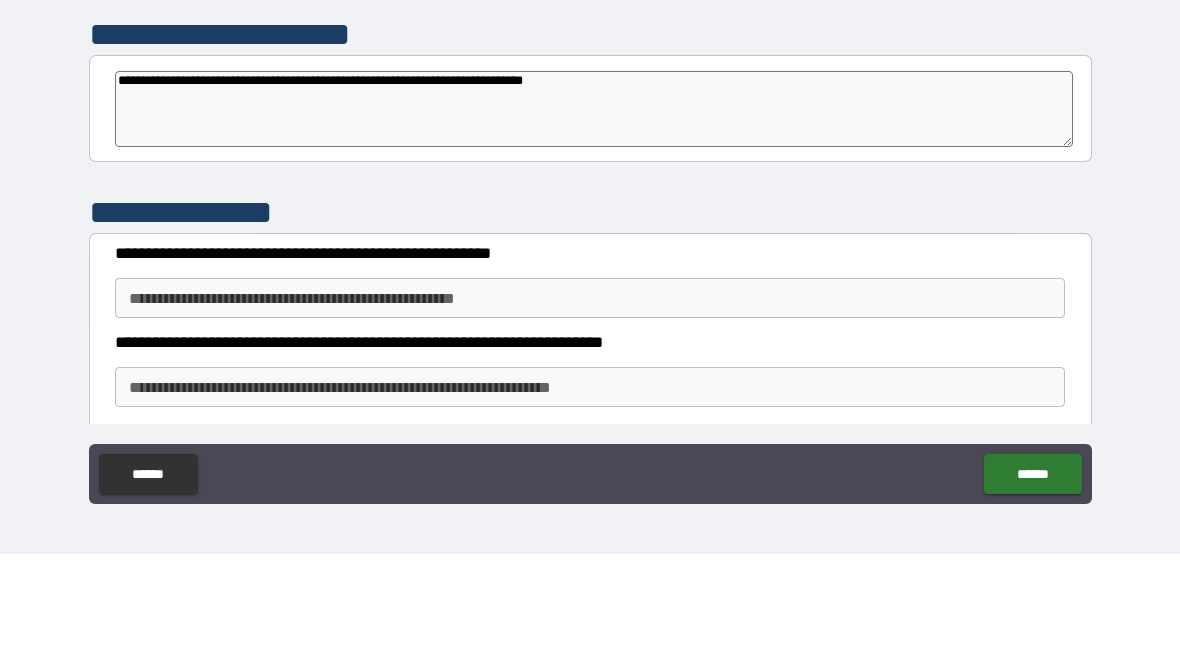 type on "*" 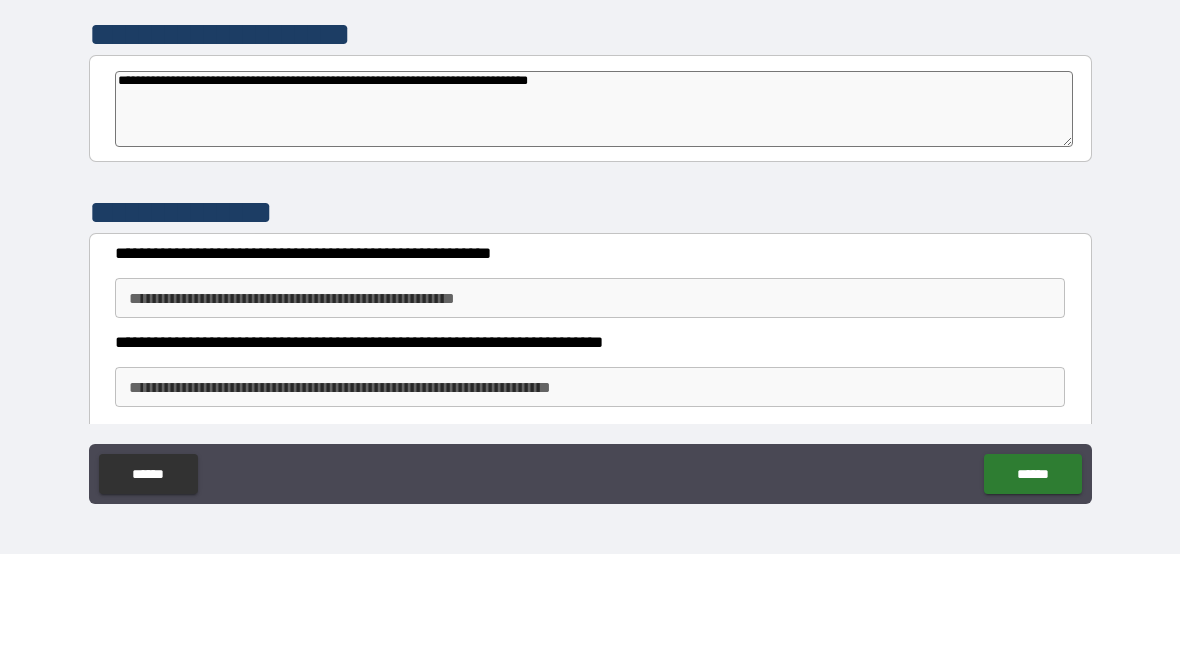 type on "*" 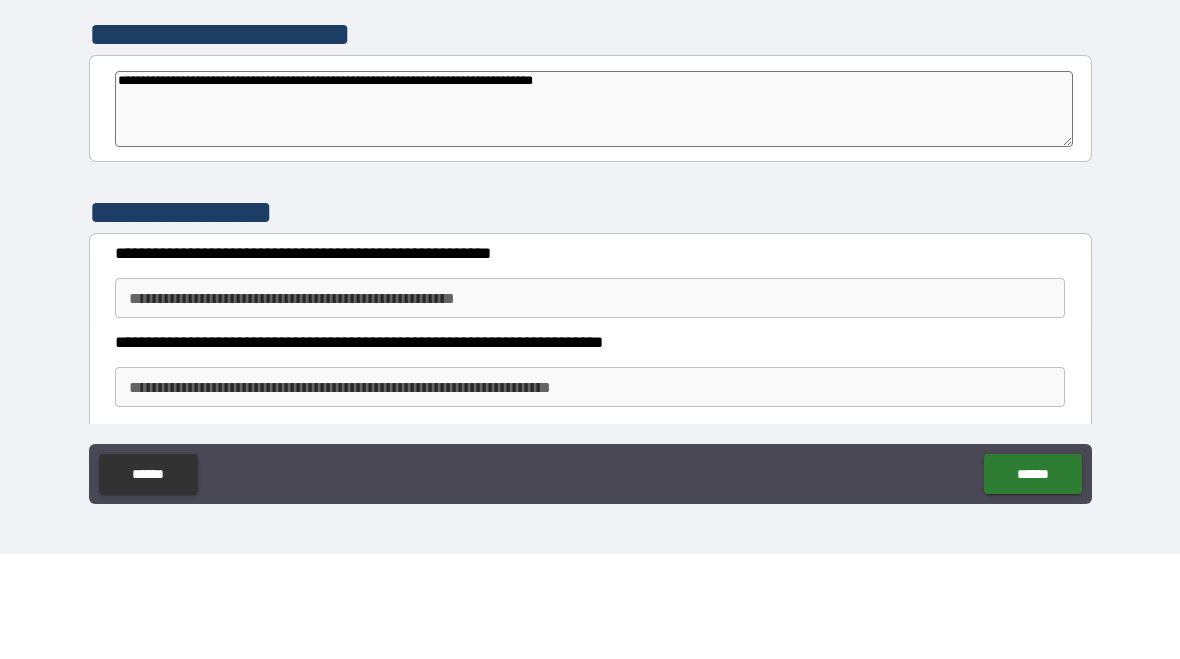 type on "*" 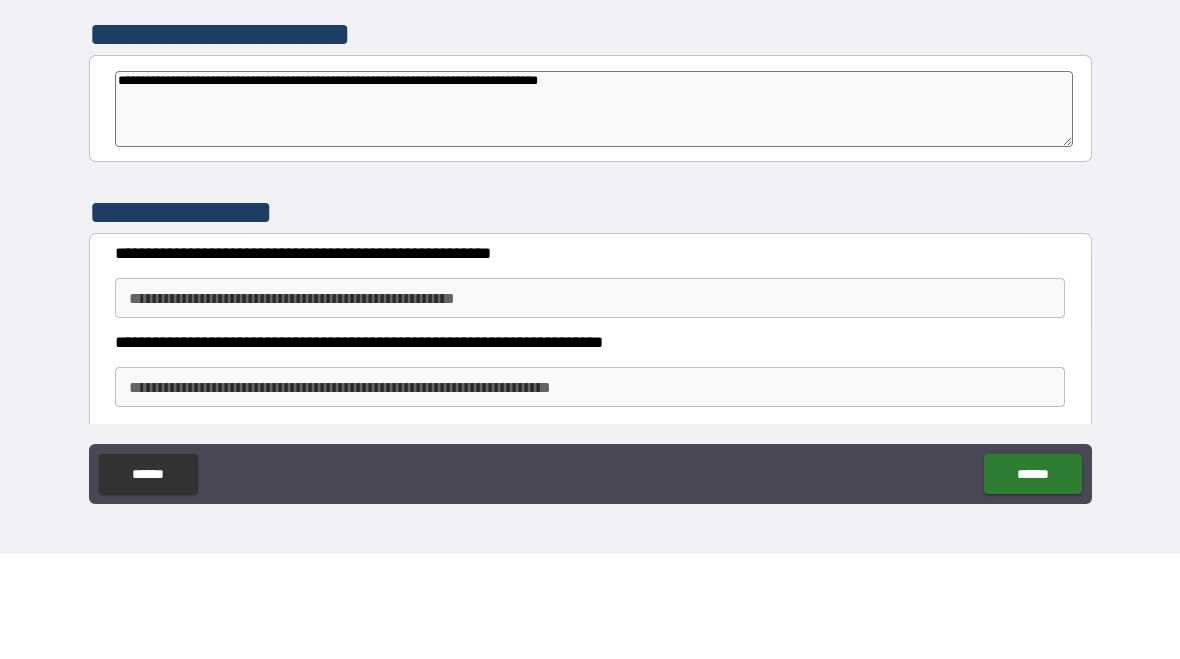 type on "*" 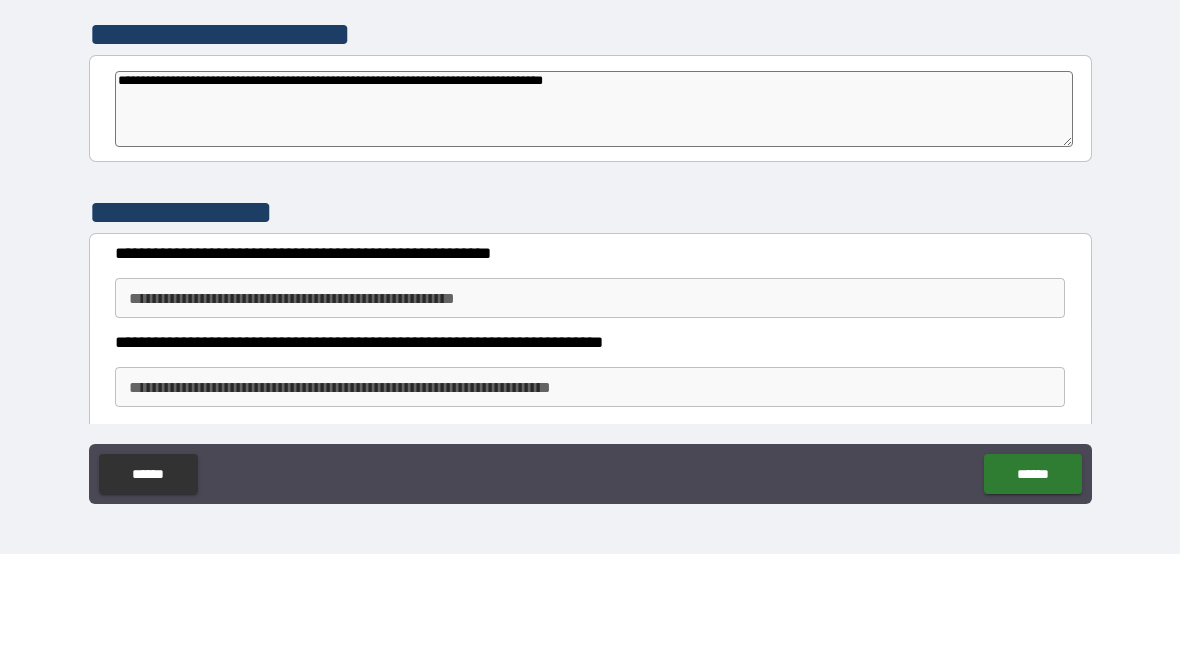 type on "*" 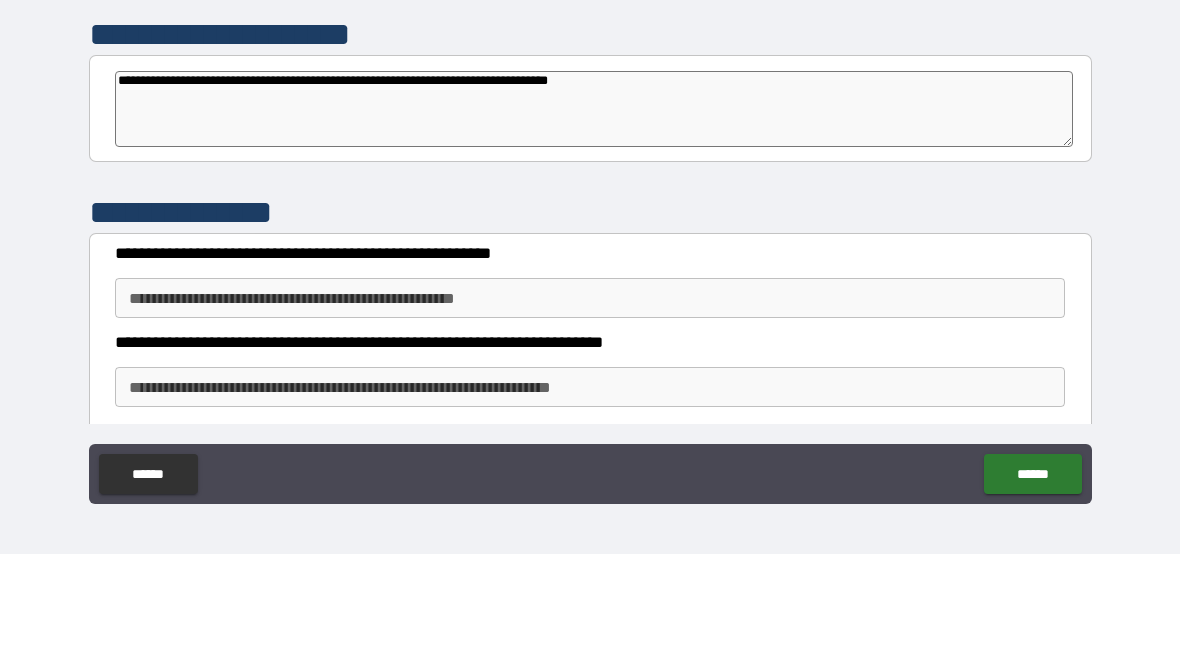 type on "*" 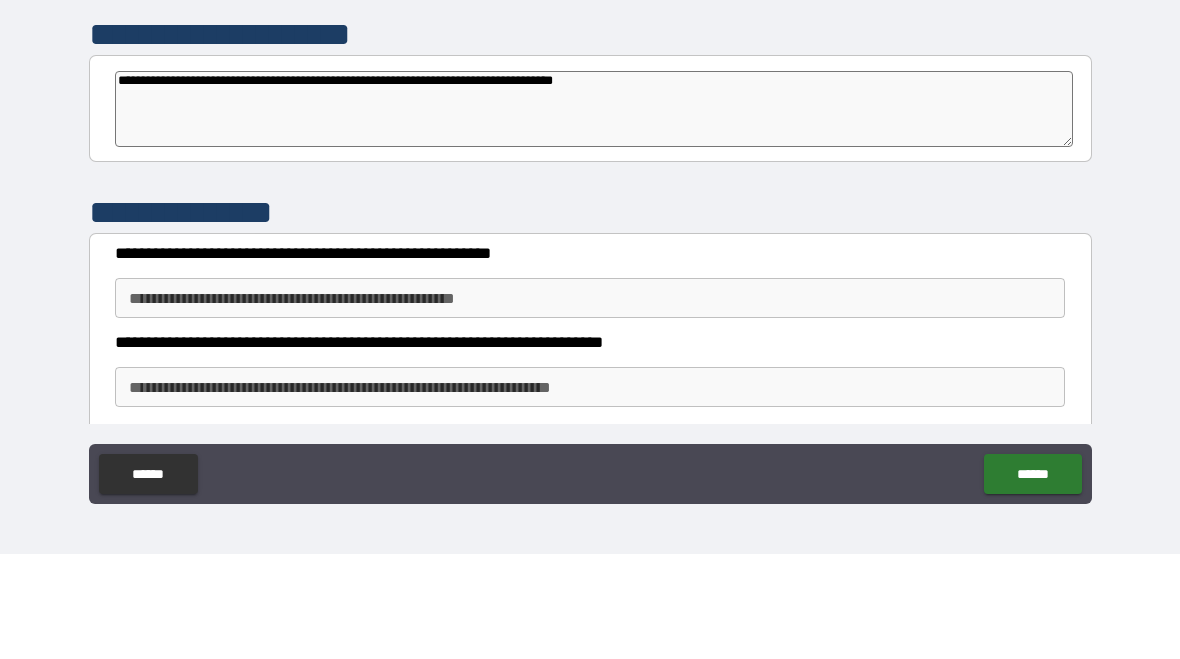 type on "*" 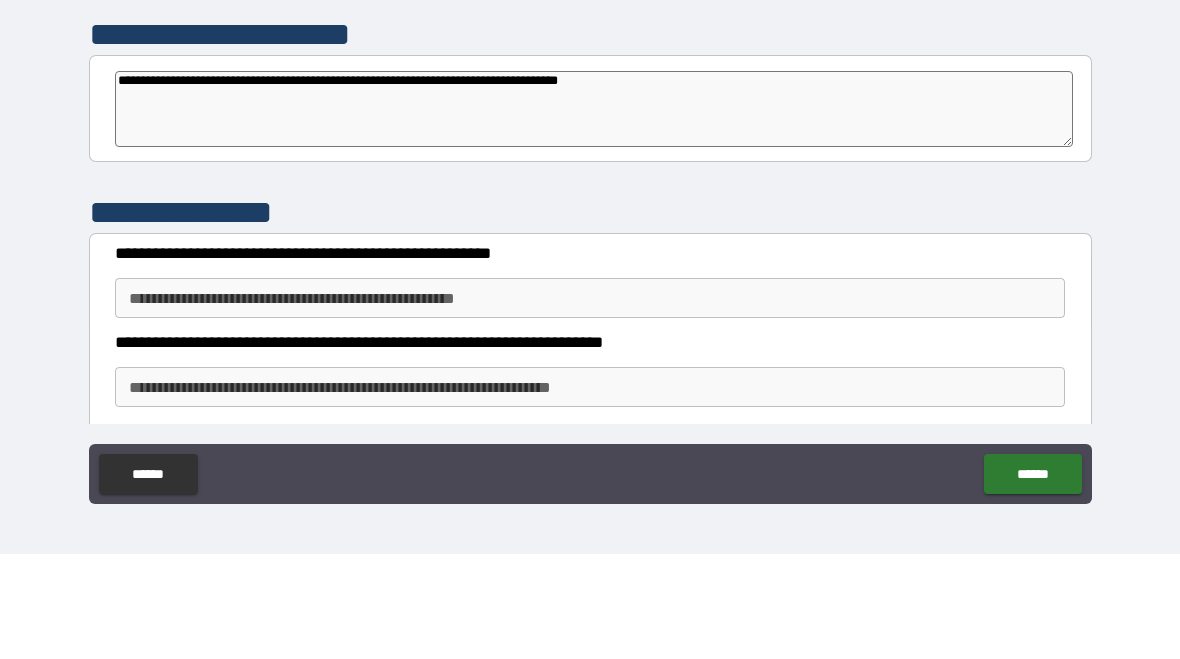 type on "*" 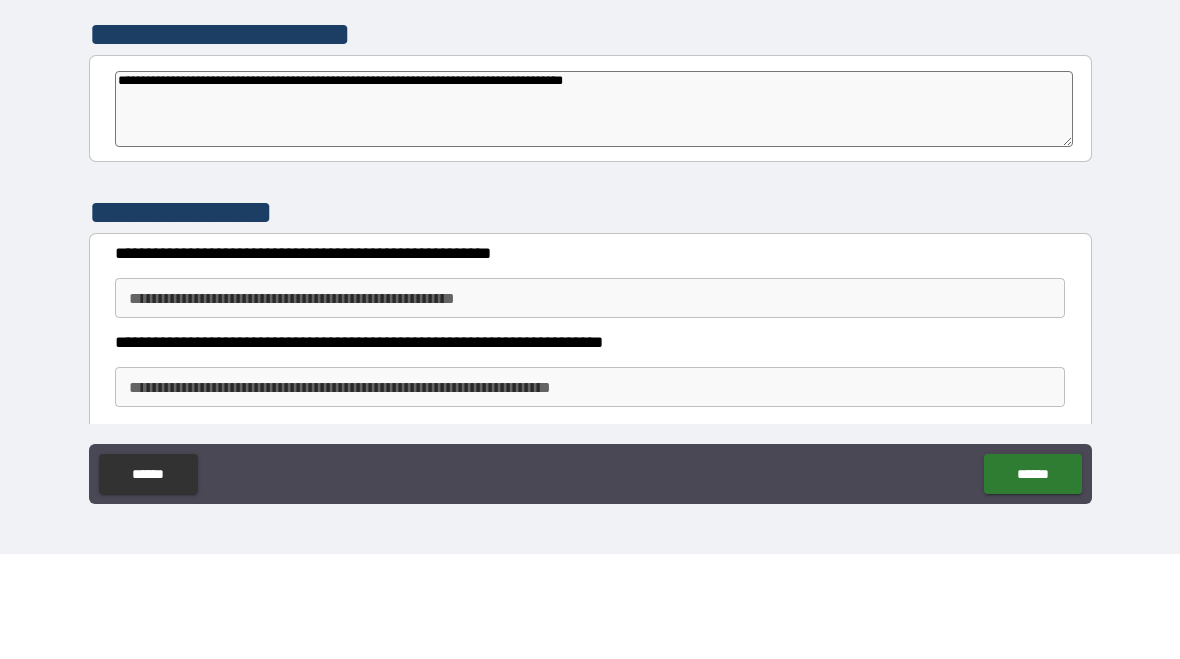 type on "*" 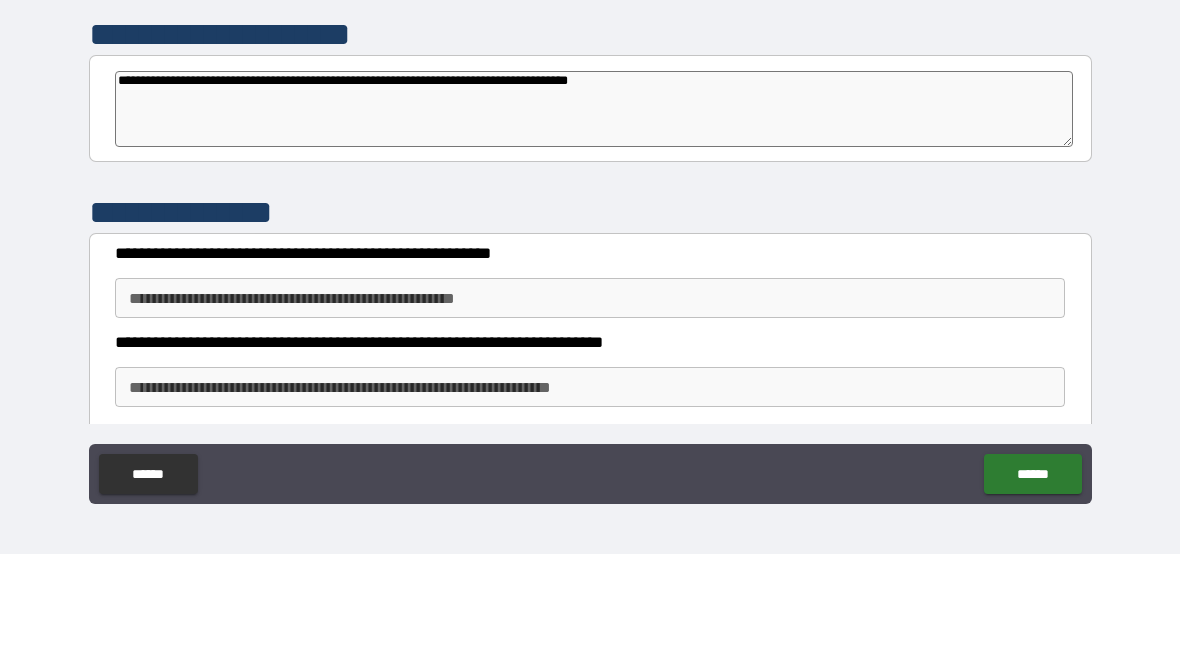 type on "*" 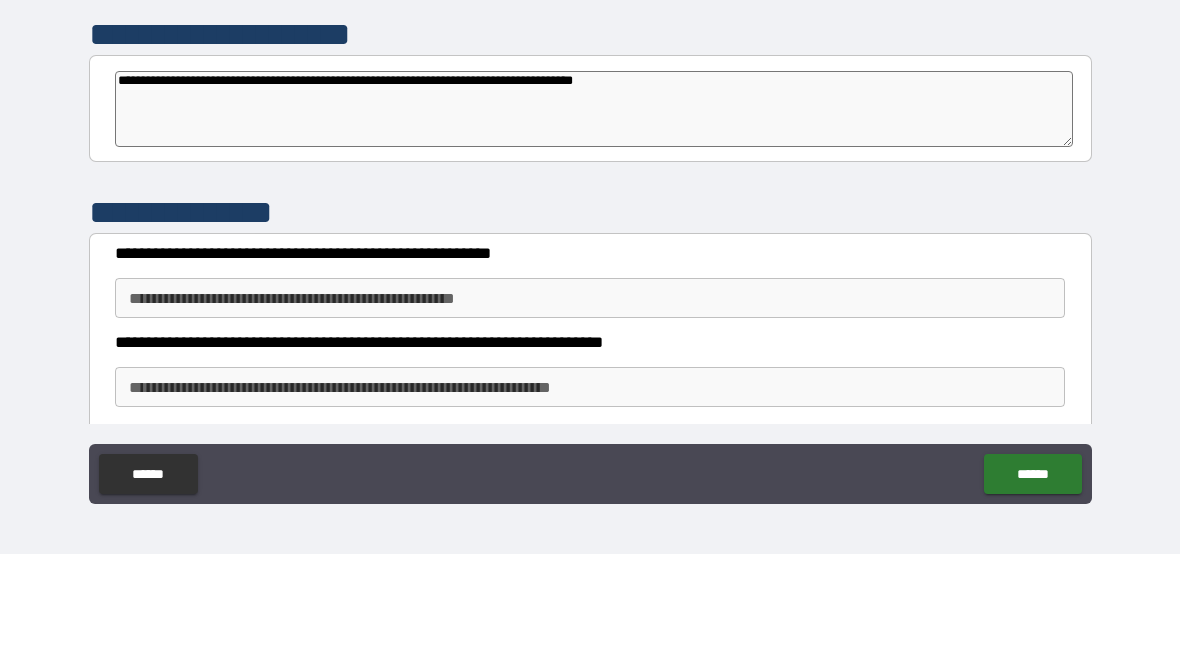 type on "*" 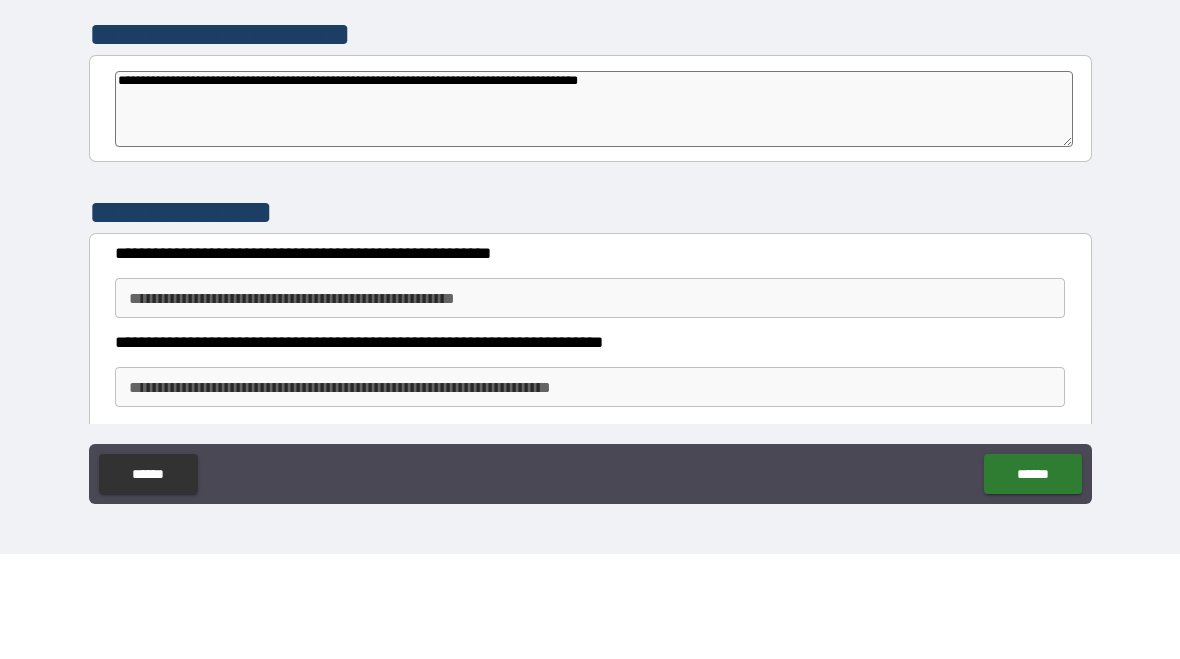 type on "*" 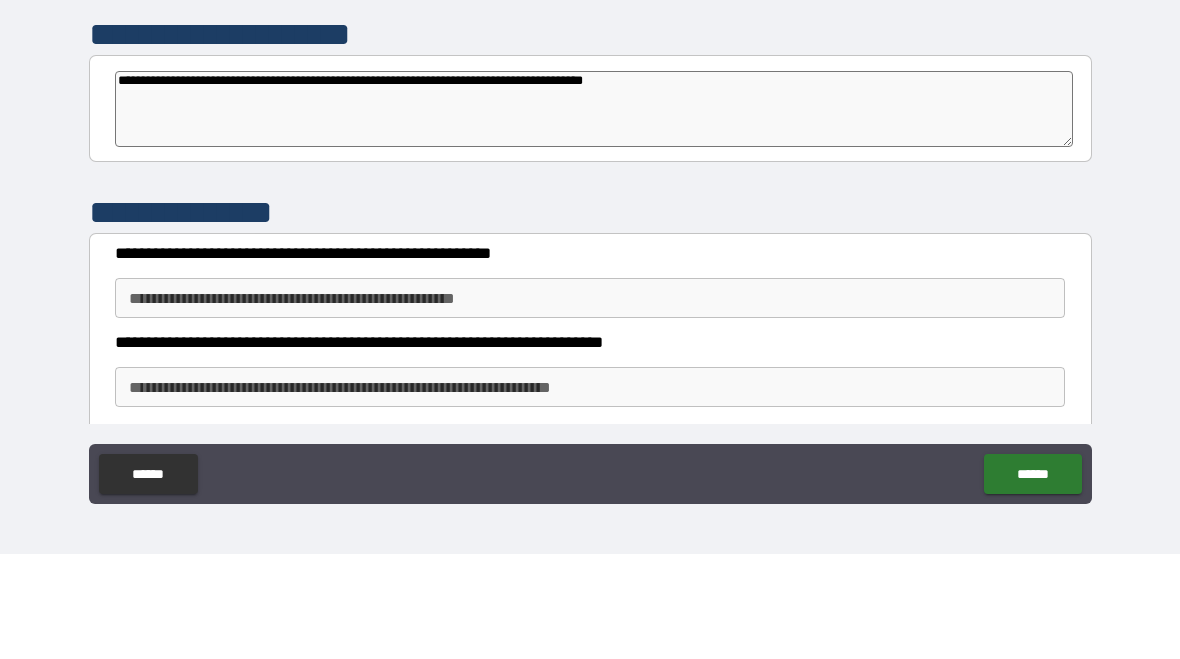 type on "*" 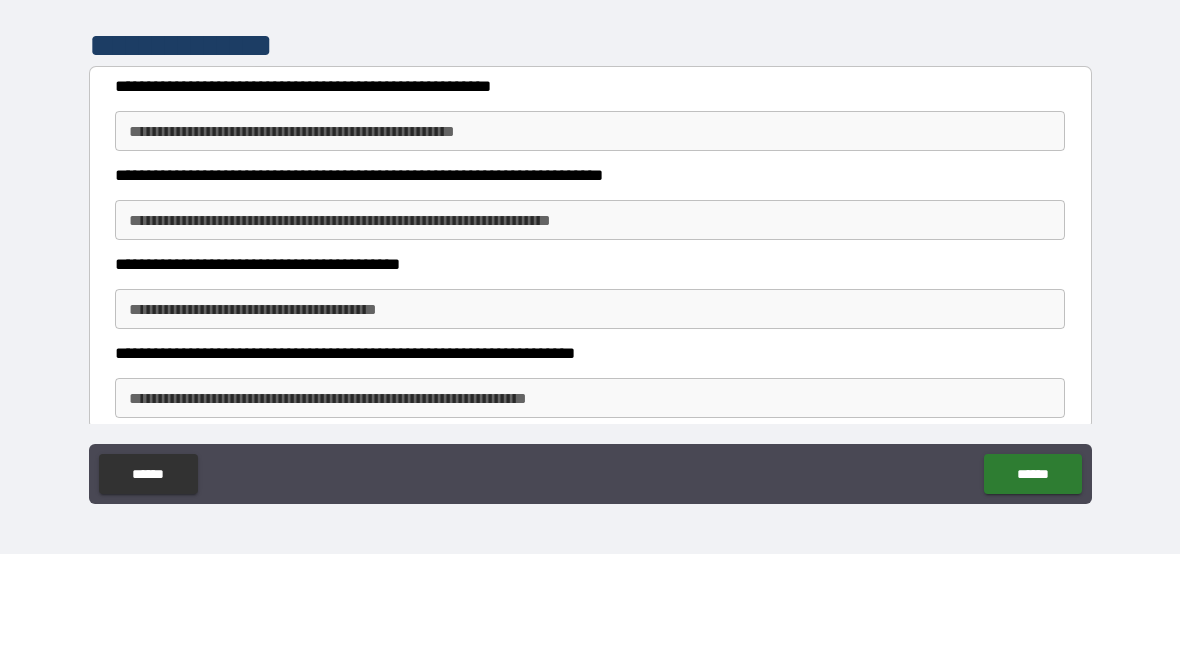 scroll, scrollTop: 6906, scrollLeft: 0, axis: vertical 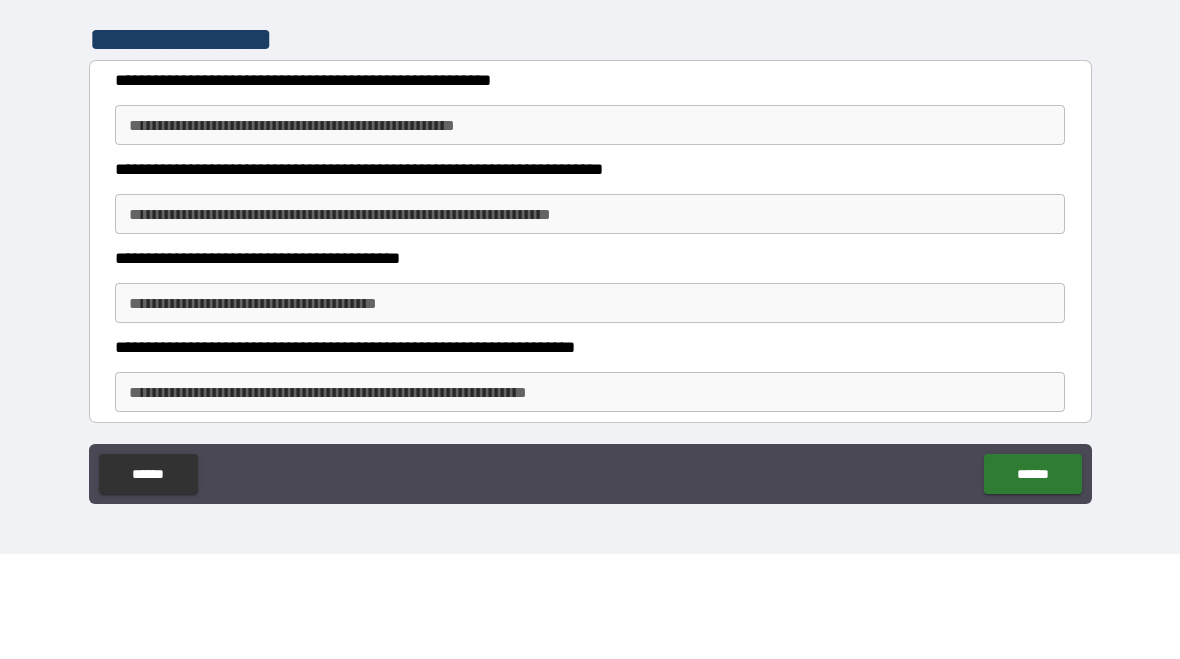 type on "**********" 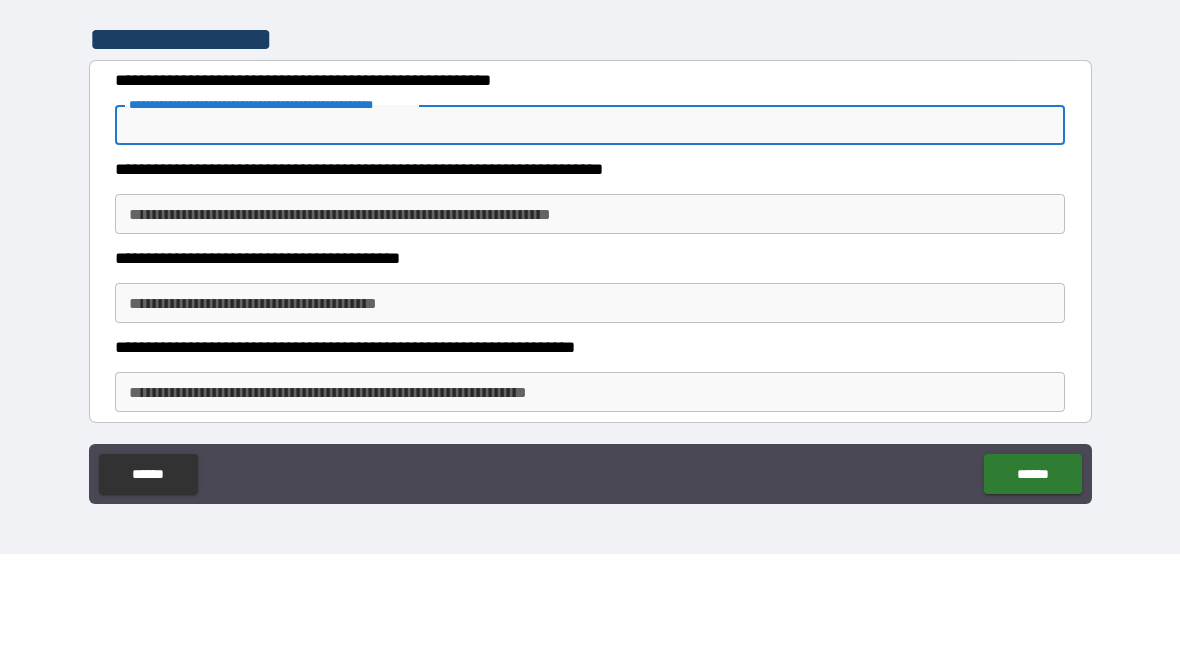 type on "*" 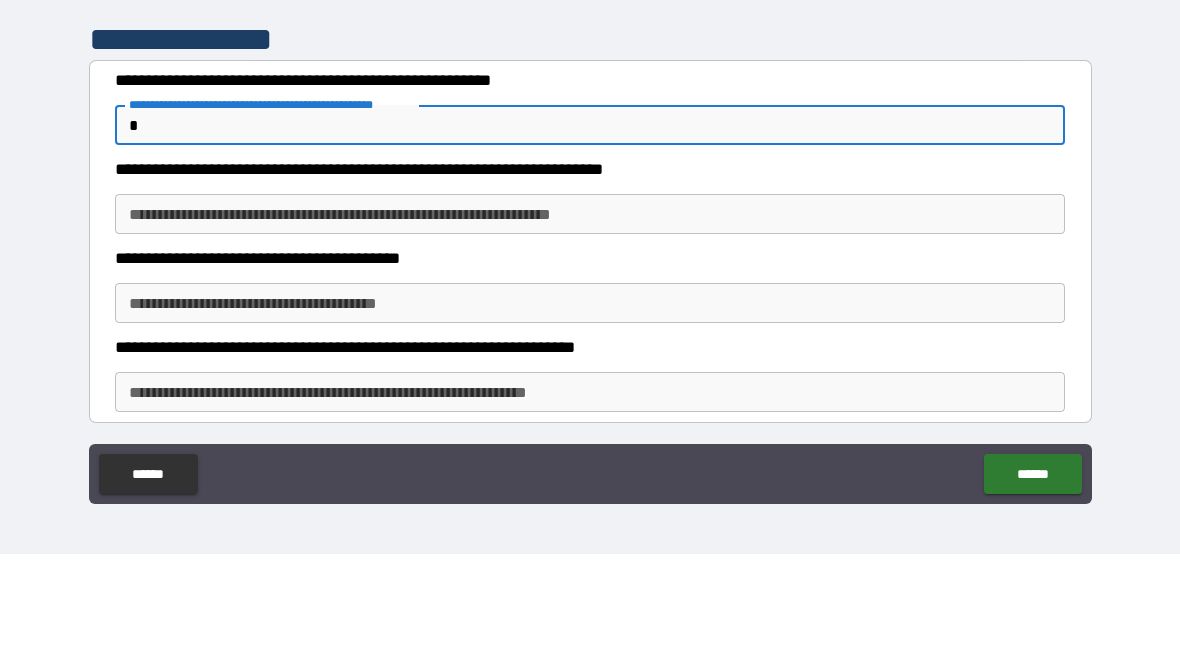 type on "*" 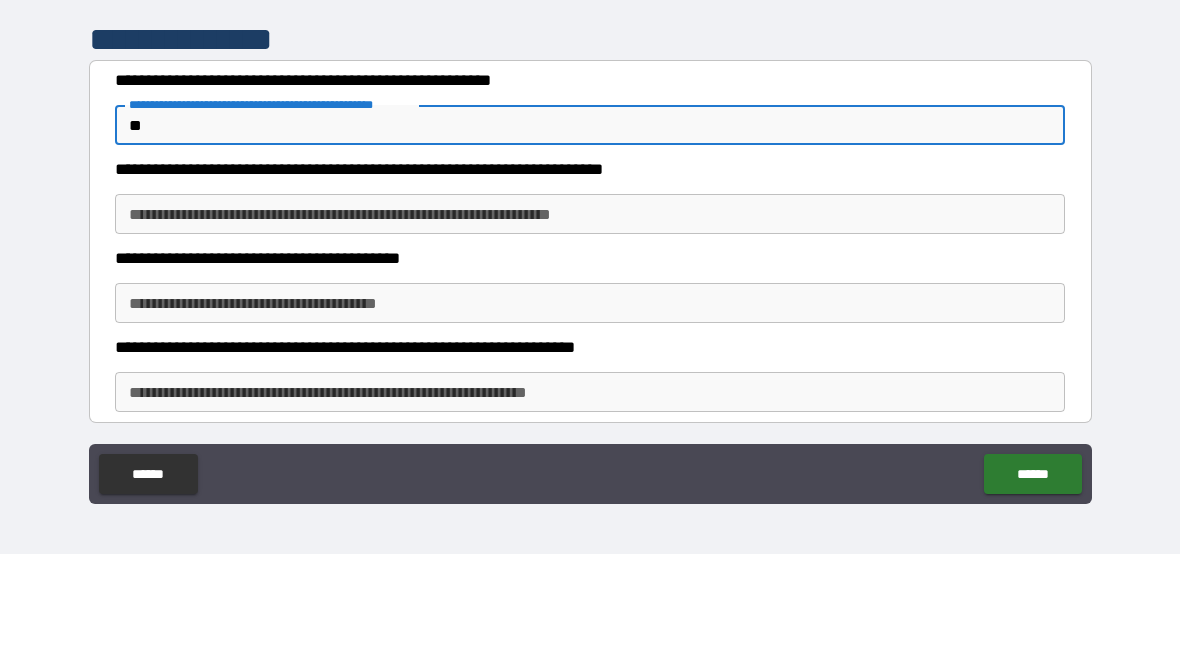type on "*" 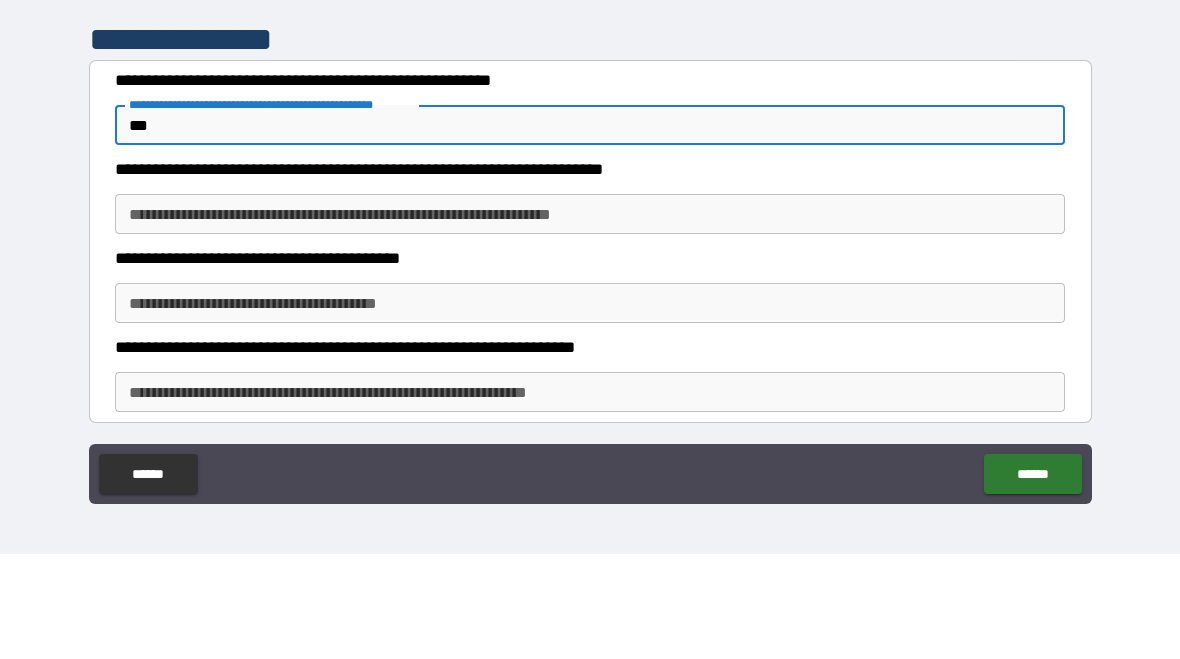 type on "*" 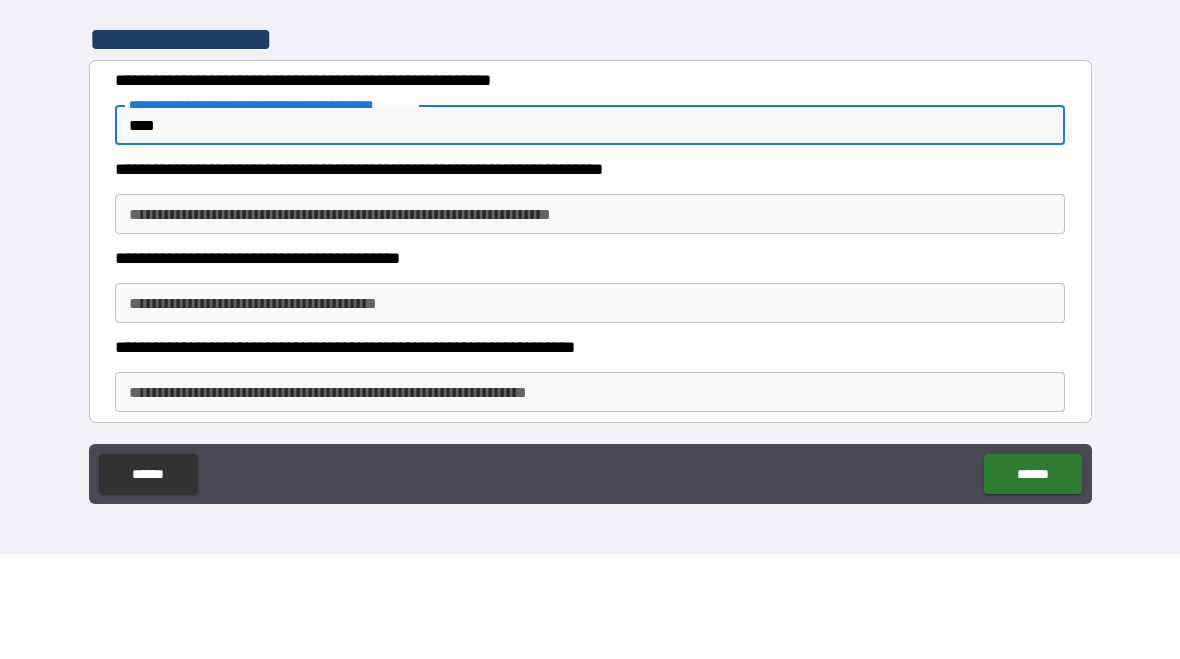 type on "*" 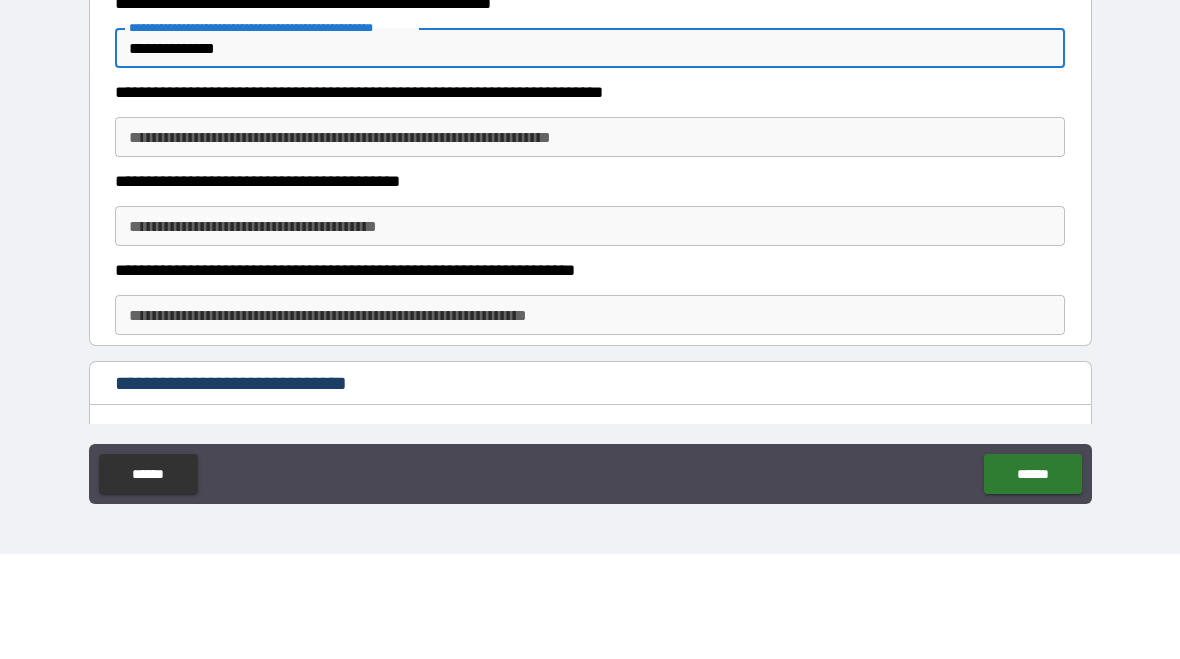scroll, scrollTop: 6989, scrollLeft: 0, axis: vertical 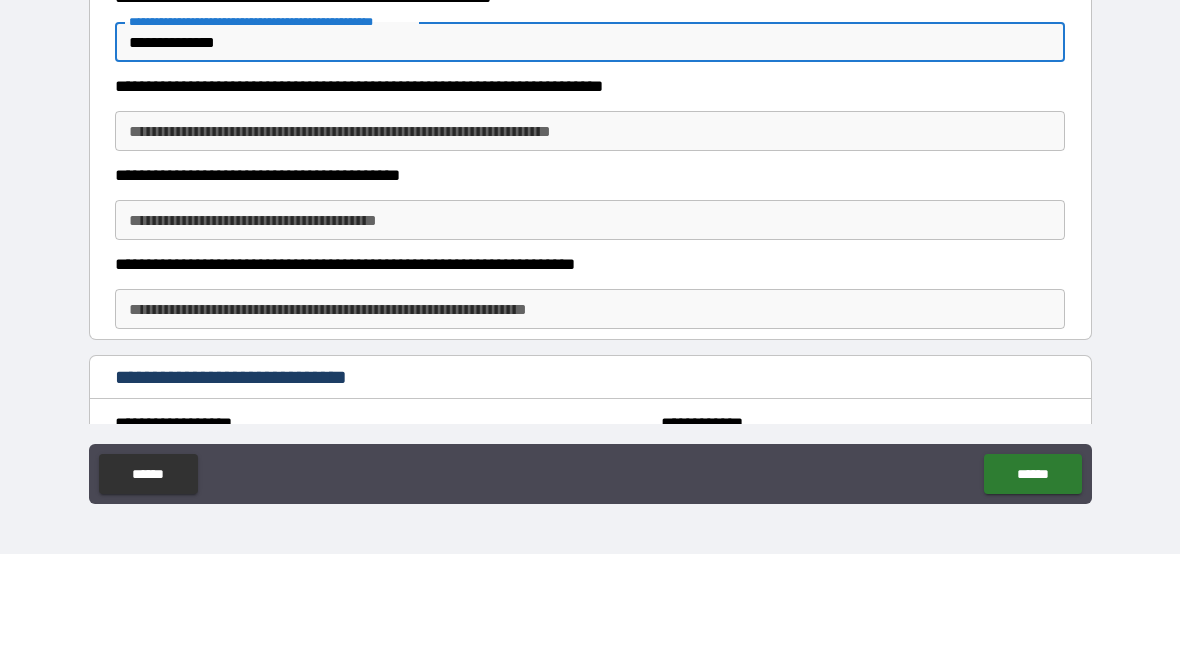 click on "**********" at bounding box center (590, 236) 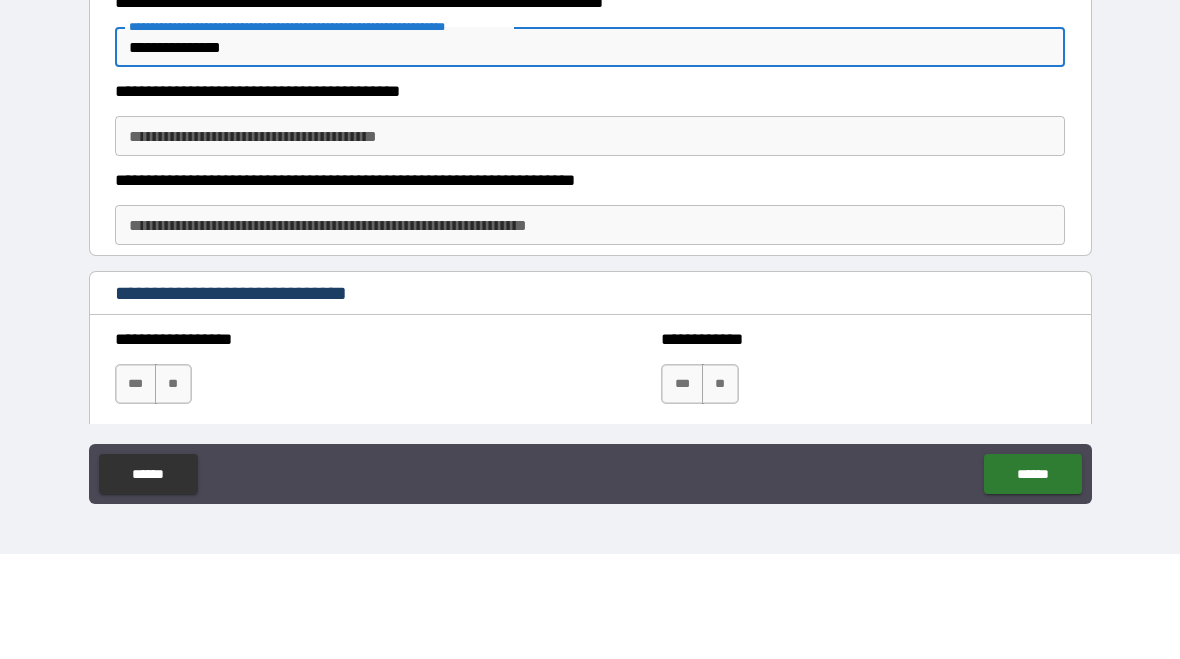 scroll, scrollTop: 7074, scrollLeft: 0, axis: vertical 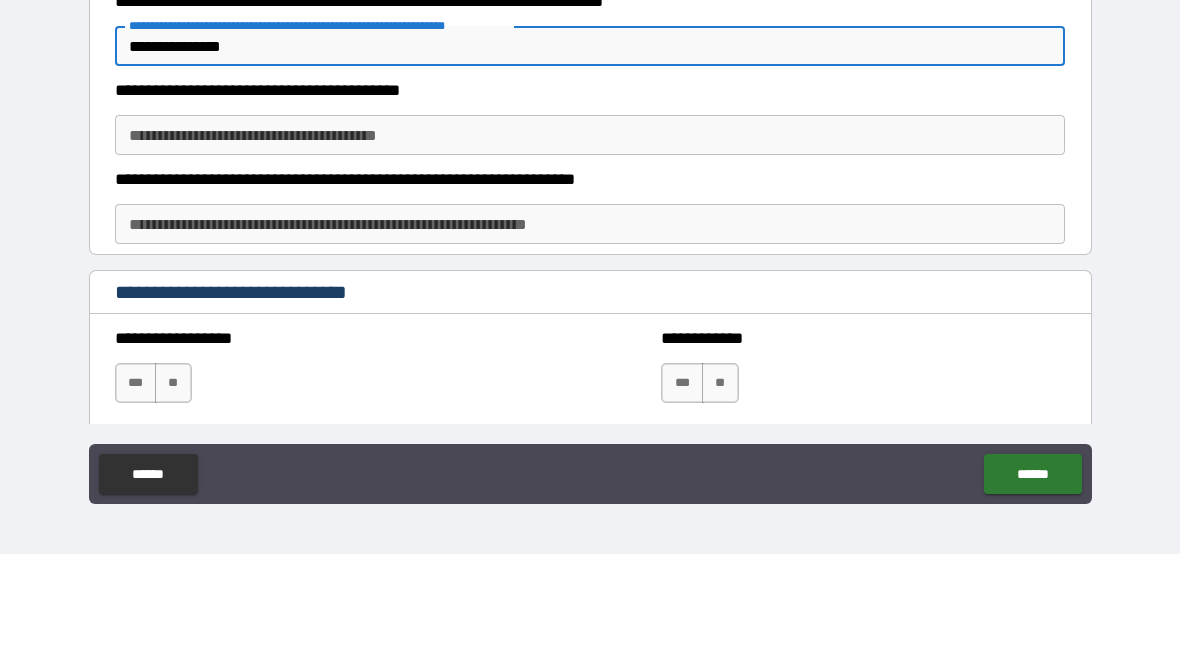 click on "**********" at bounding box center [590, 240] 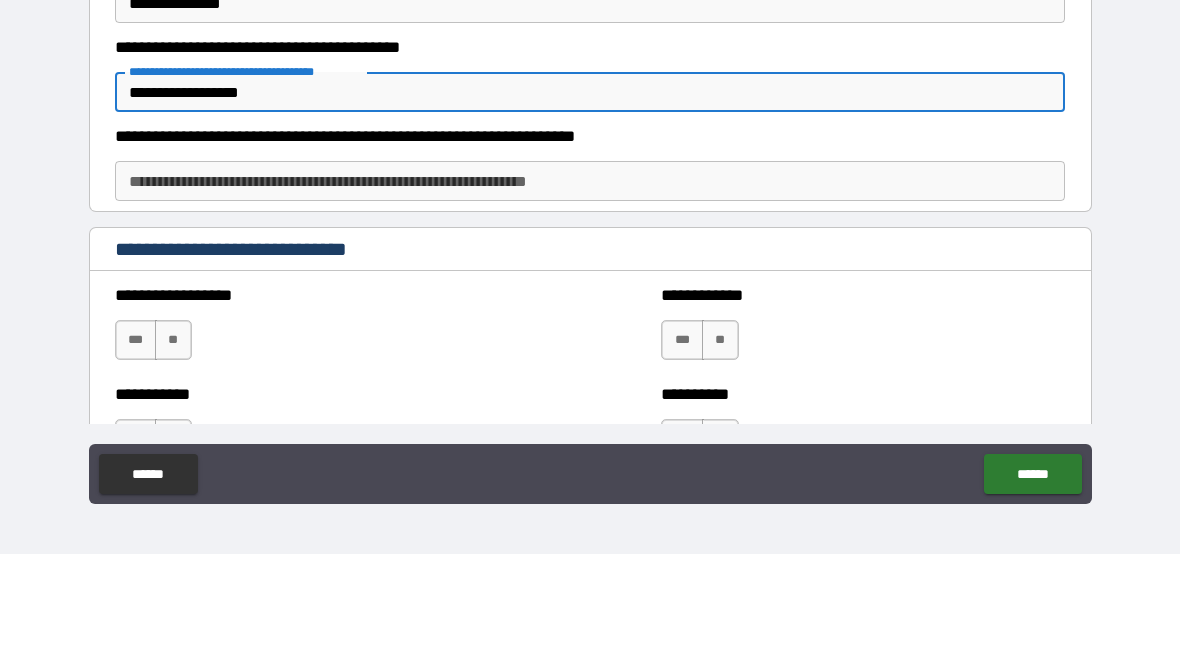 scroll, scrollTop: 7118, scrollLeft: 0, axis: vertical 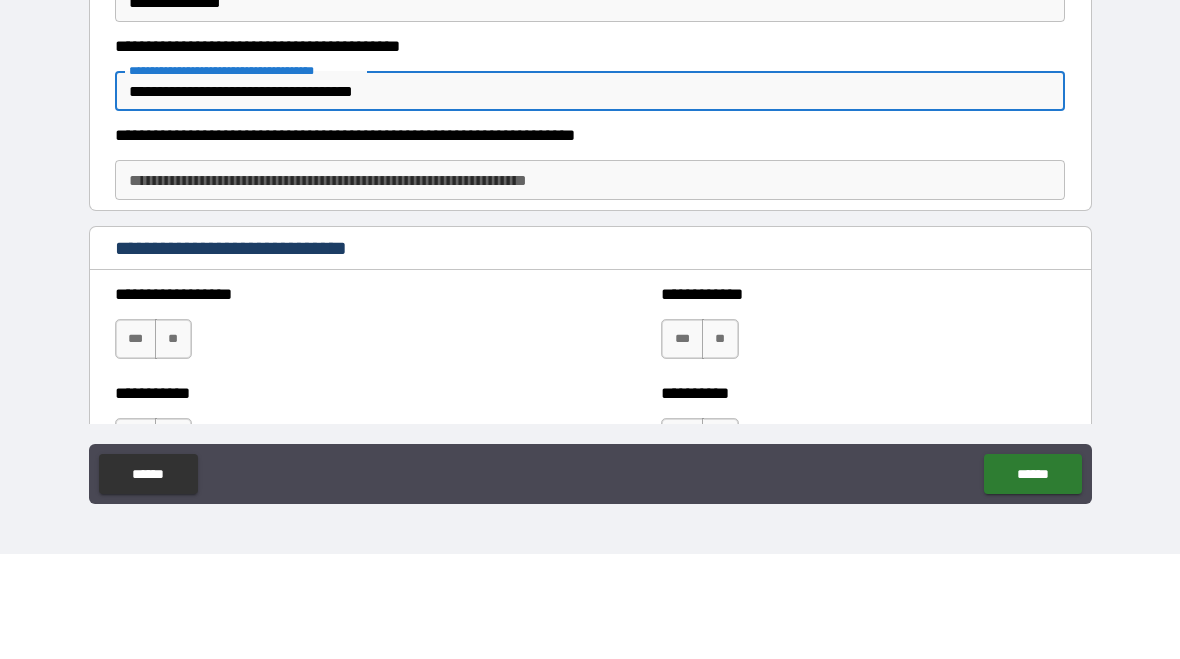 click on "**********" at bounding box center [590, 285] 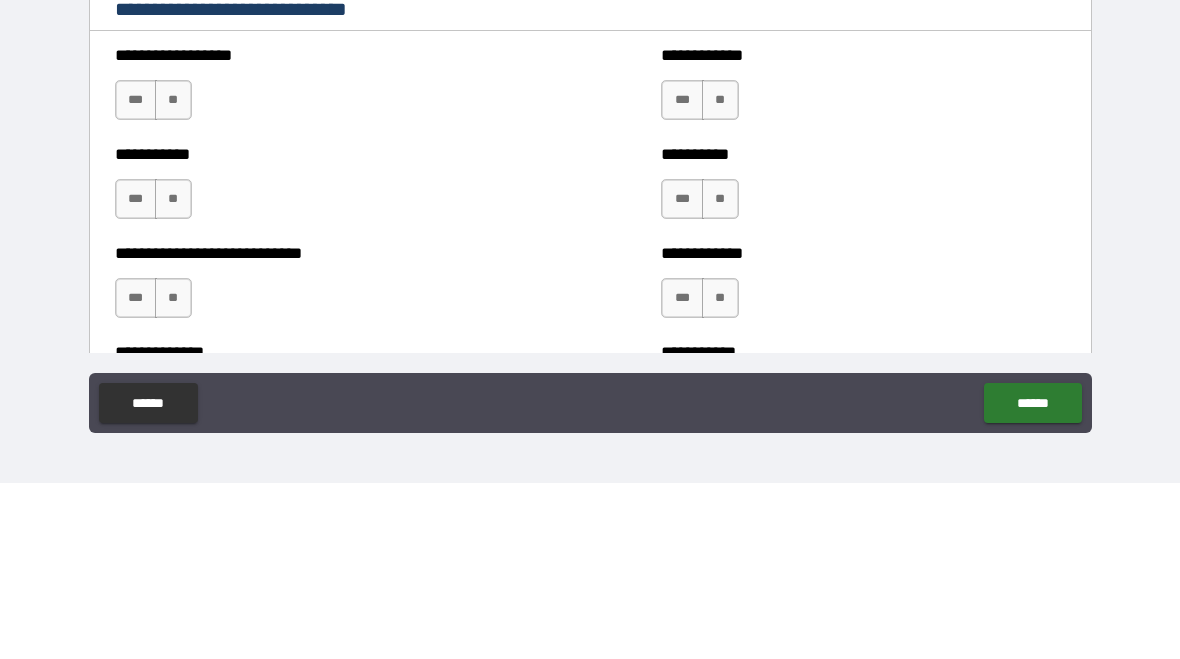 scroll, scrollTop: 7289, scrollLeft: 0, axis: vertical 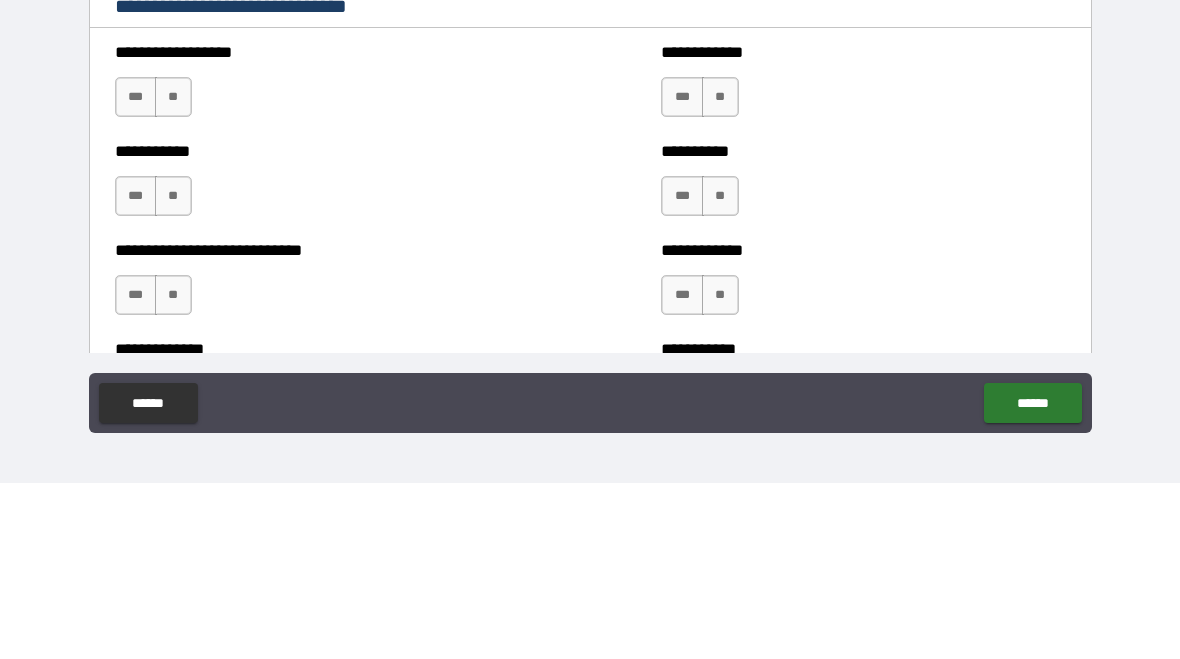 click on "**" at bounding box center (173, 273) 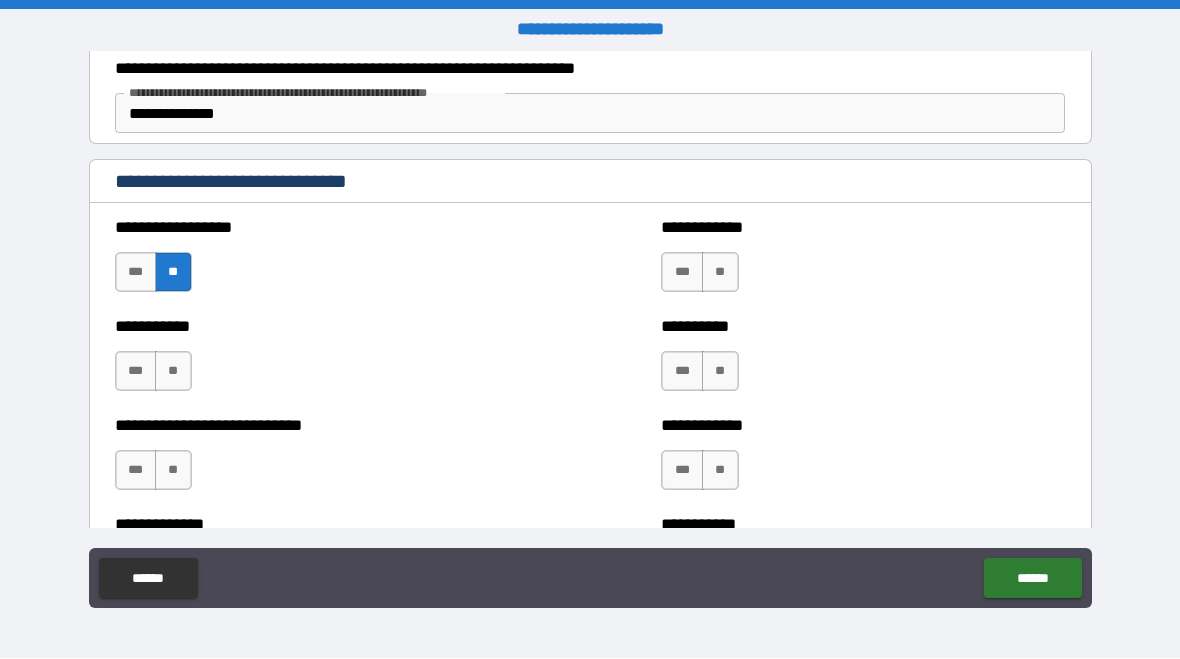 click on "**" at bounding box center [720, 273] 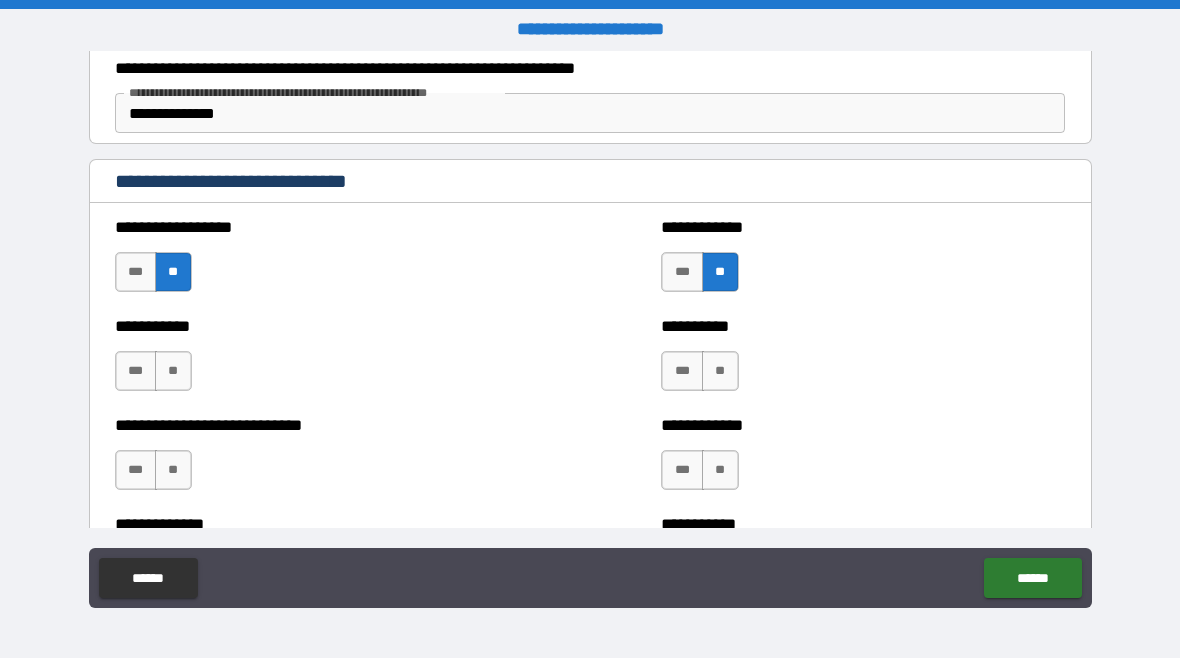 click on "**" at bounding box center (173, 372) 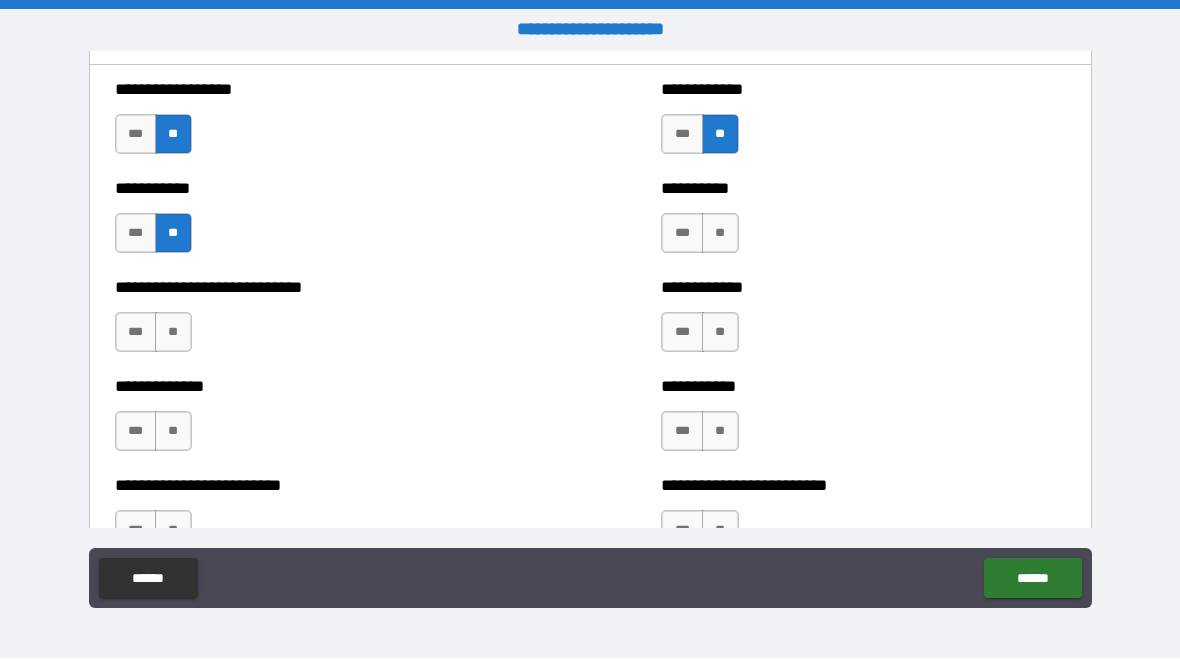 scroll, scrollTop: 7428, scrollLeft: 0, axis: vertical 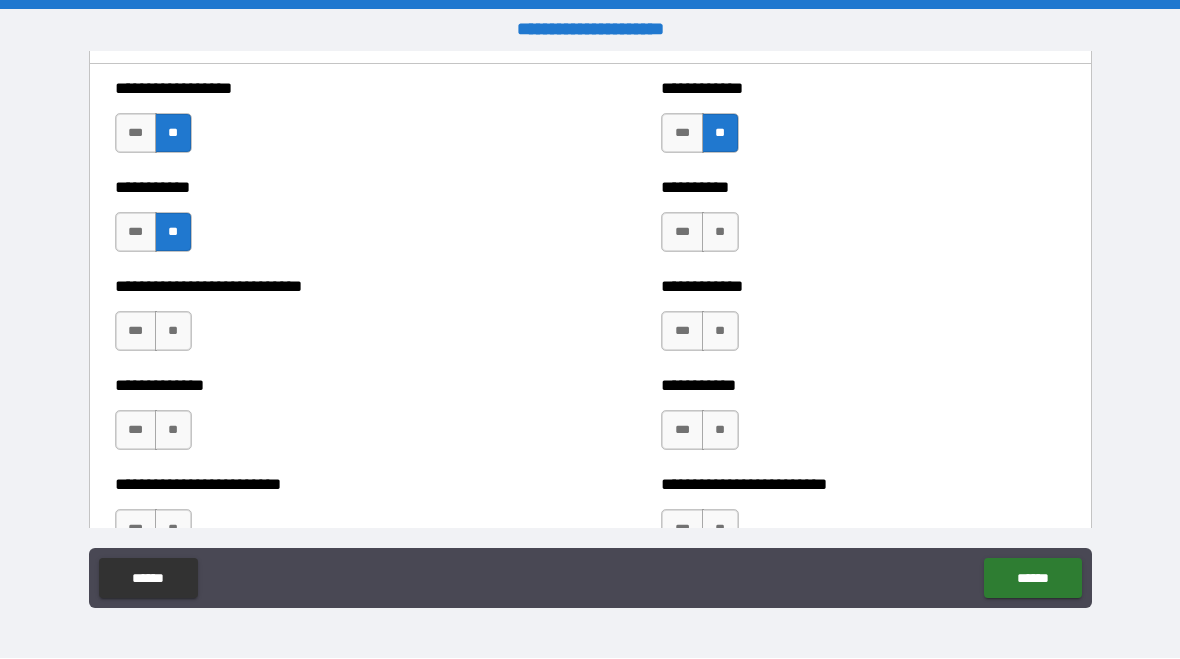 click on "**" at bounding box center (173, 332) 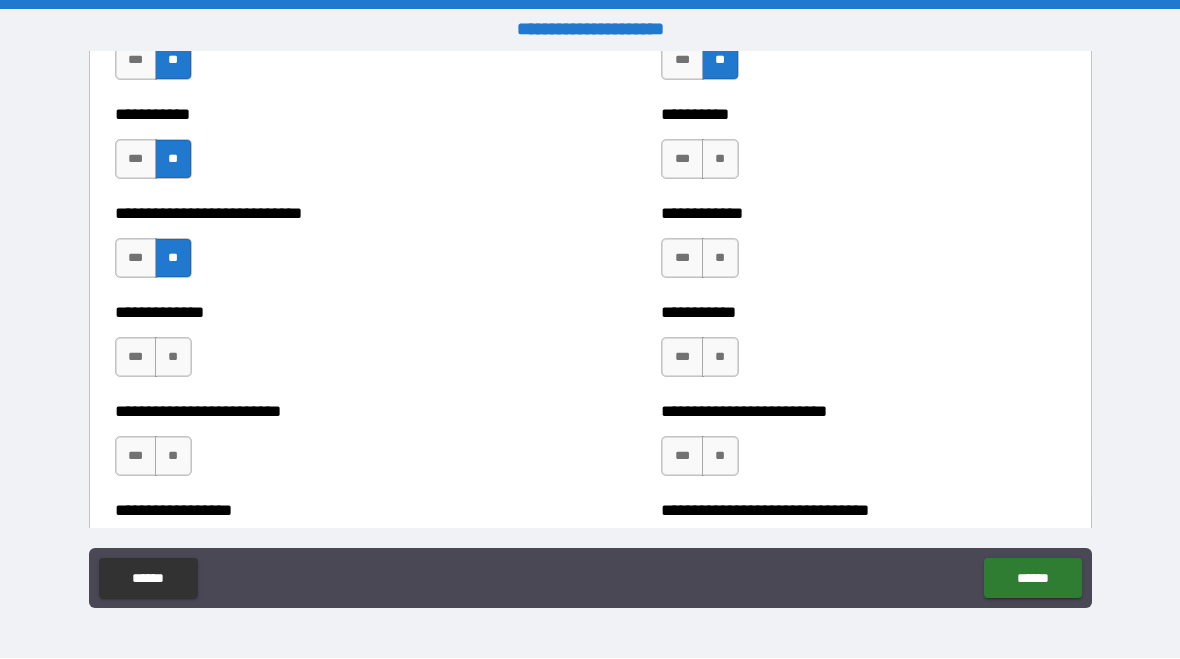 scroll, scrollTop: 7520, scrollLeft: 0, axis: vertical 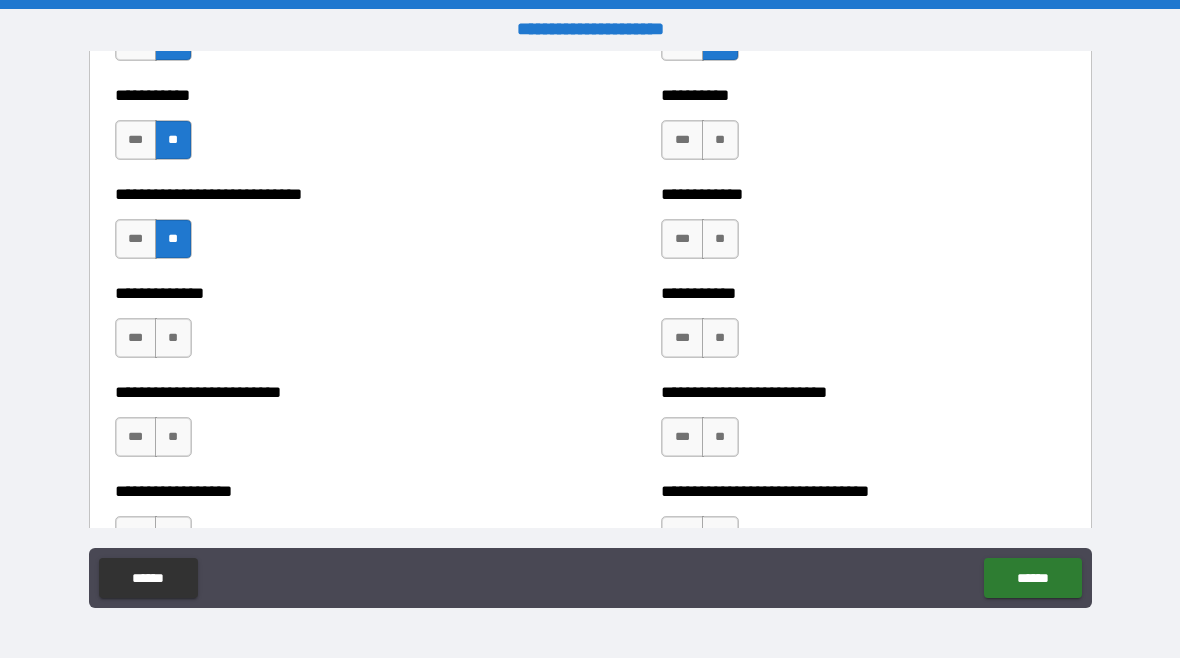 click on "**" at bounding box center [173, 339] 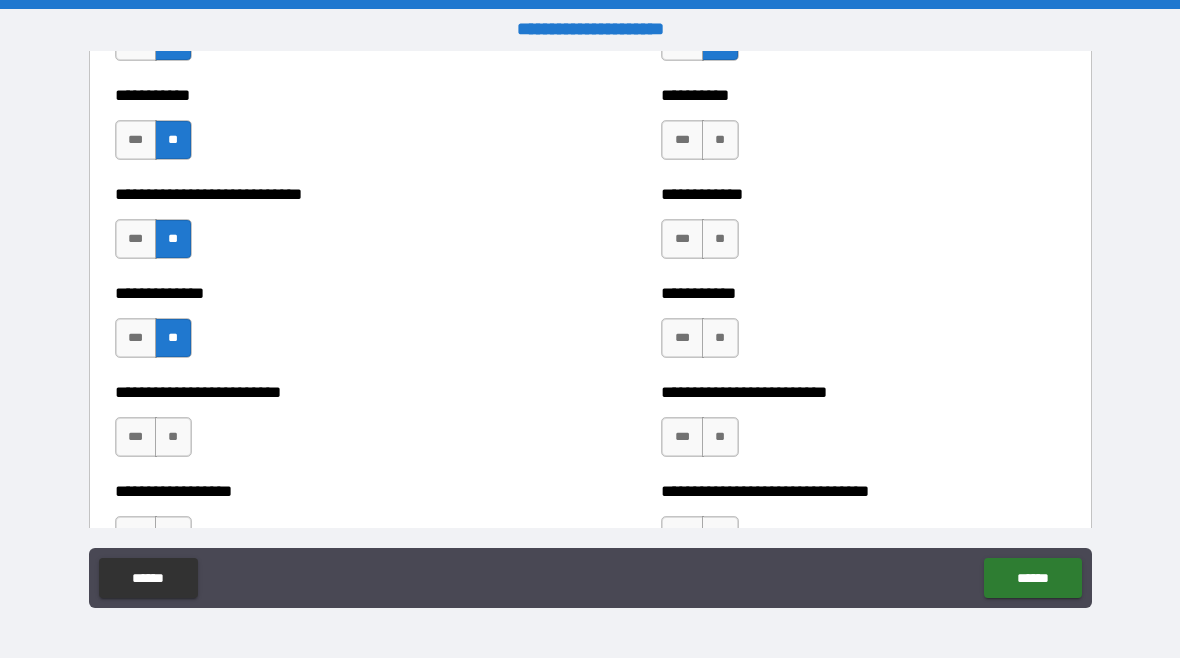 click on "**" at bounding box center [173, 438] 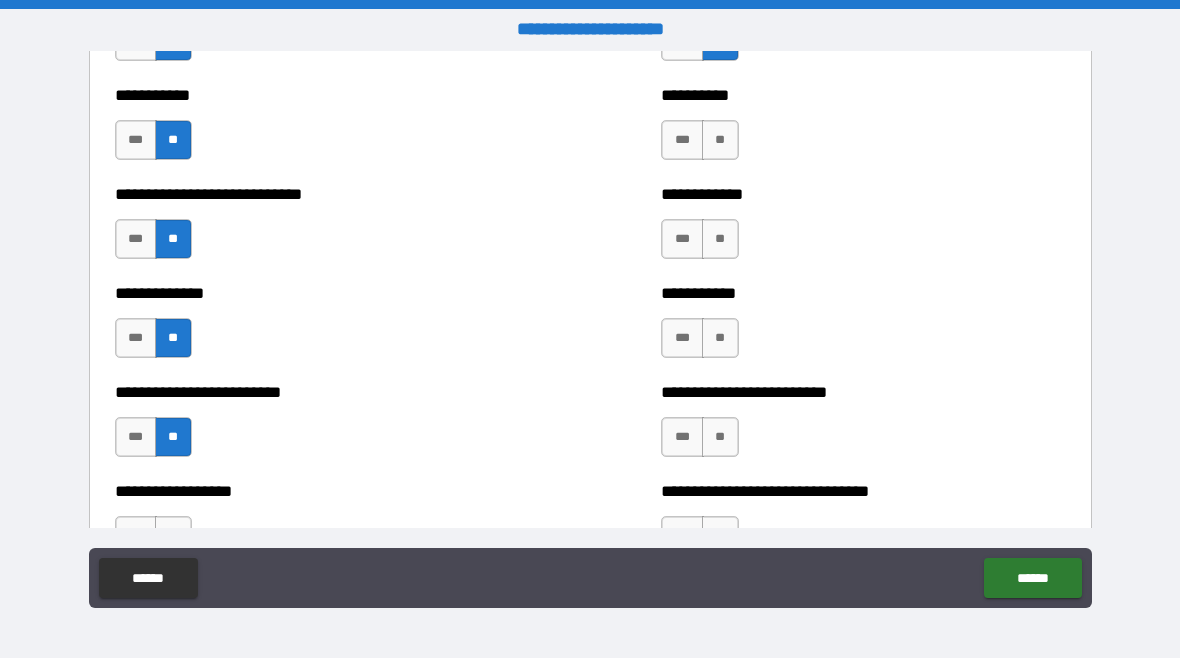 click on "**" at bounding box center [720, 240] 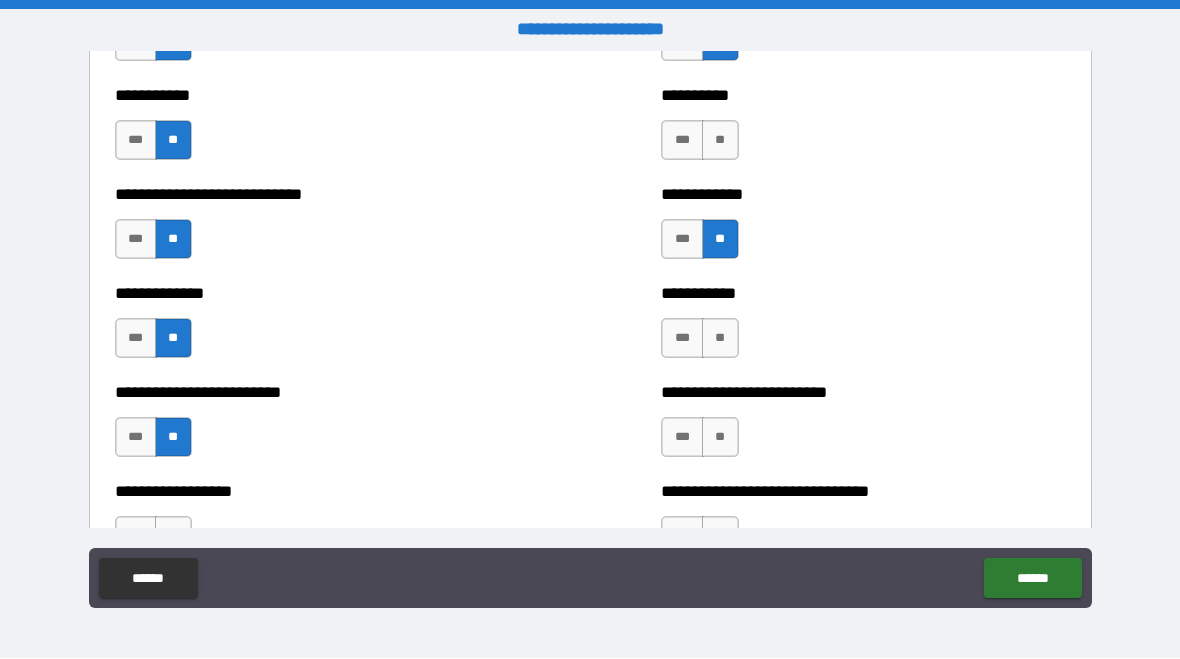 click on "**" at bounding box center (720, 339) 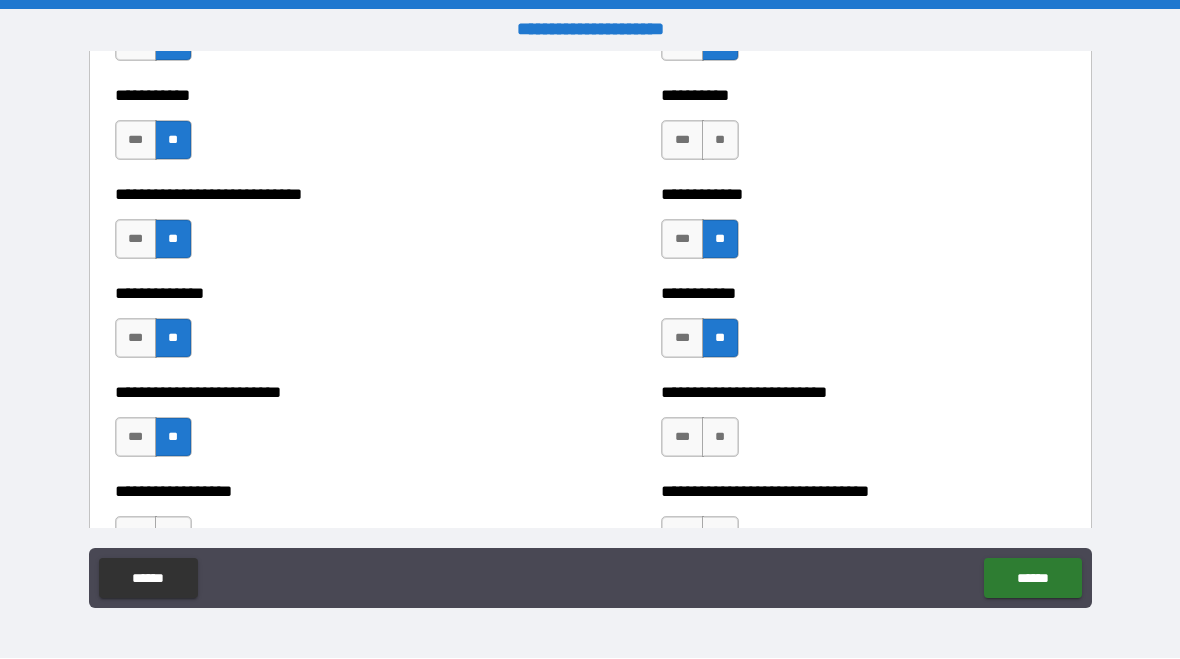 click on "**" at bounding box center (720, 438) 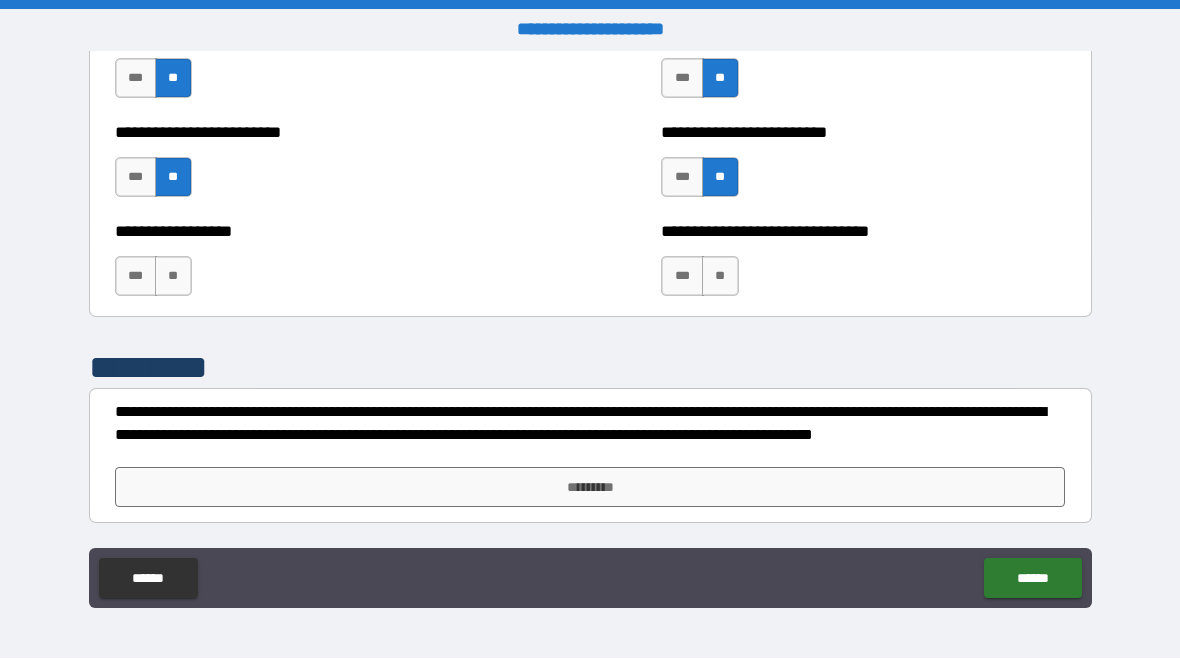 scroll, scrollTop: 7780, scrollLeft: 0, axis: vertical 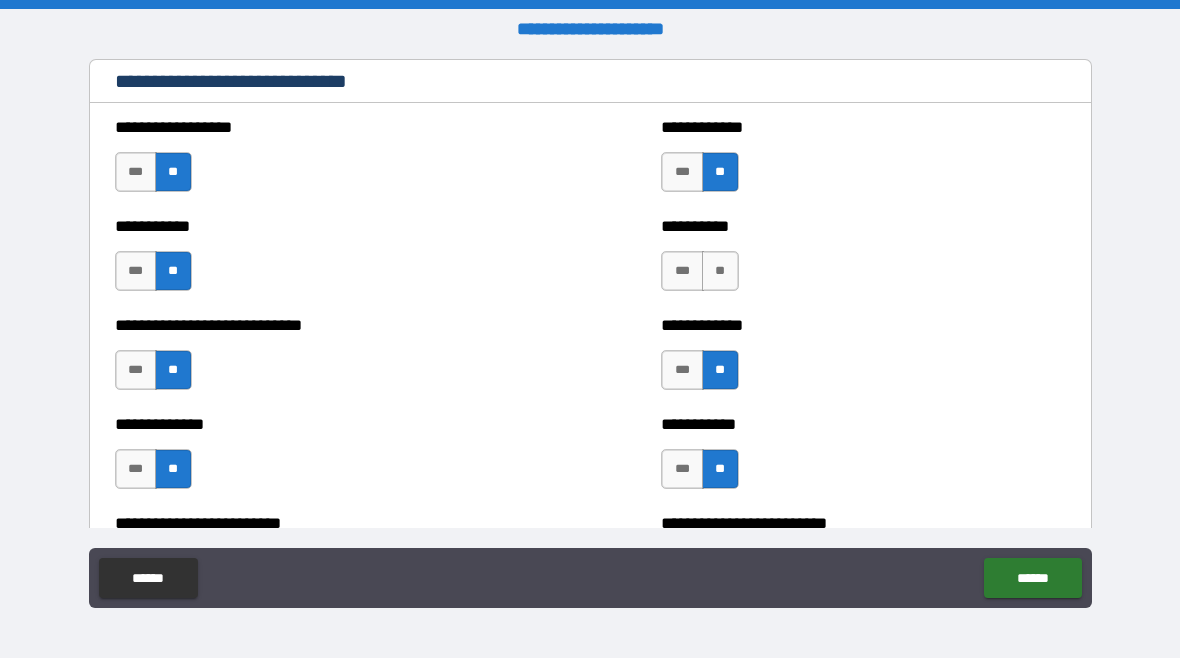 click on "**" at bounding box center (720, 272) 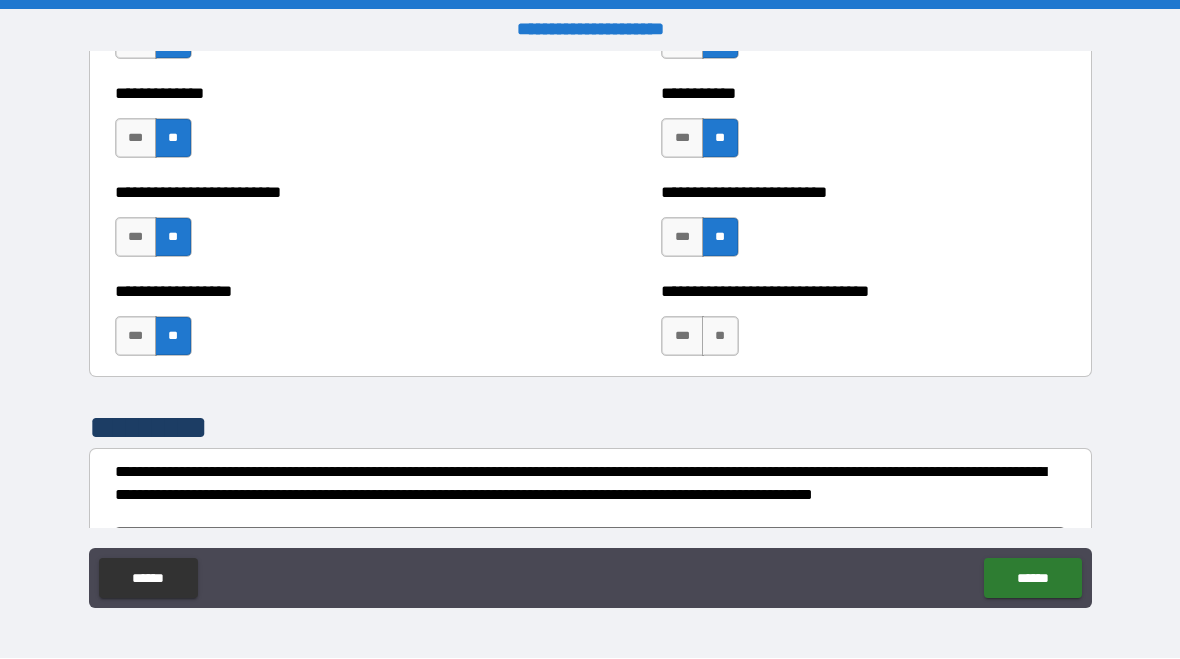 scroll, scrollTop: 7725, scrollLeft: 0, axis: vertical 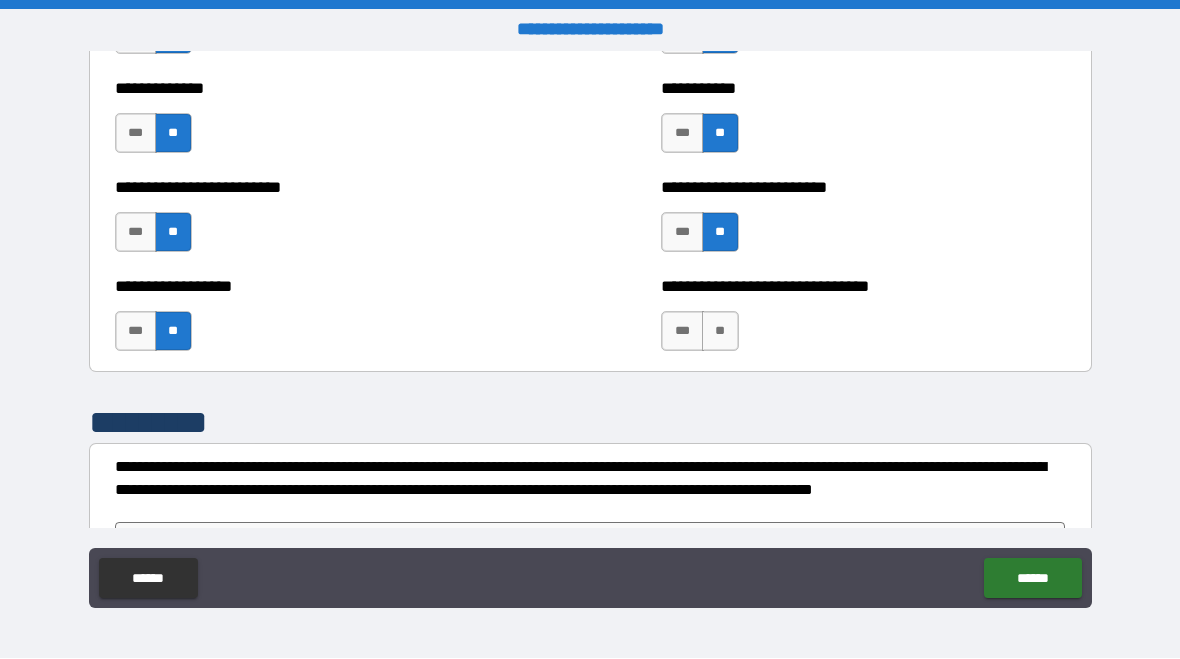click on "***" at bounding box center [682, 332] 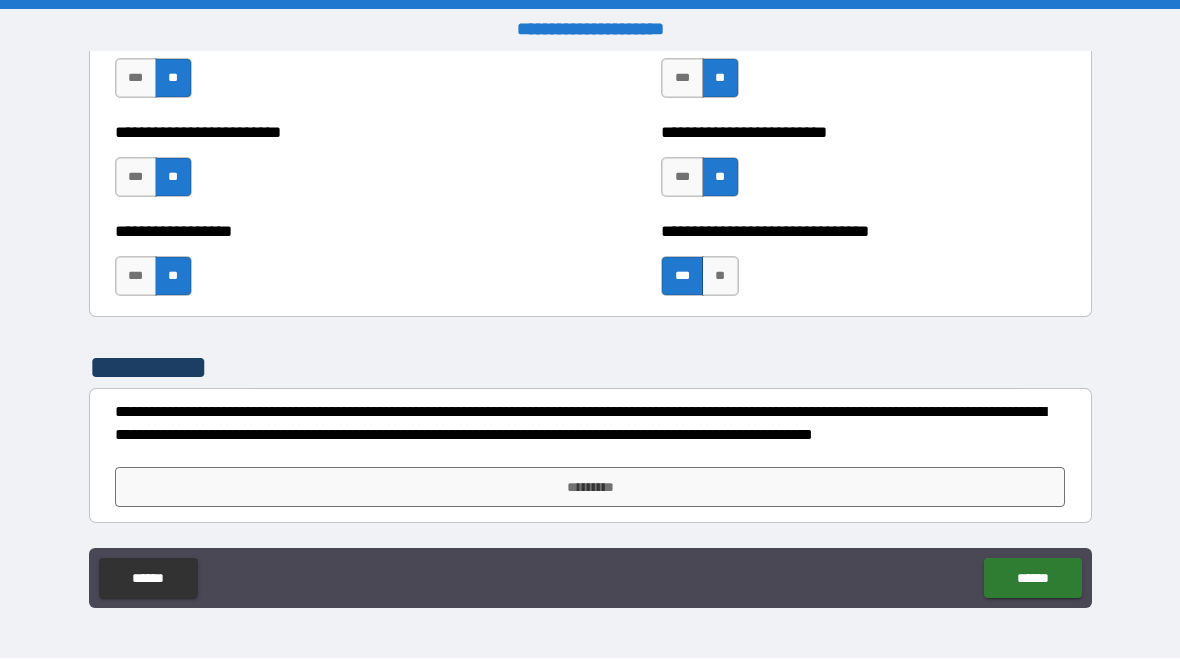 scroll, scrollTop: 7780, scrollLeft: 0, axis: vertical 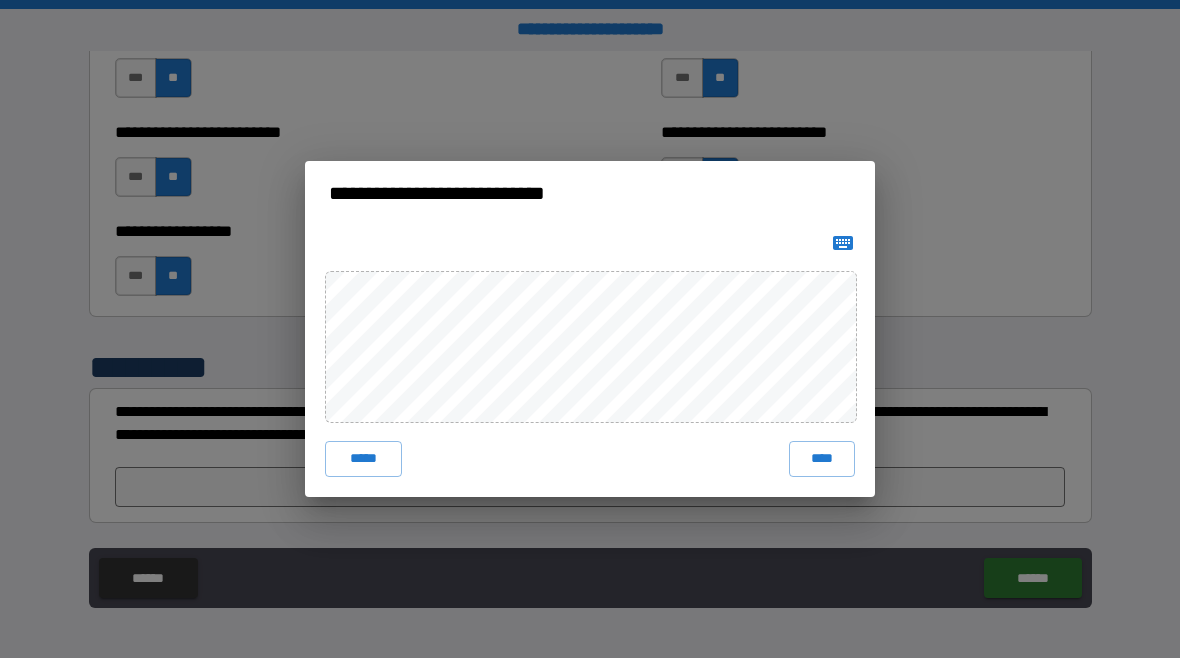 click on "****" at bounding box center [822, 460] 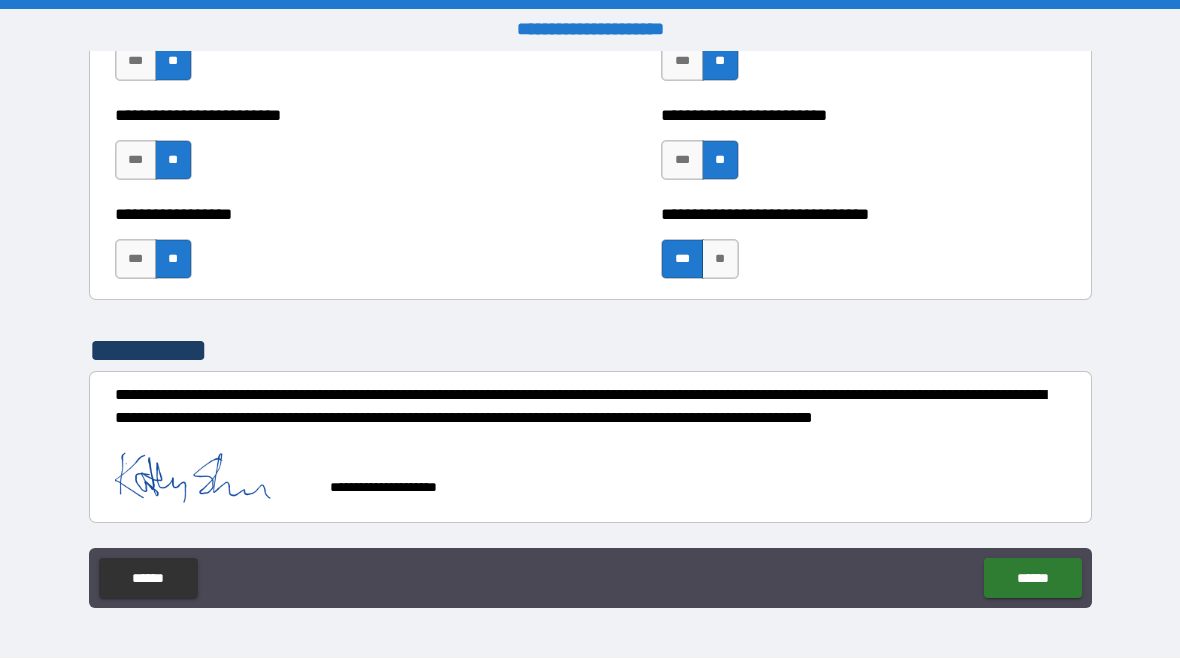 scroll, scrollTop: 7797, scrollLeft: 0, axis: vertical 